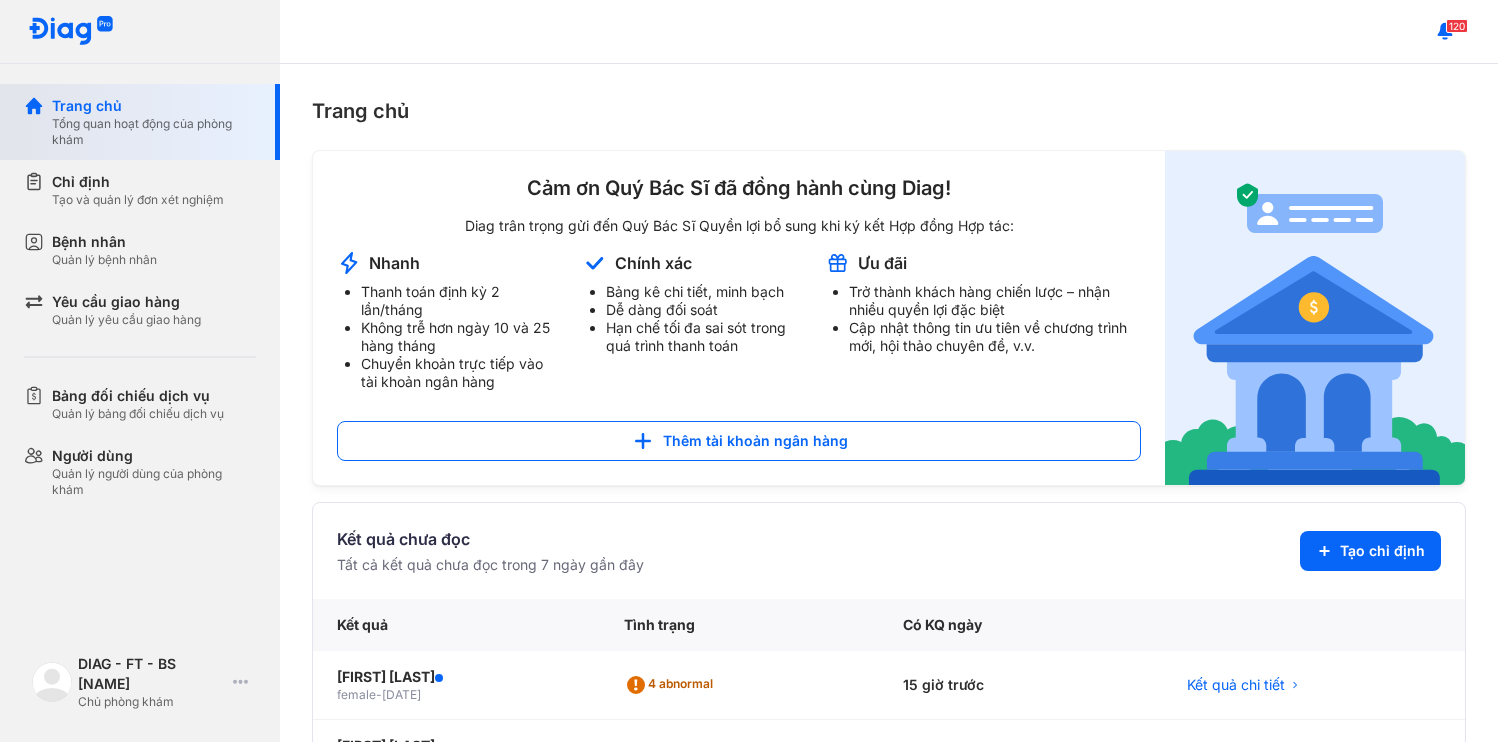 scroll, scrollTop: 0, scrollLeft: 0, axis: both 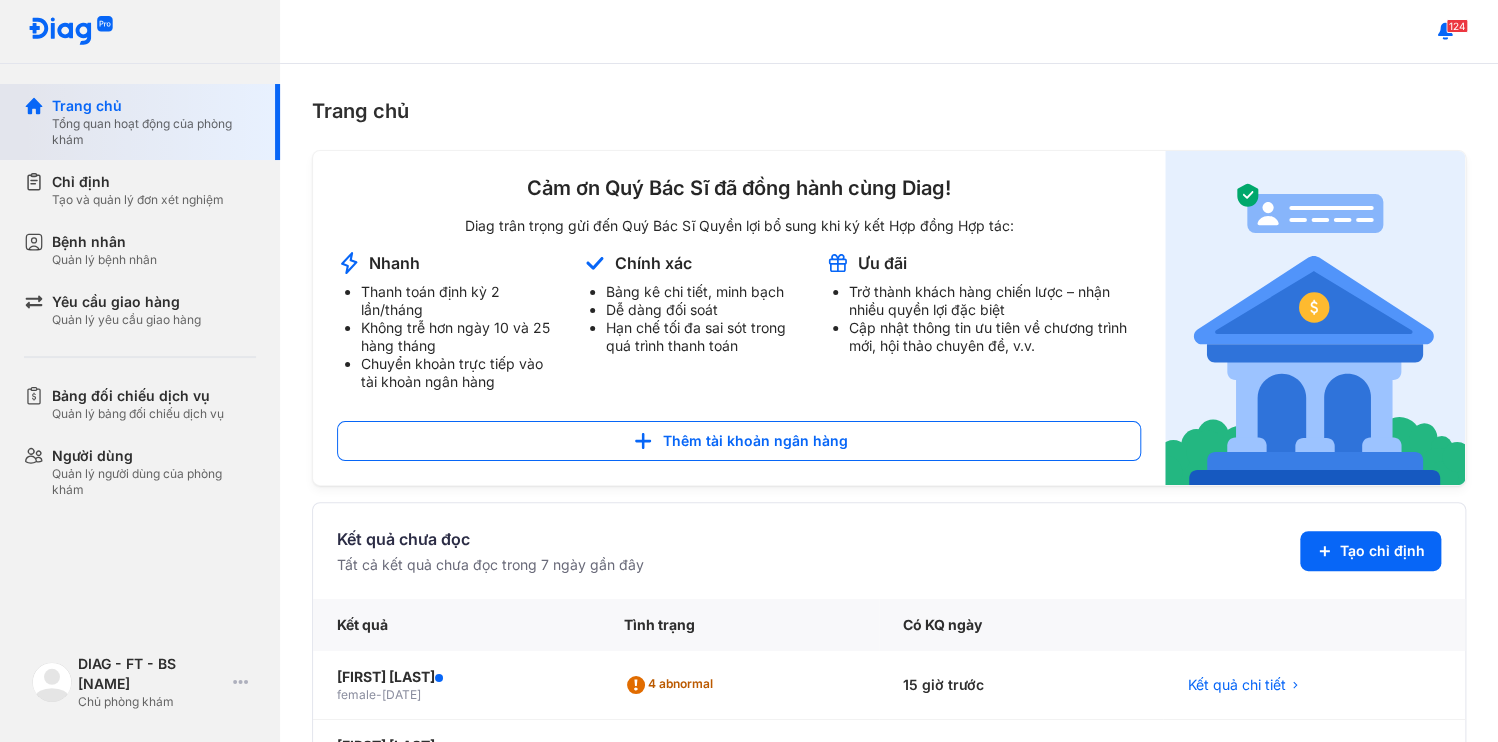 click on "Trang chủ" at bounding box center (154, 106) 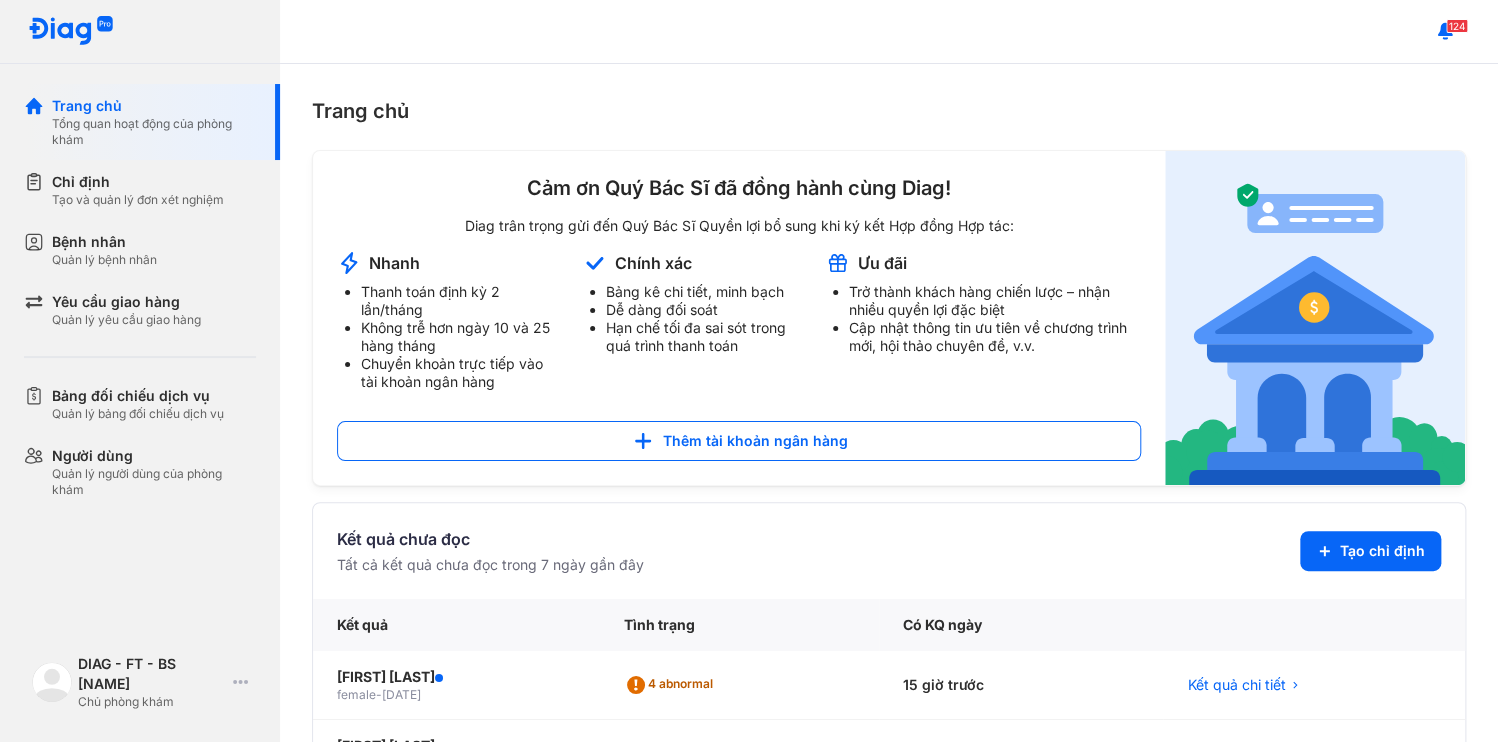 scroll, scrollTop: 0, scrollLeft: 0, axis: both 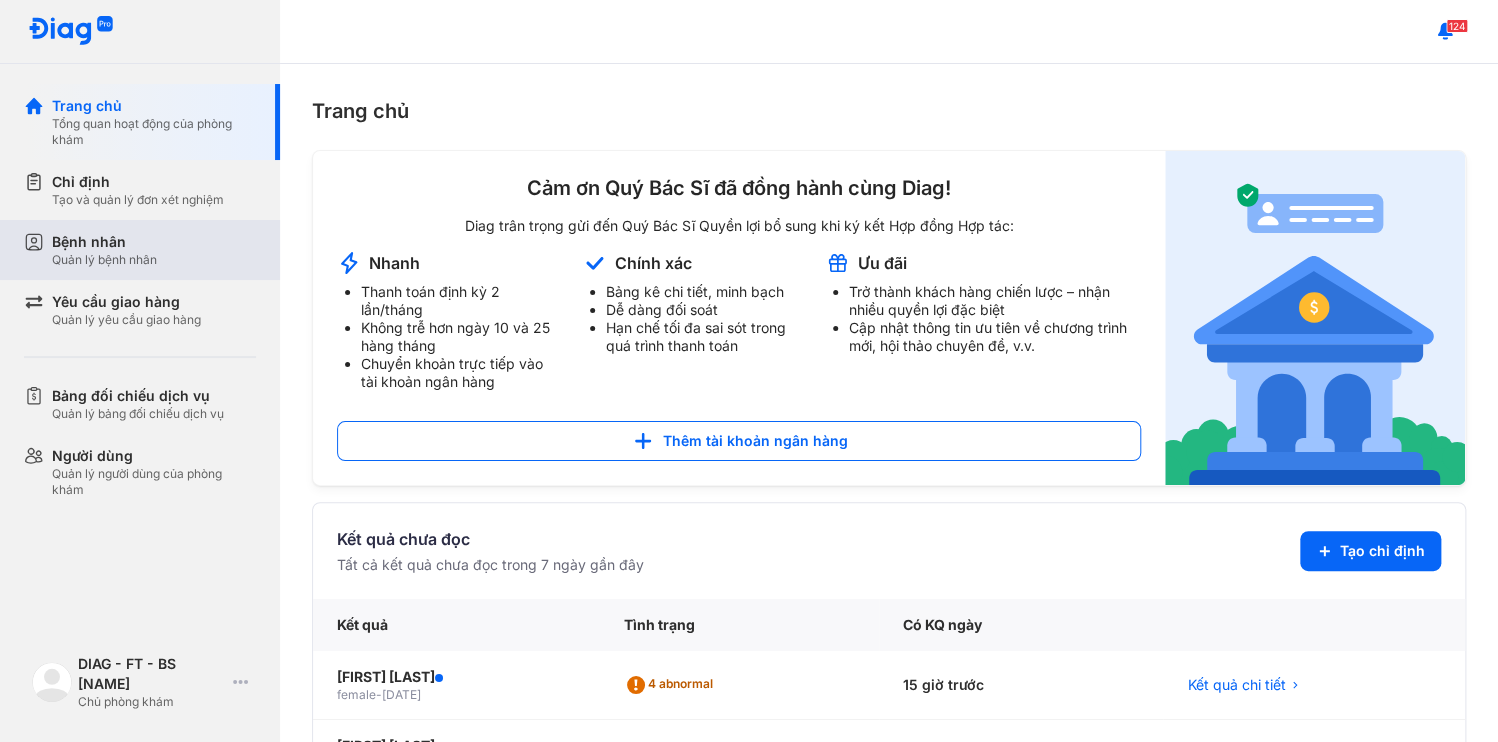 click on "Bệnh nhân" at bounding box center (104, 242) 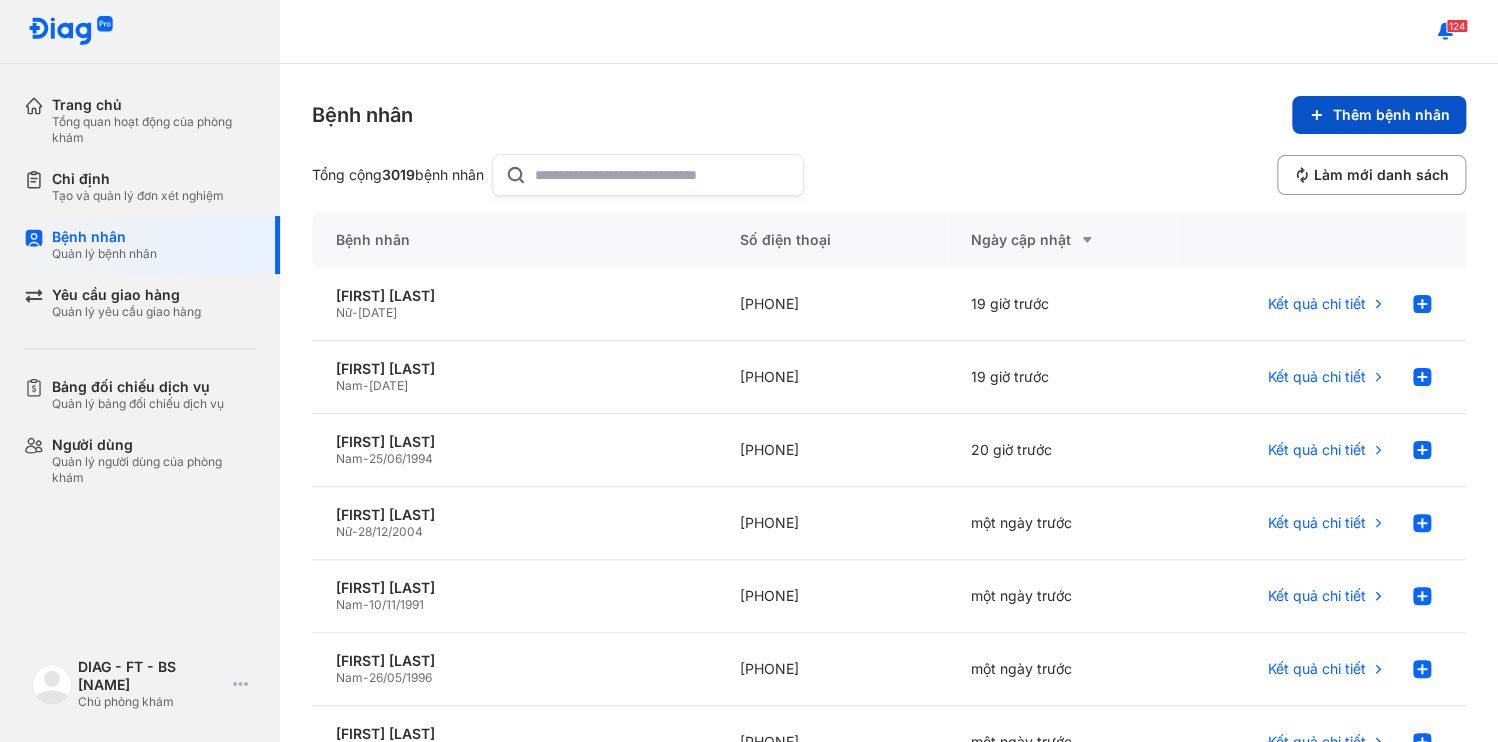 click on "Thêm bệnh nhân" at bounding box center (1379, 115) 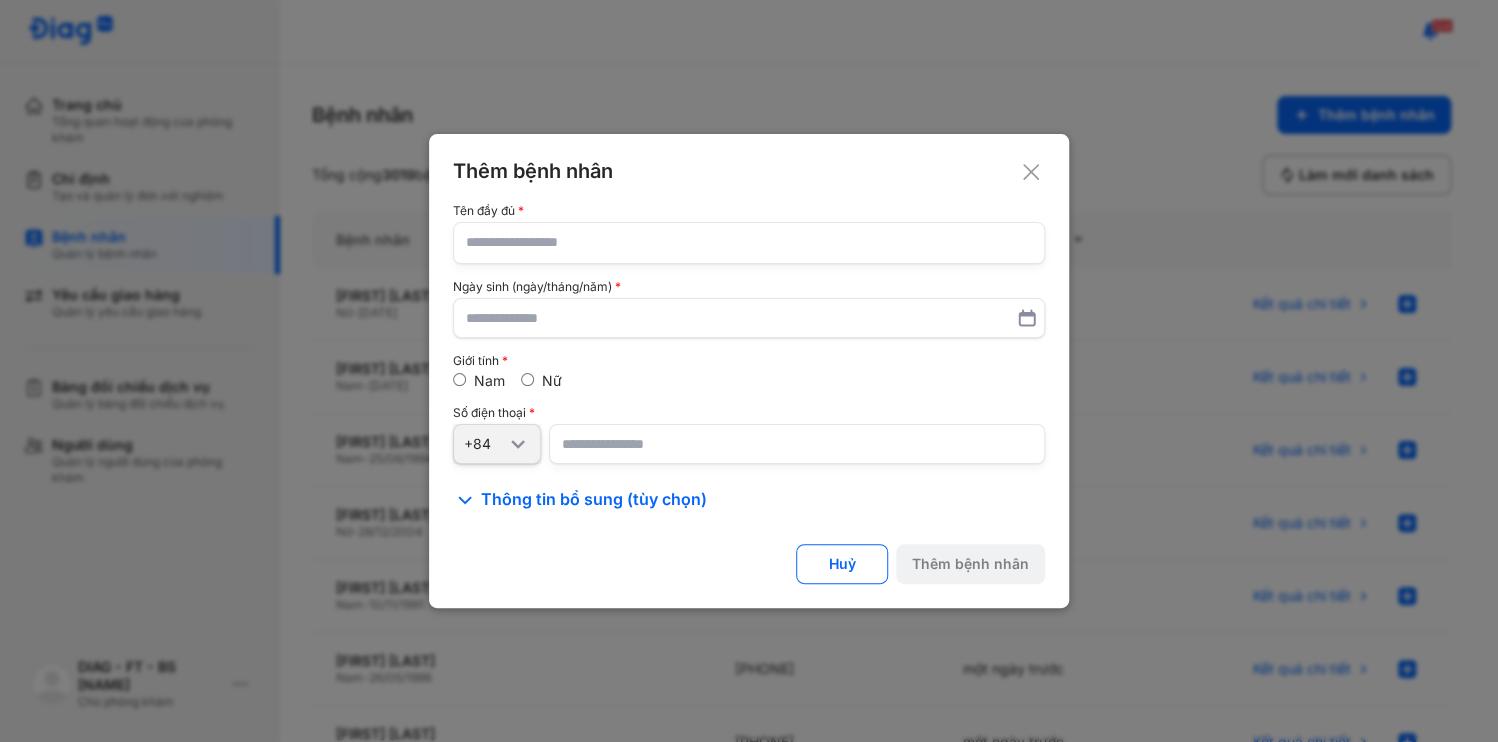 click 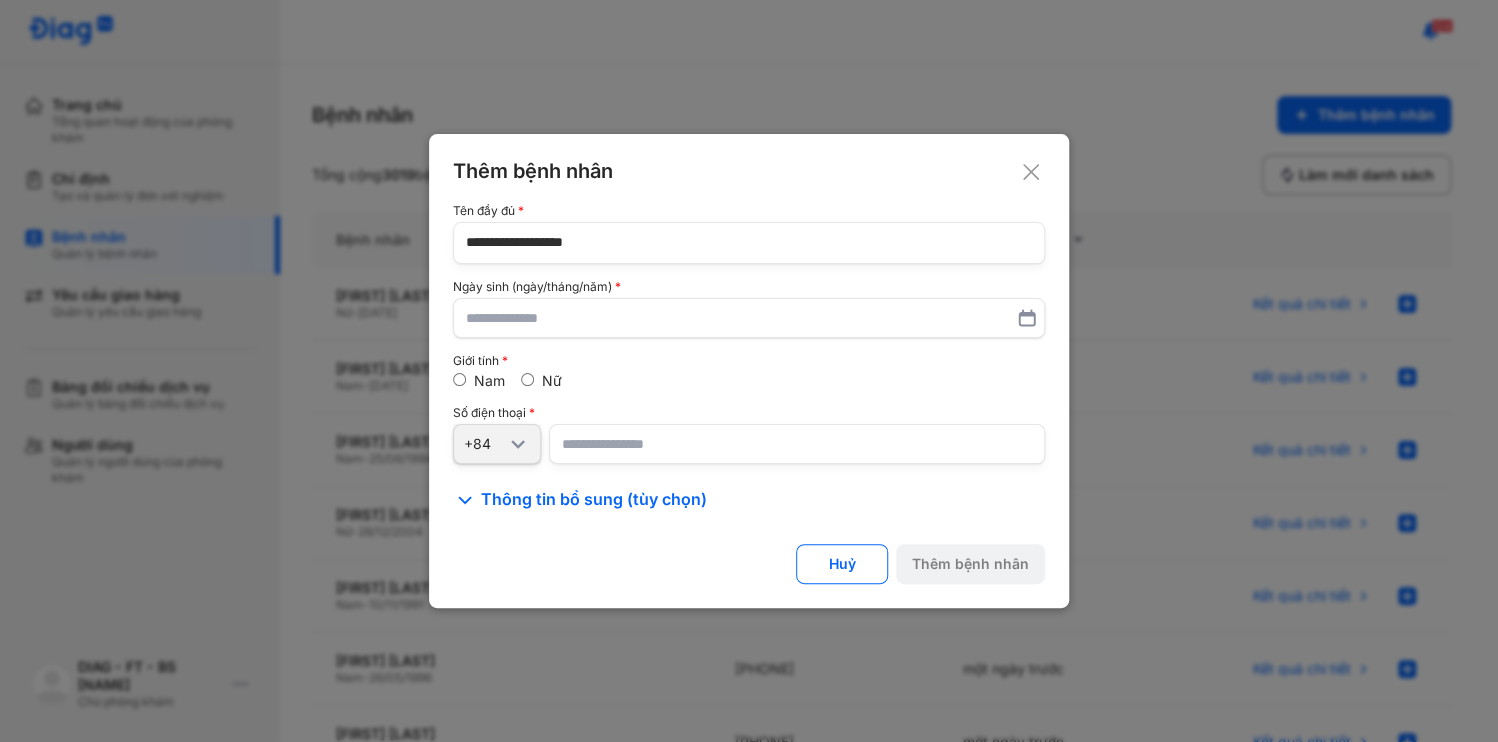 type on "**********" 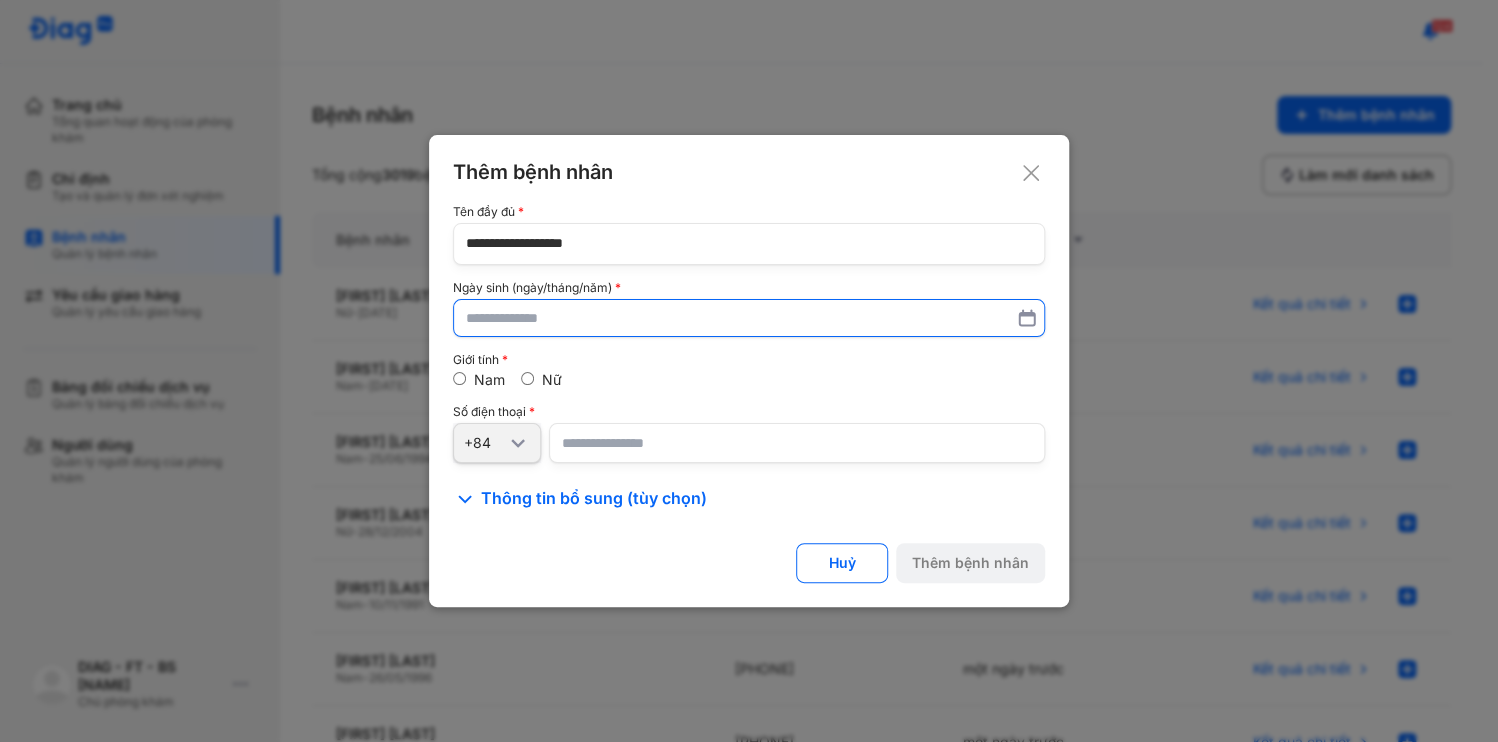 click at bounding box center [749, 318] 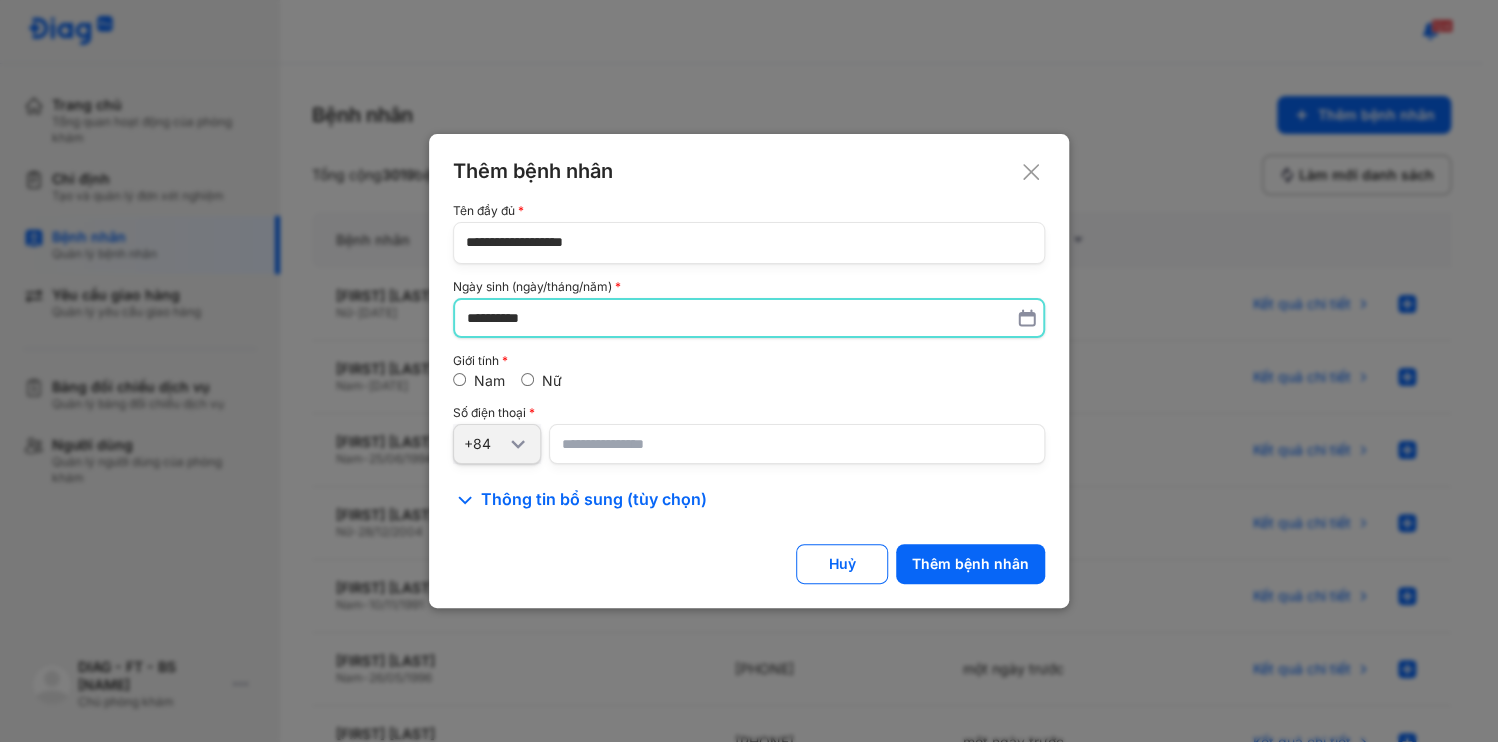 type on "**********" 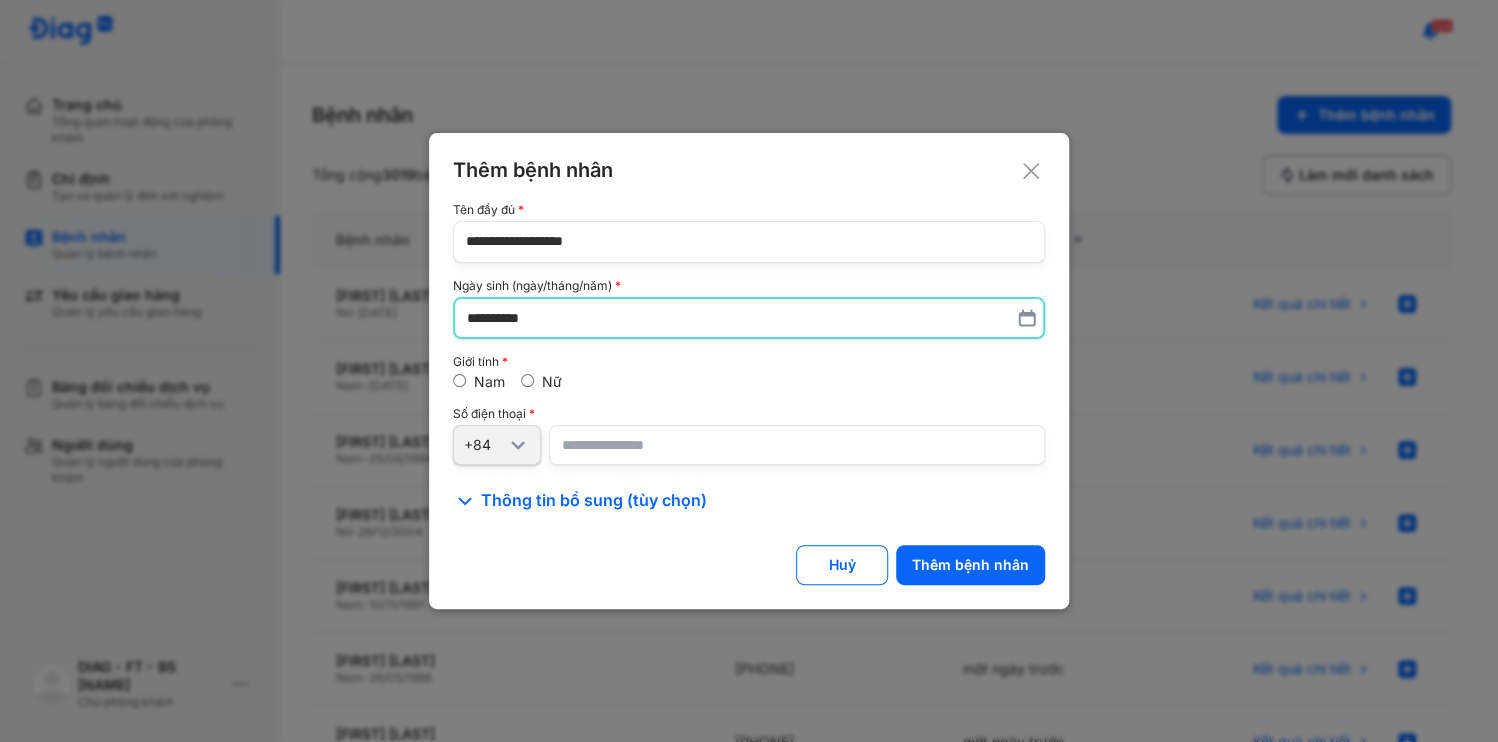 click on "Nữ" at bounding box center [541, 382] 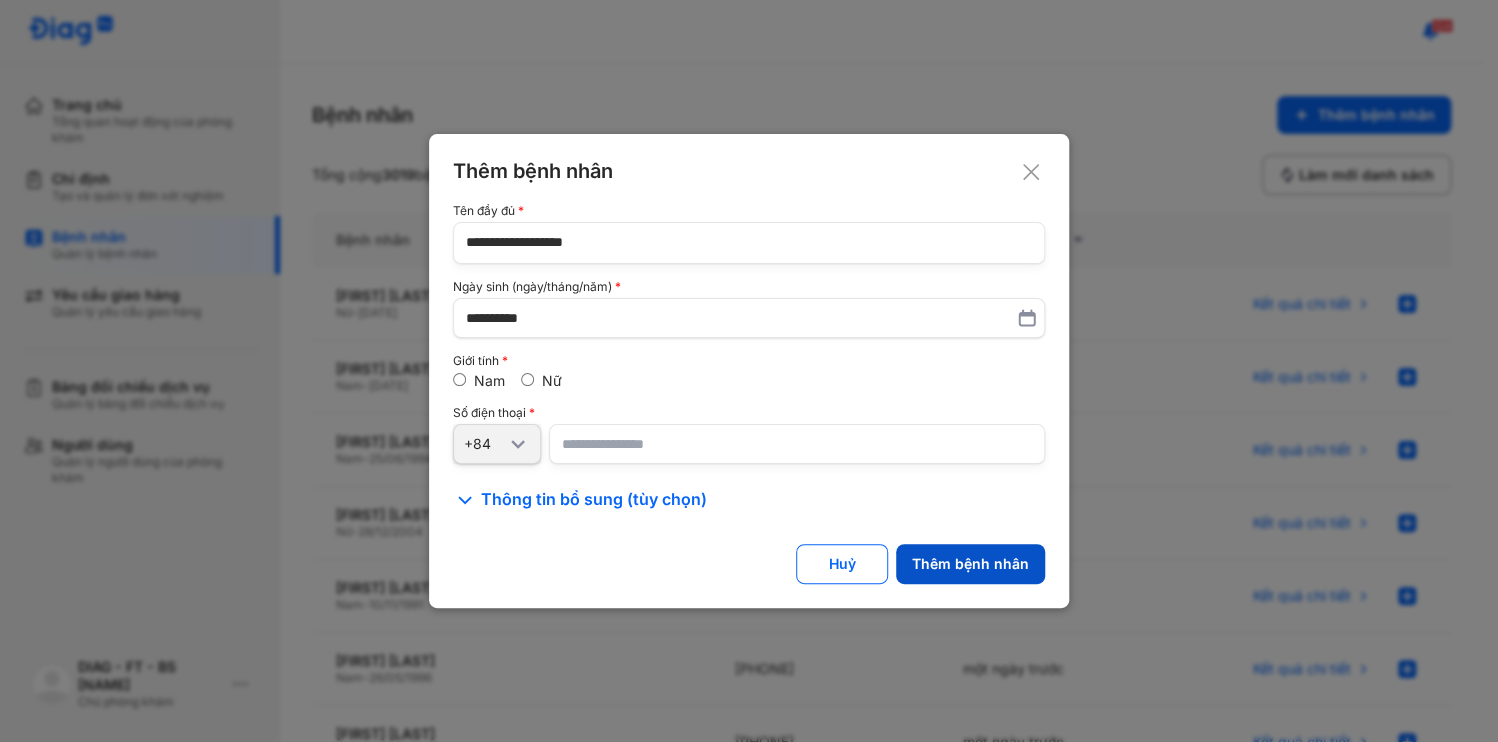 click on "Thêm bệnh nhân" 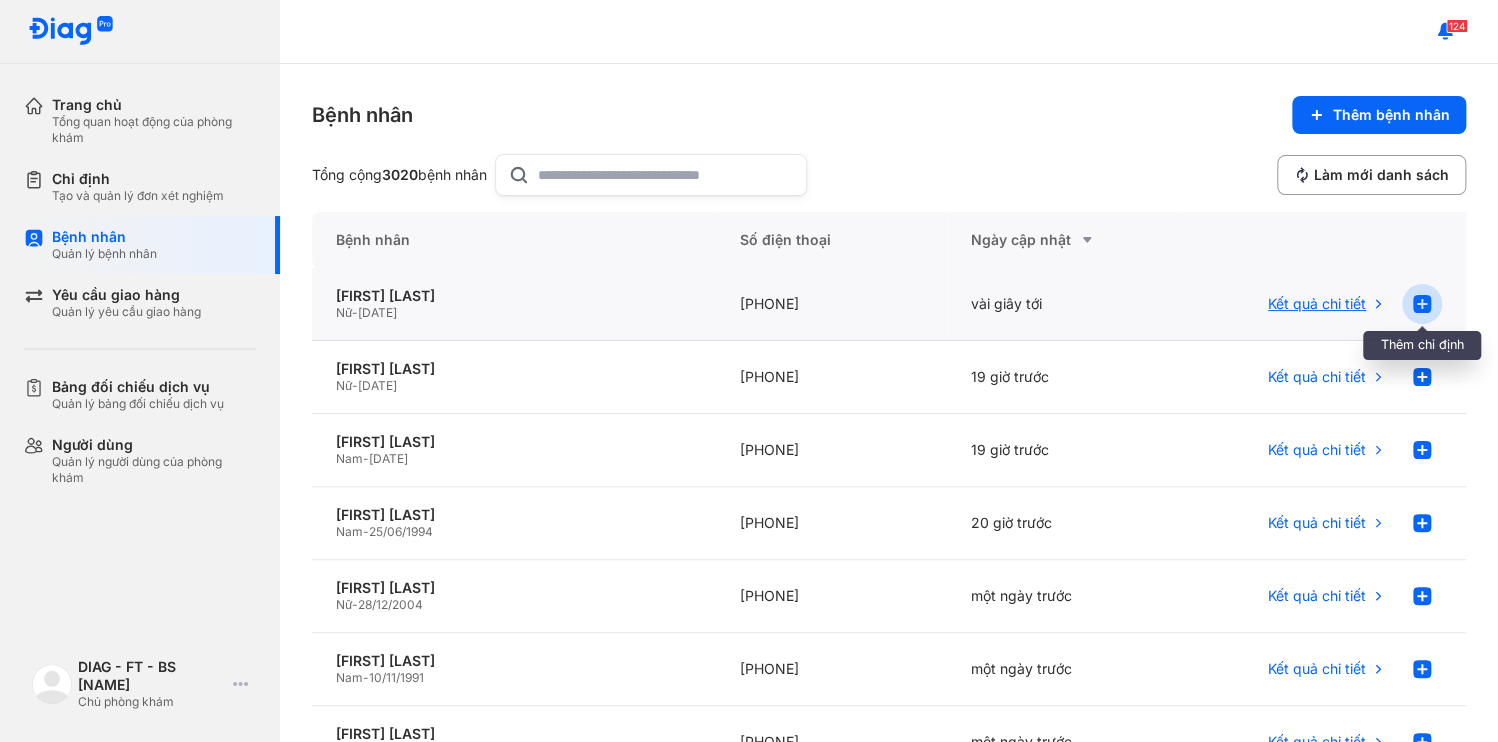click 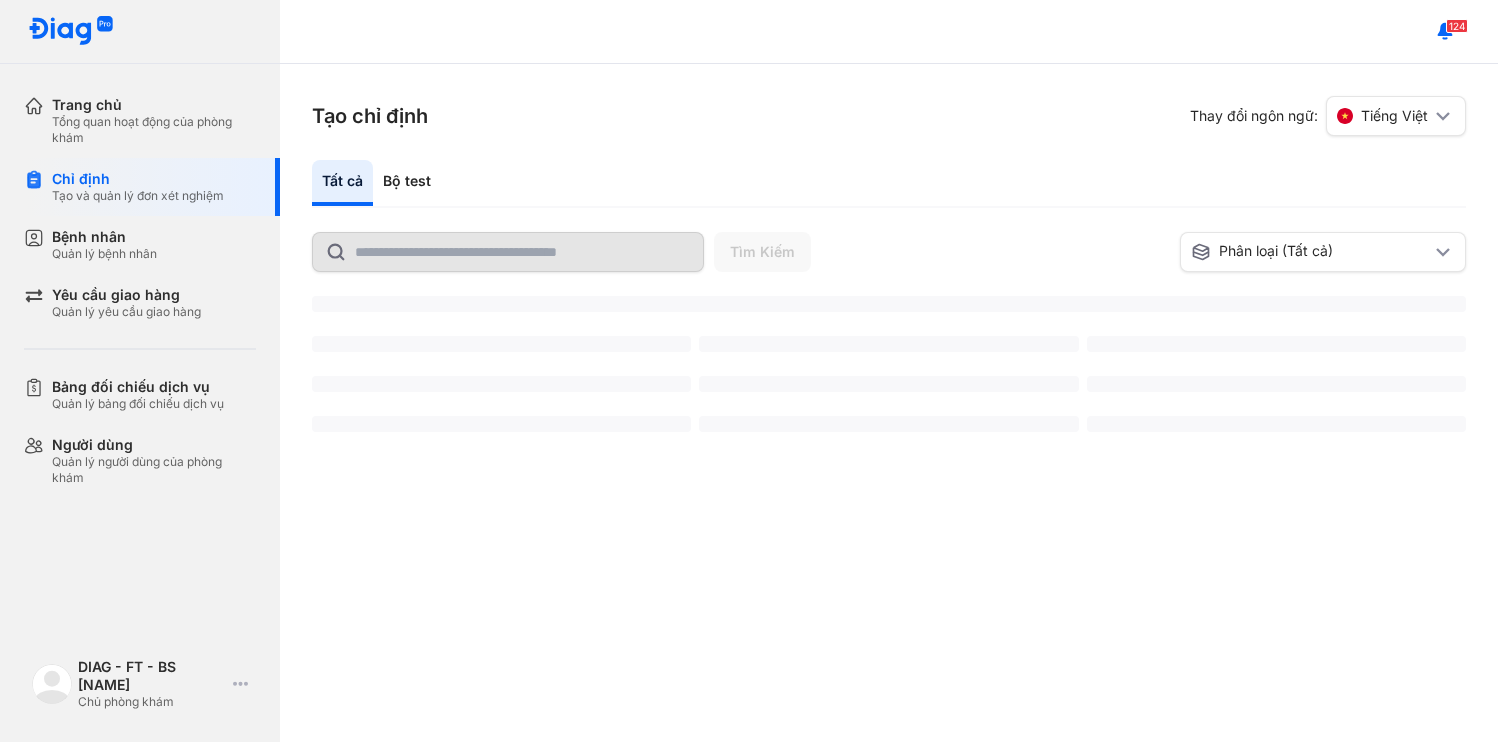 scroll, scrollTop: 0, scrollLeft: 0, axis: both 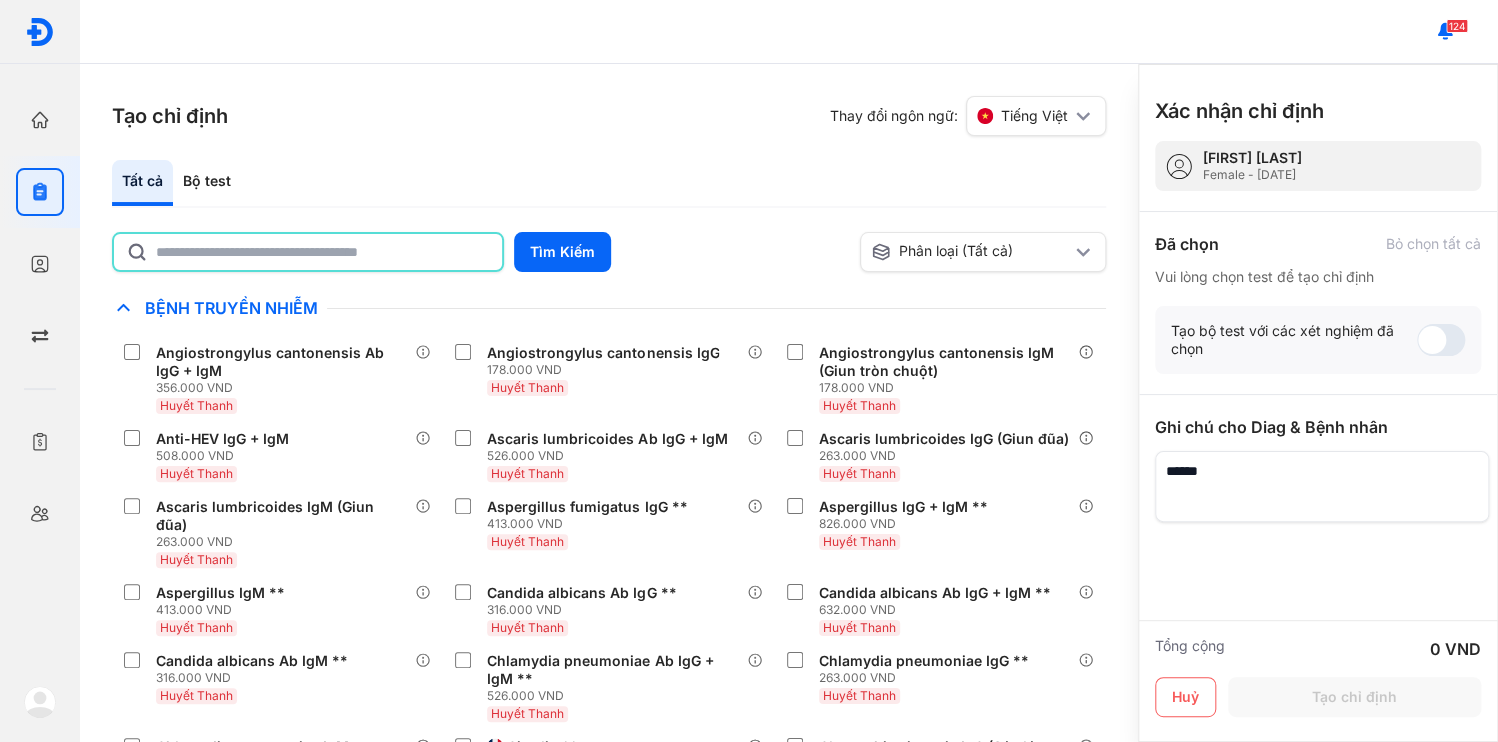click 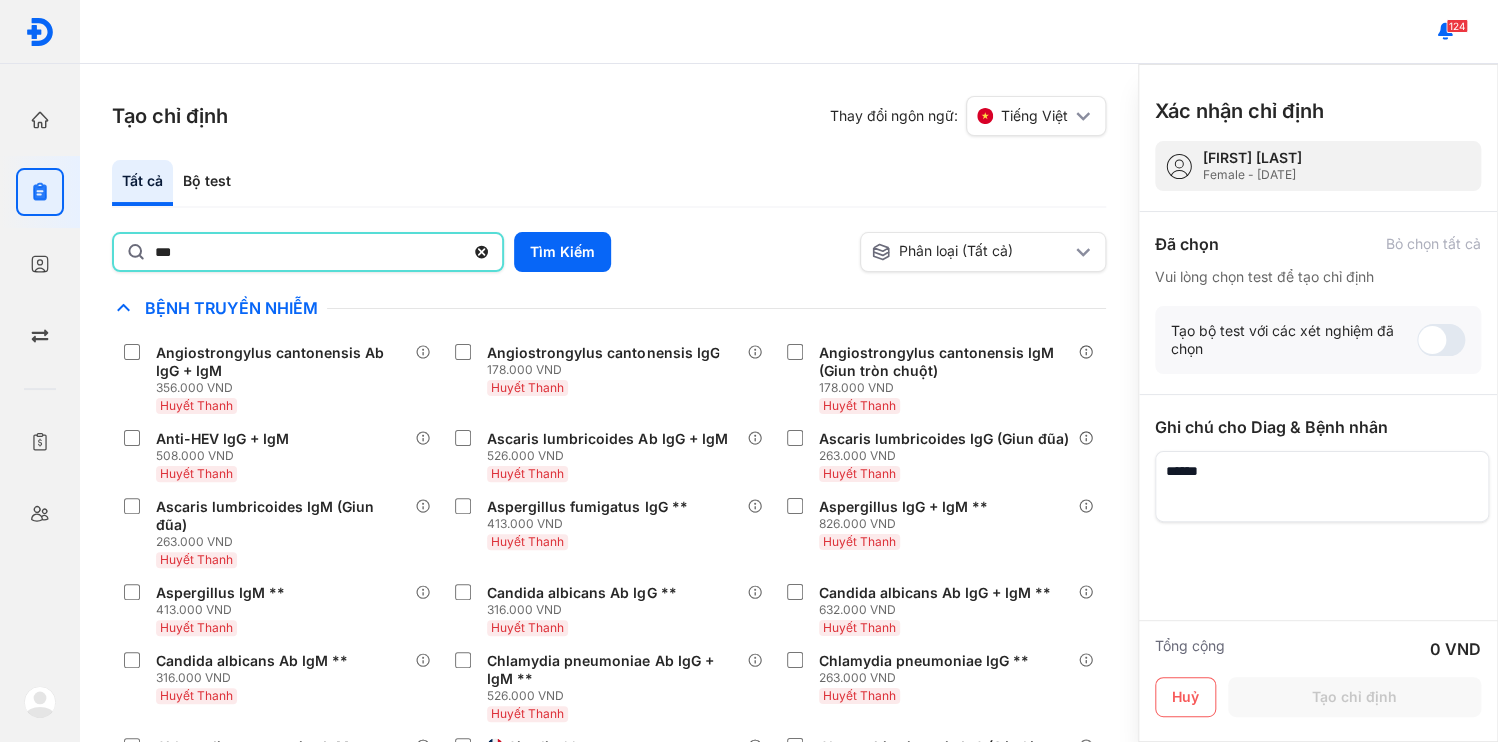 type on "***" 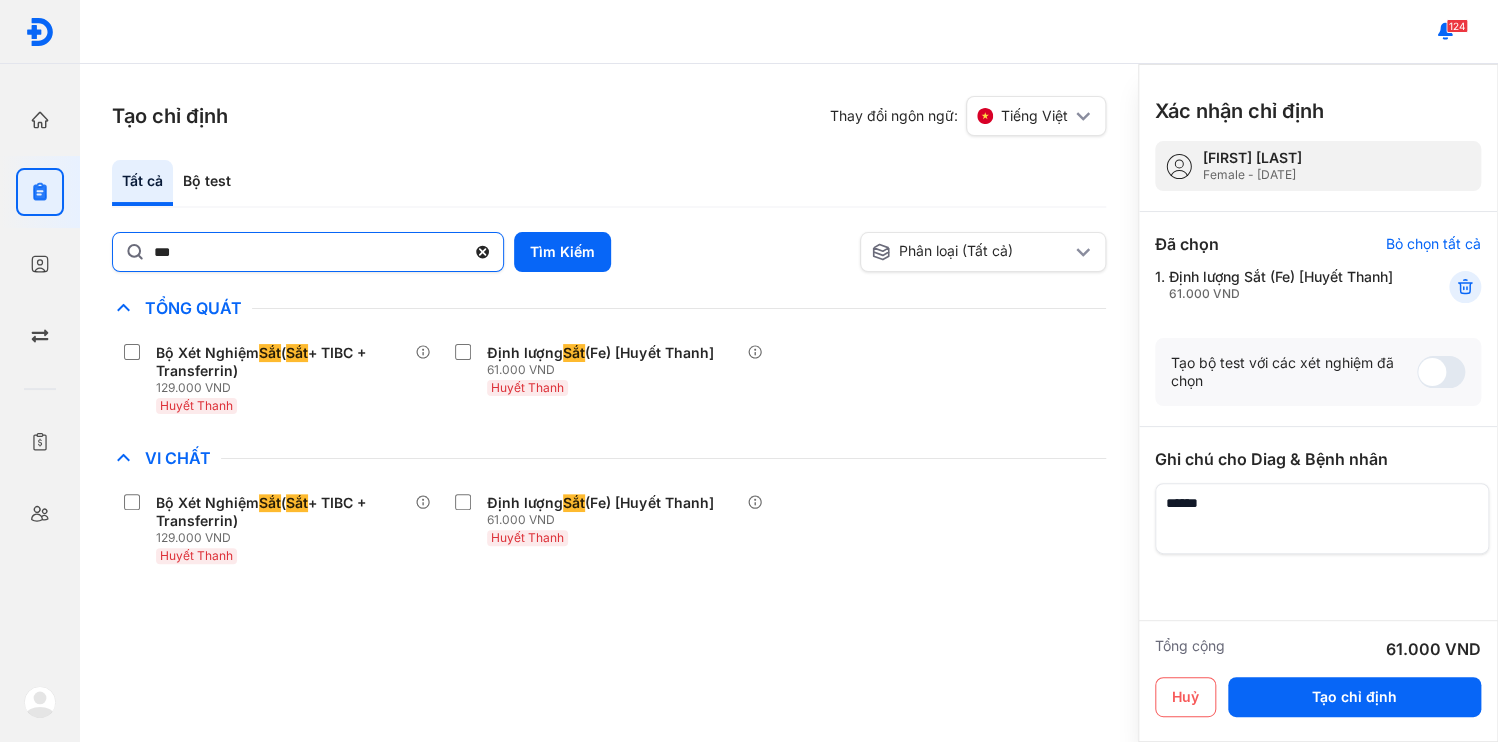 click 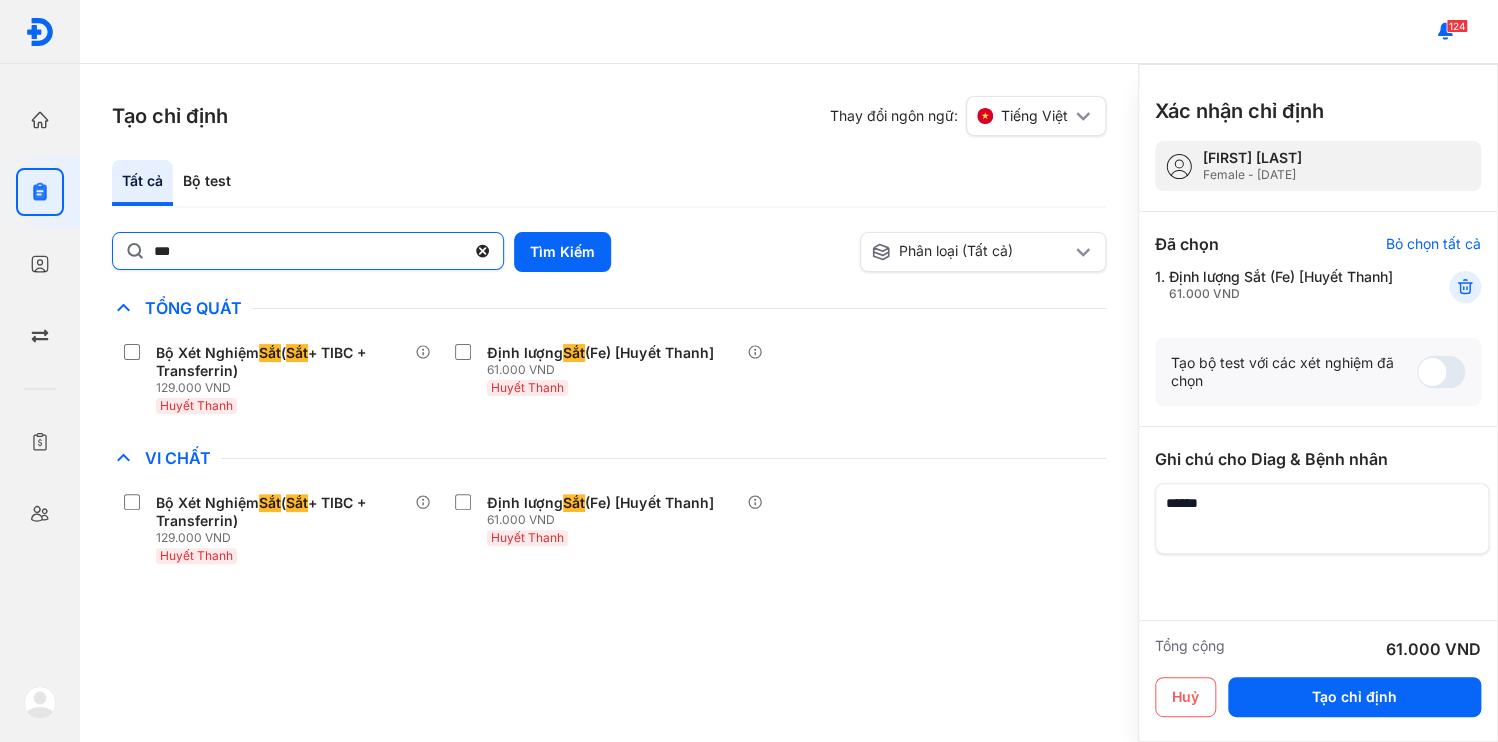 click on "***" 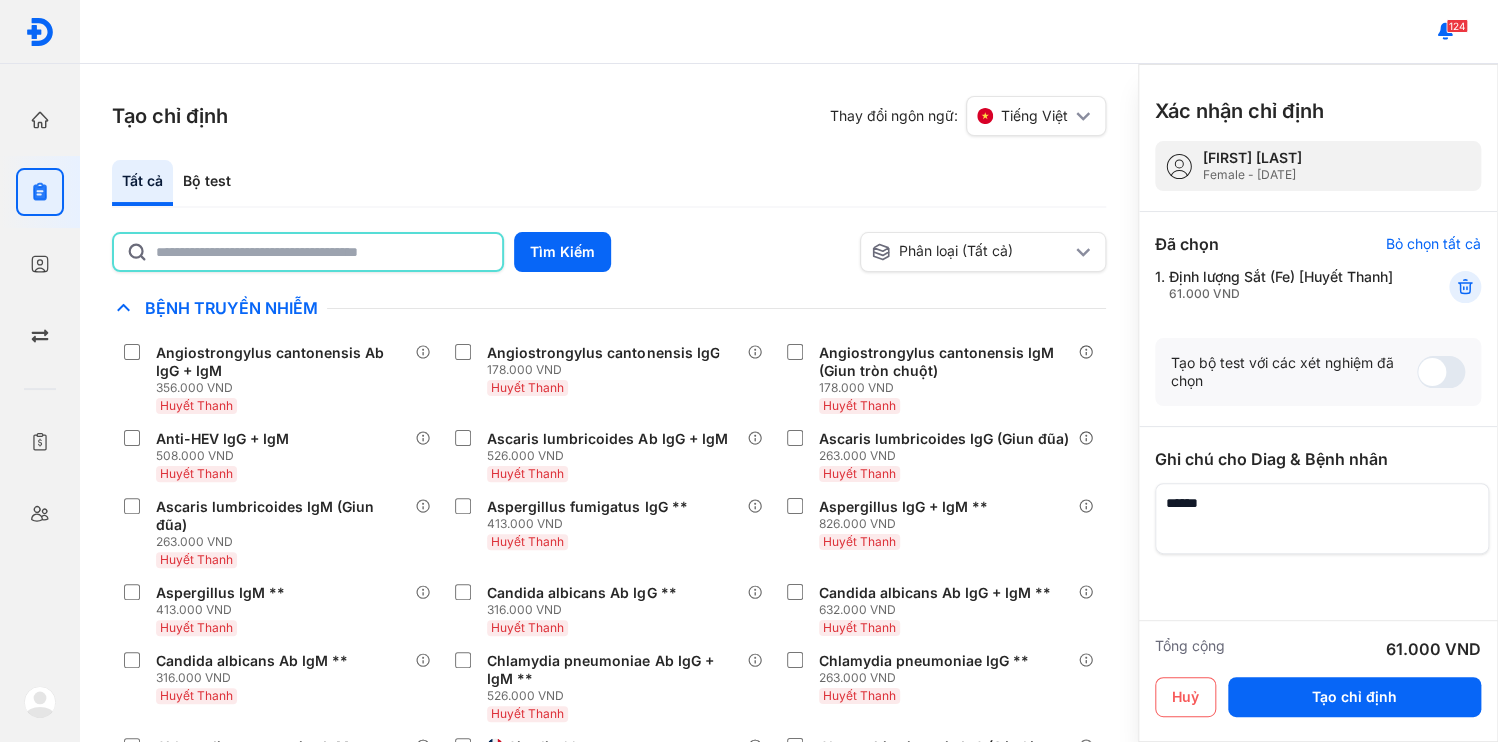 click 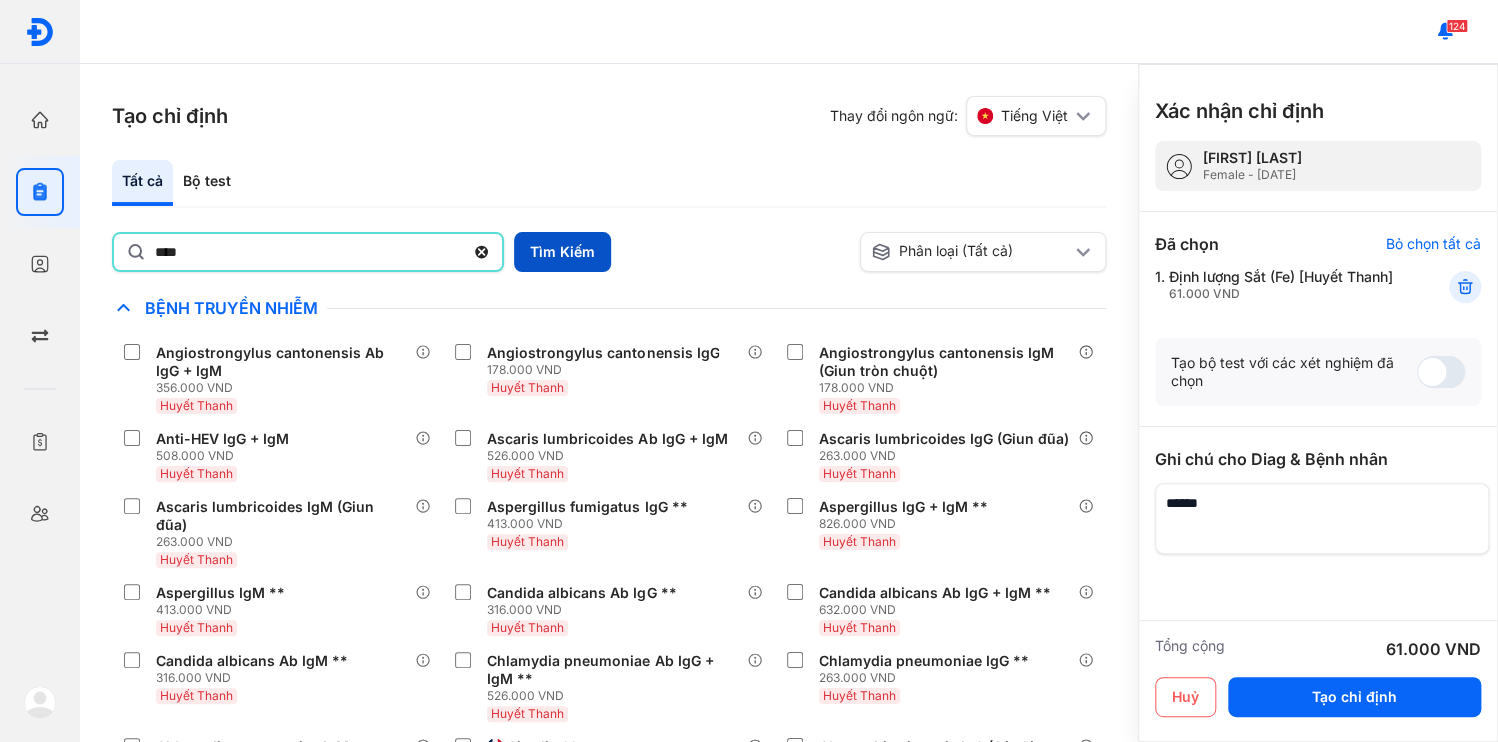 type on "****" 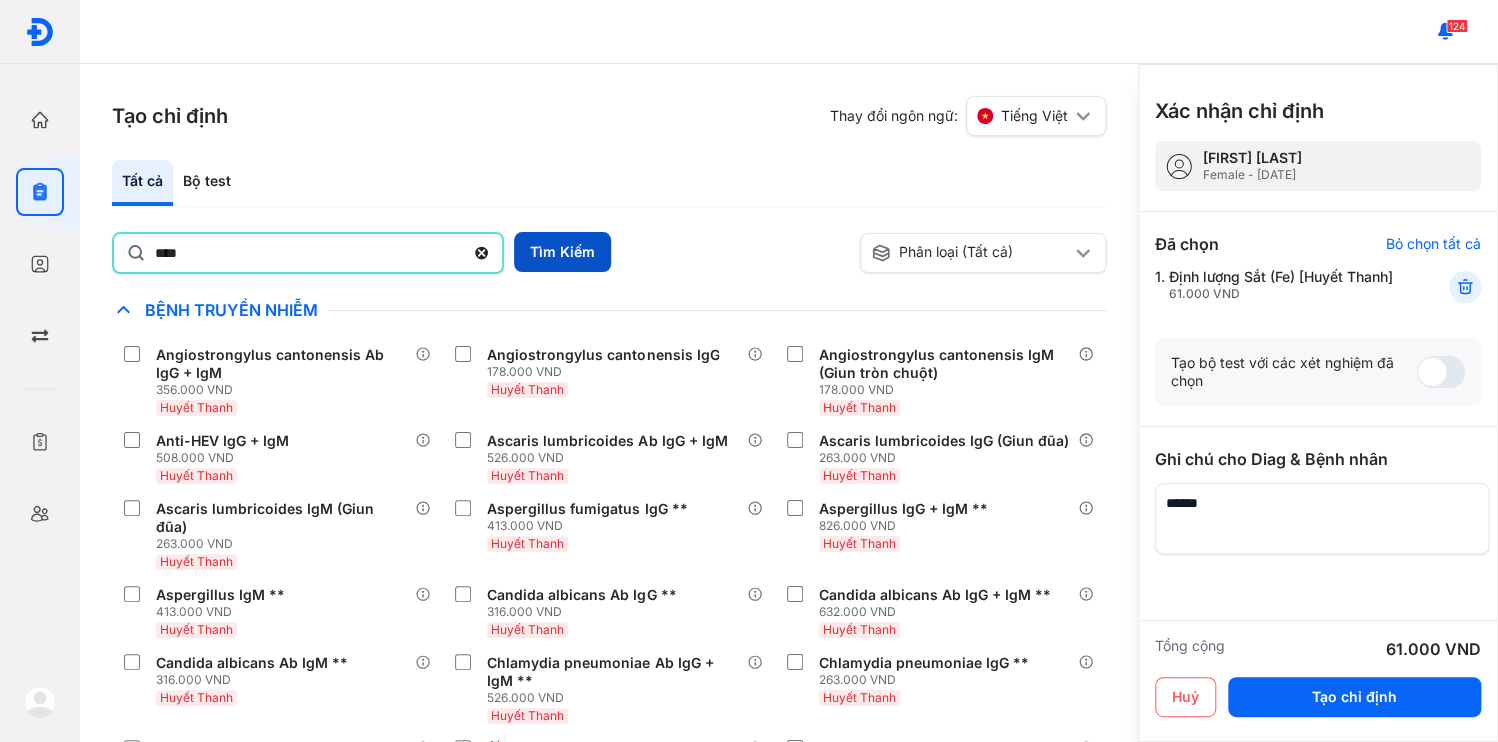 click on "Tìm Kiếm" at bounding box center (562, 252) 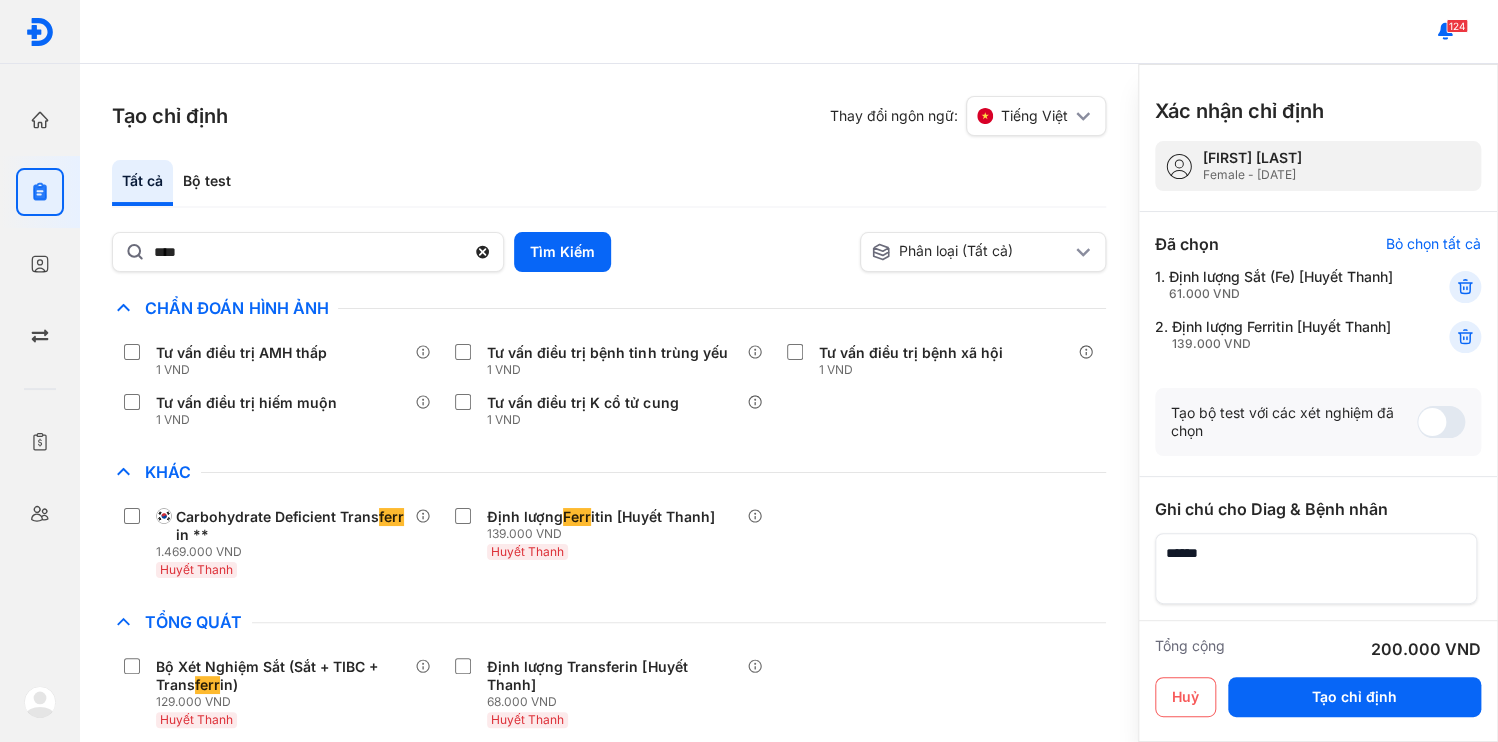 click at bounding box center (1316, 568) 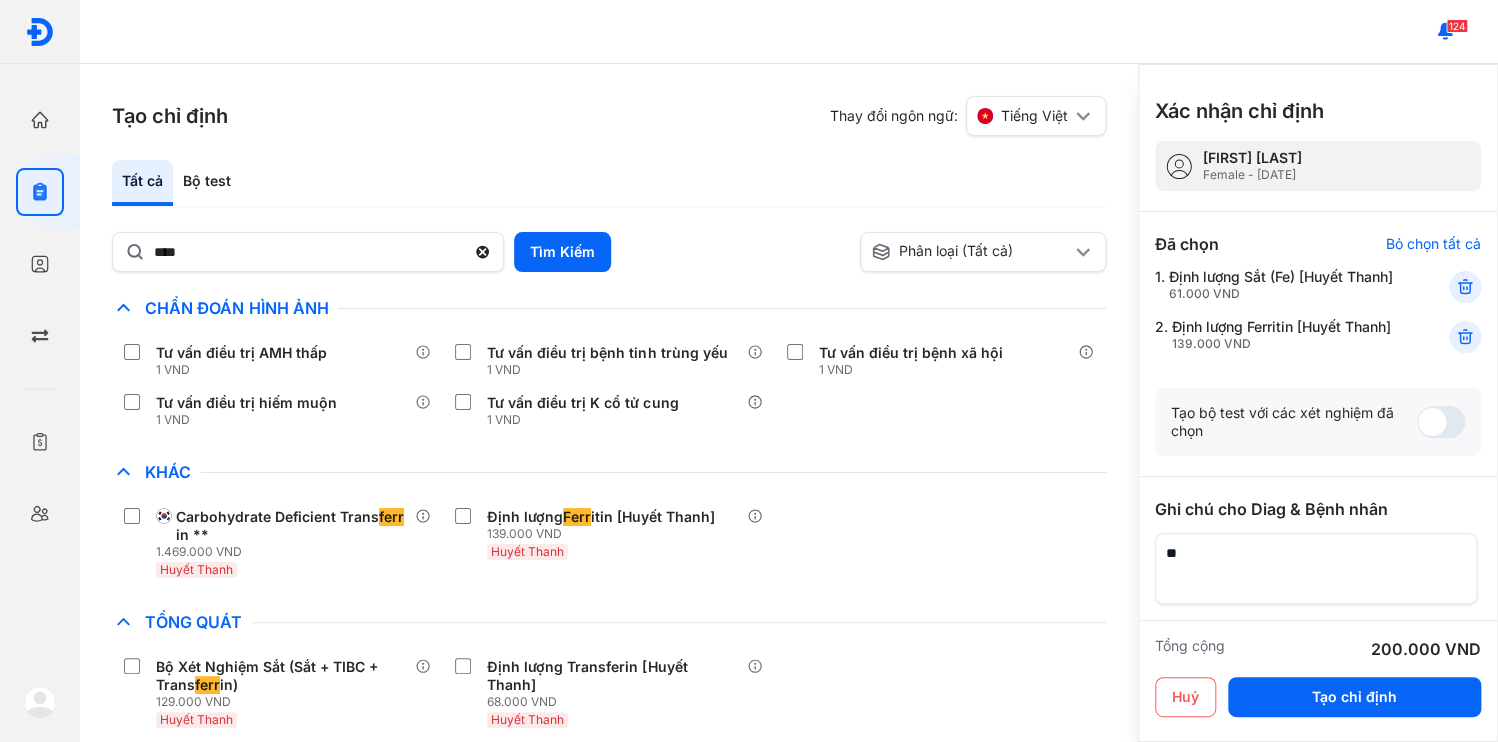 type on "*" 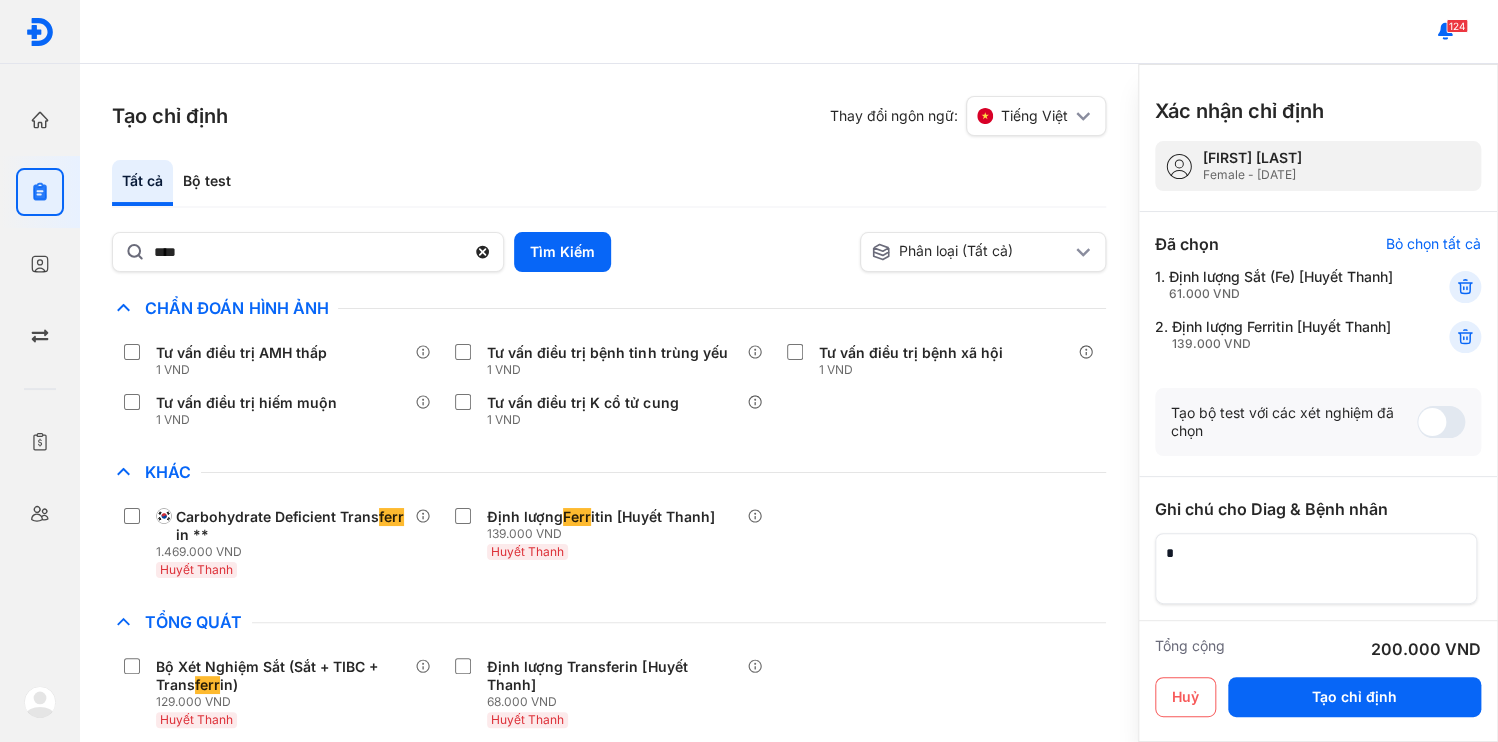 type 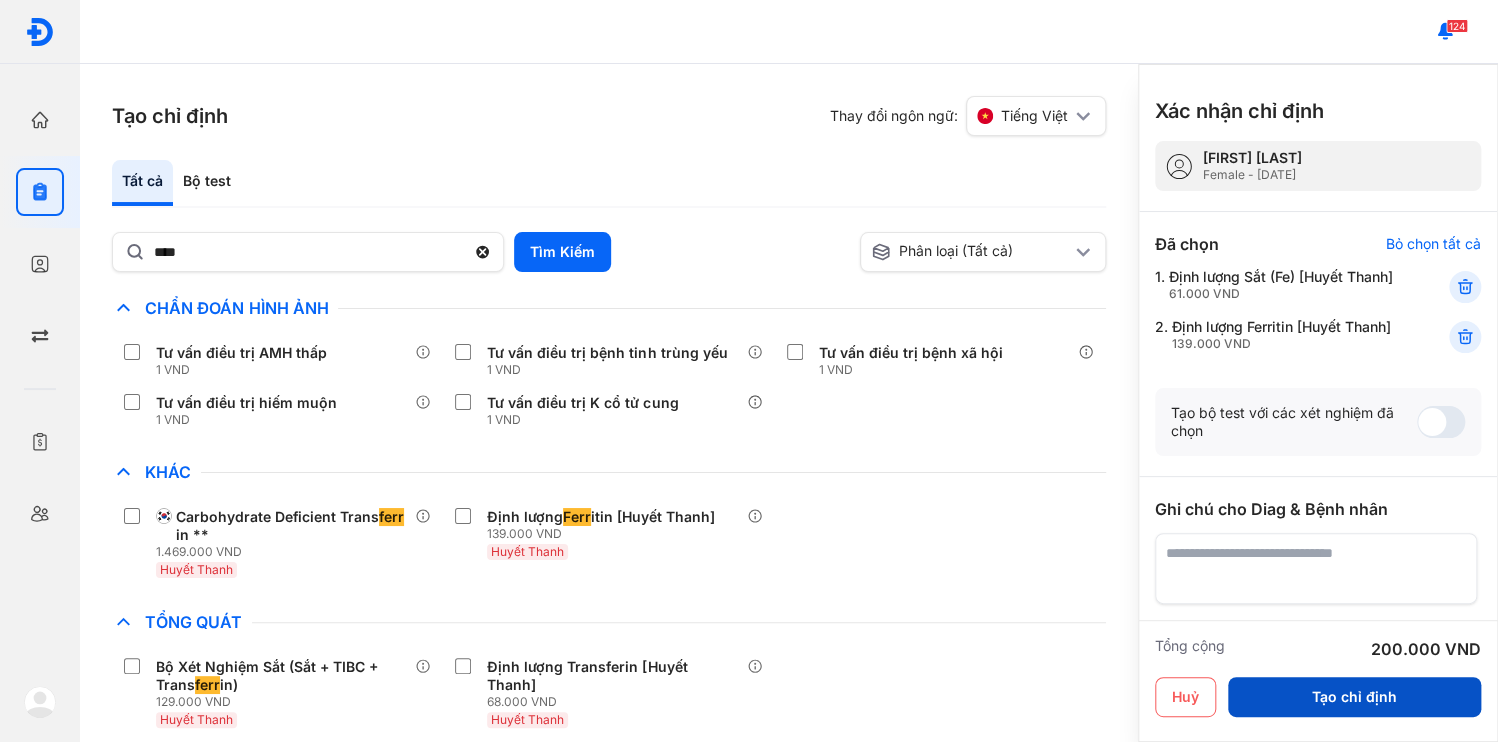 click on "Tạo chỉ định" at bounding box center (1354, 697) 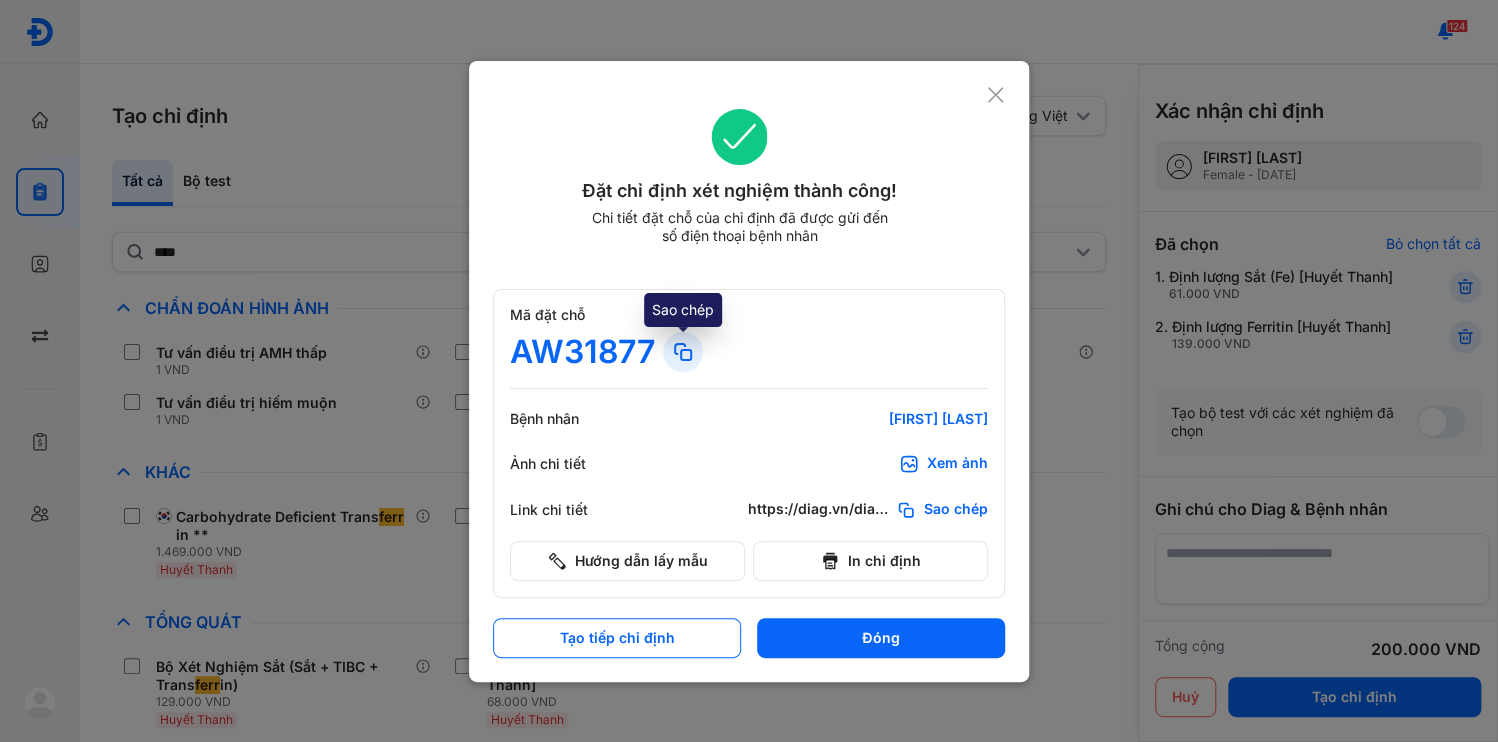 click 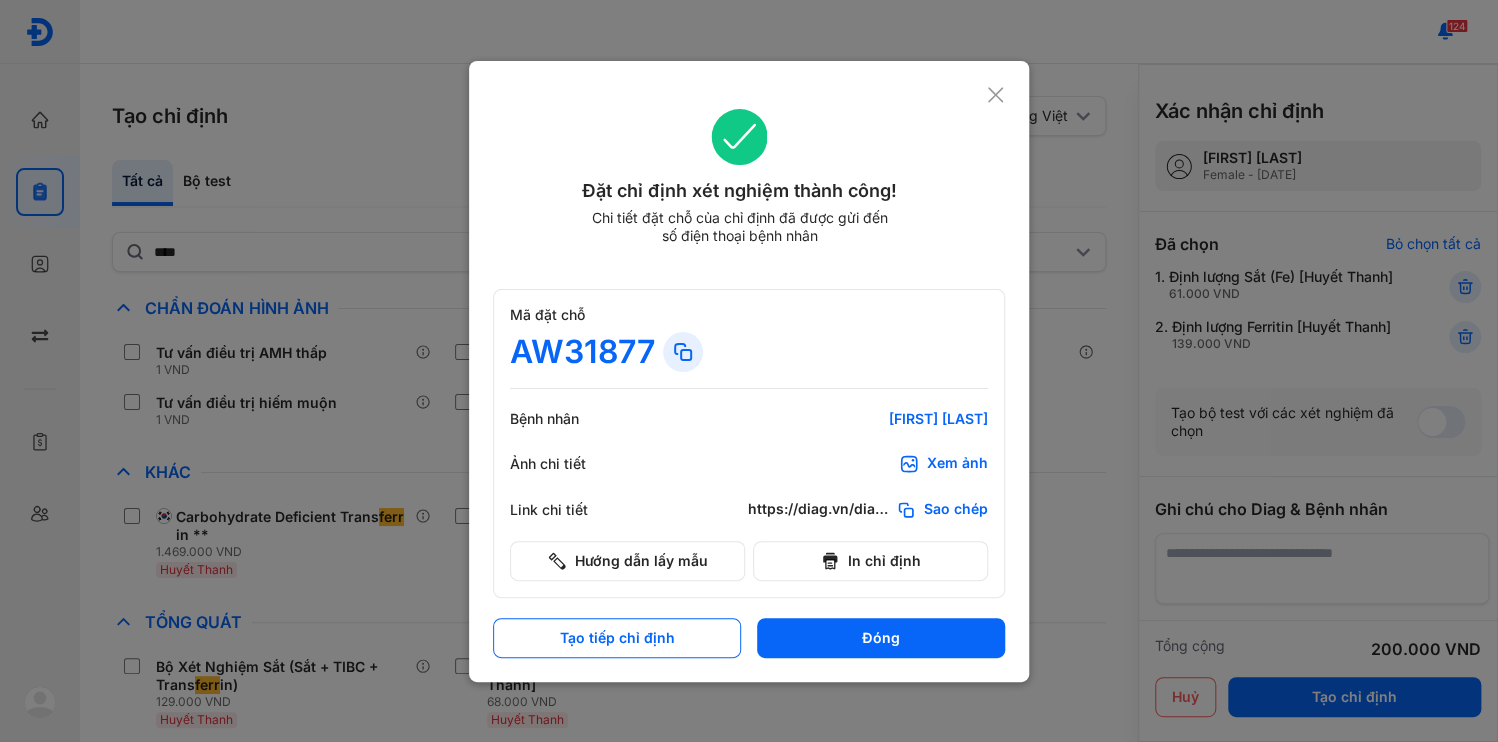 click 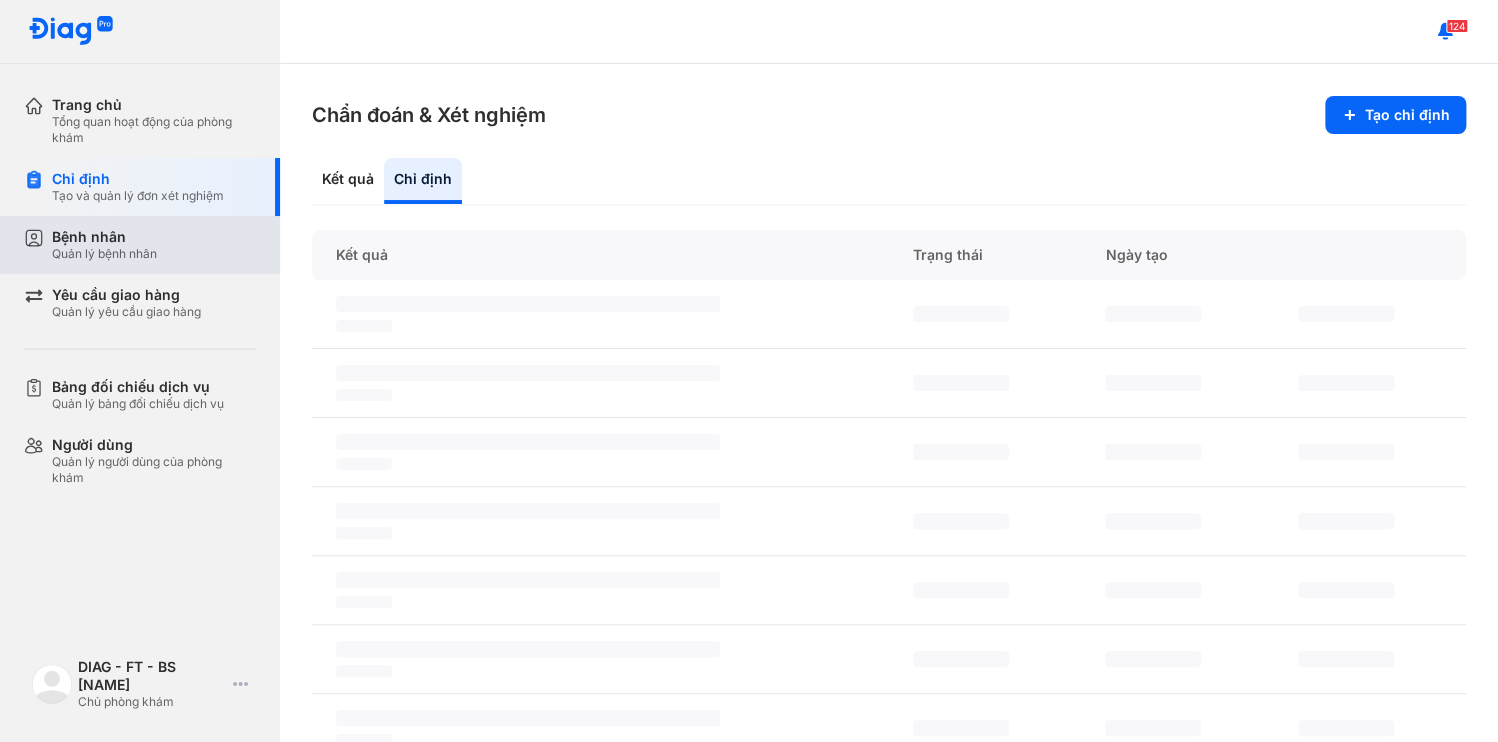 click on "Quản lý bệnh nhân" at bounding box center (104, 254) 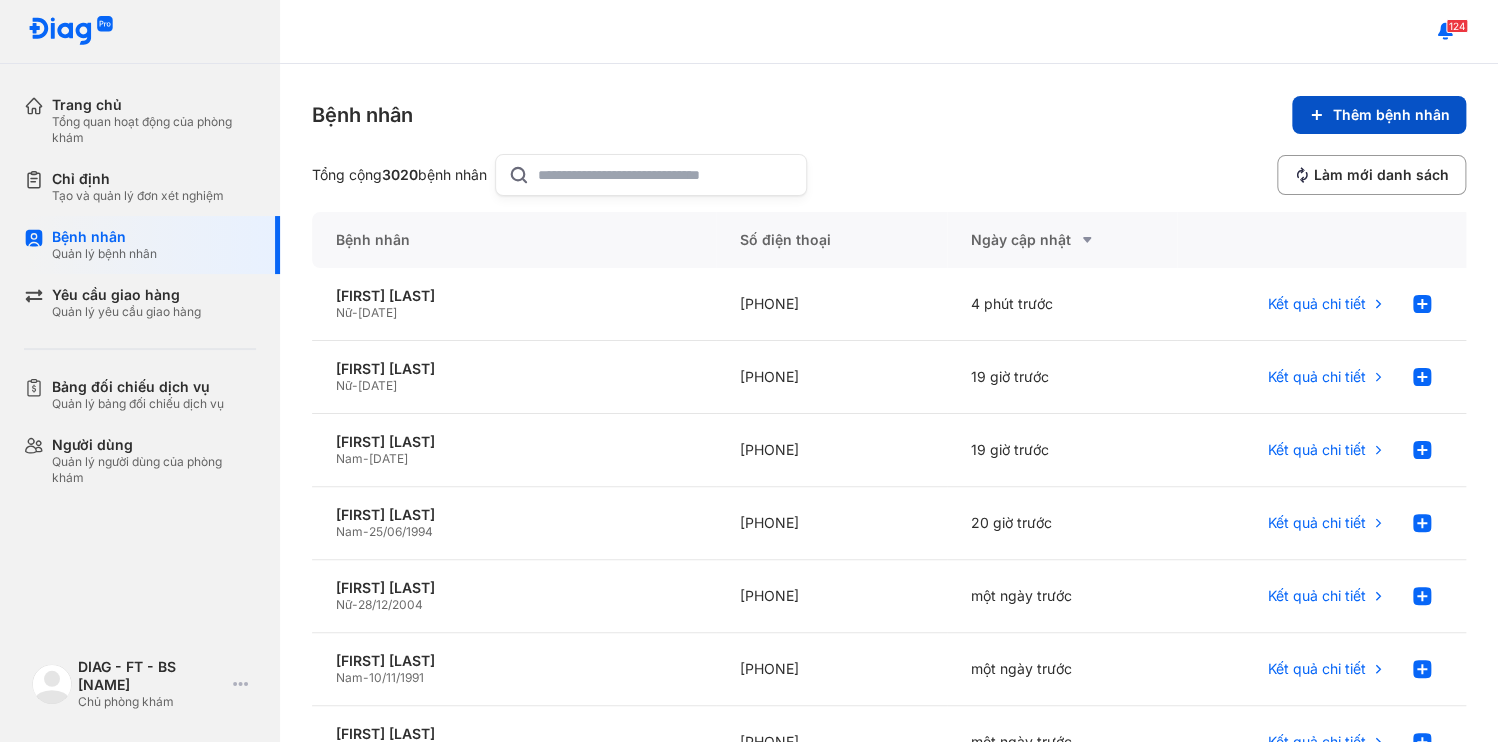 click 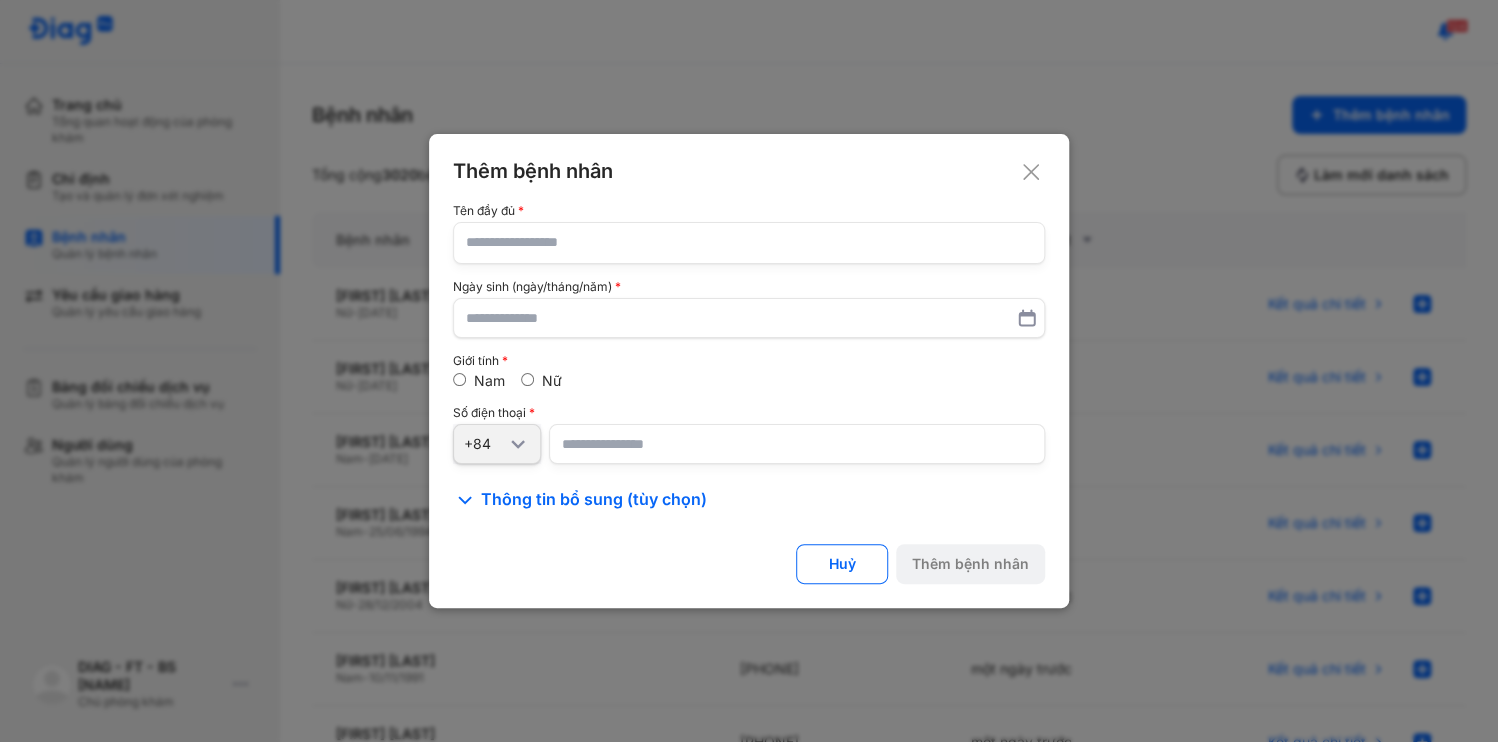 type 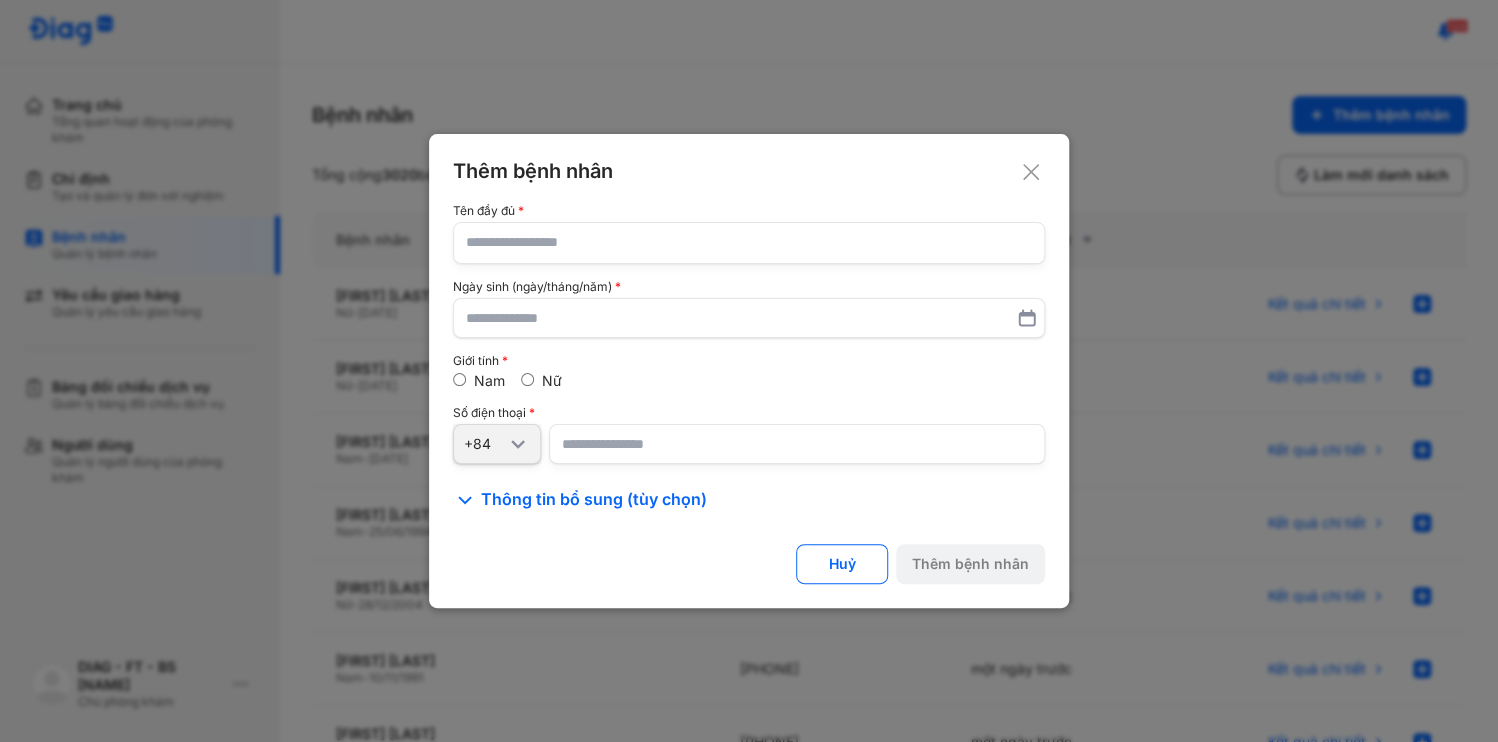 click 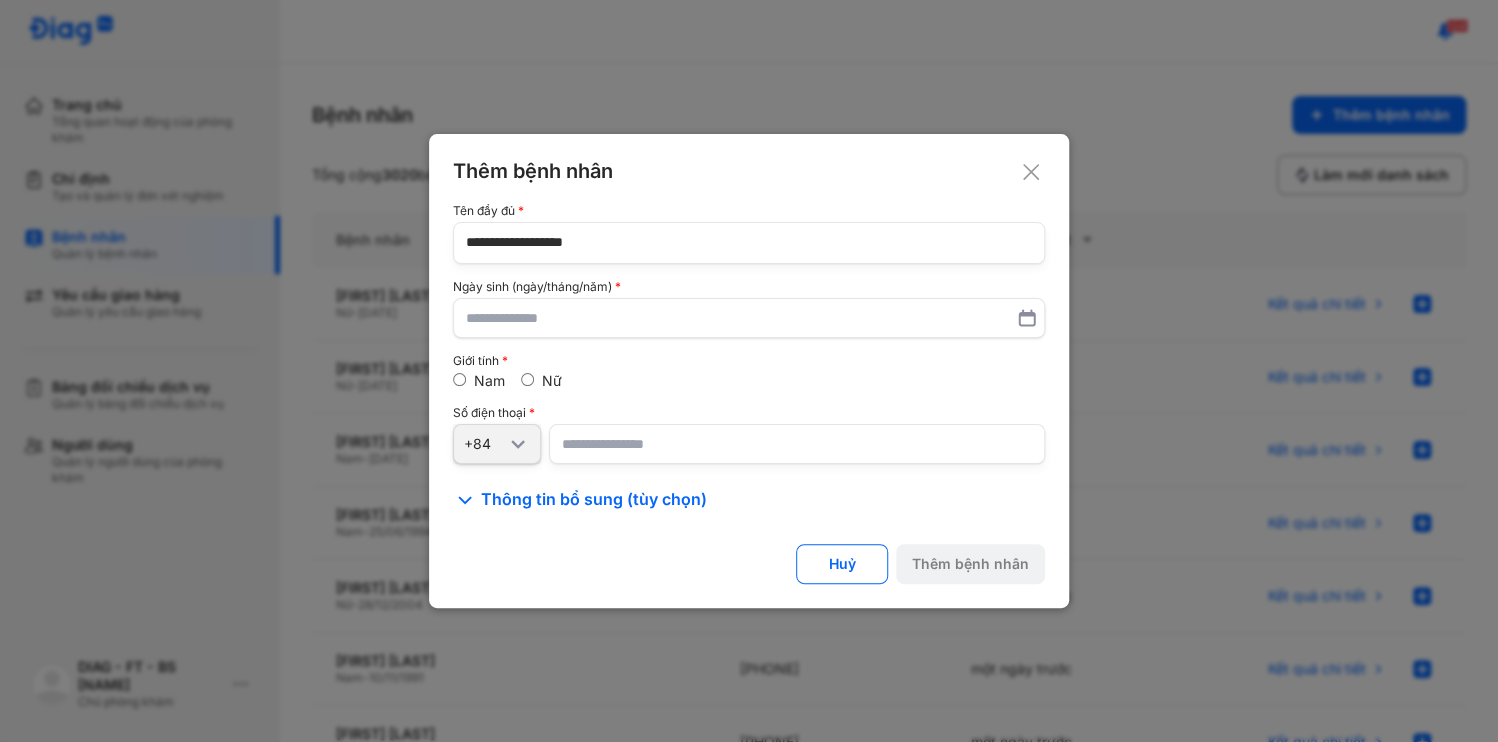 type on "**********" 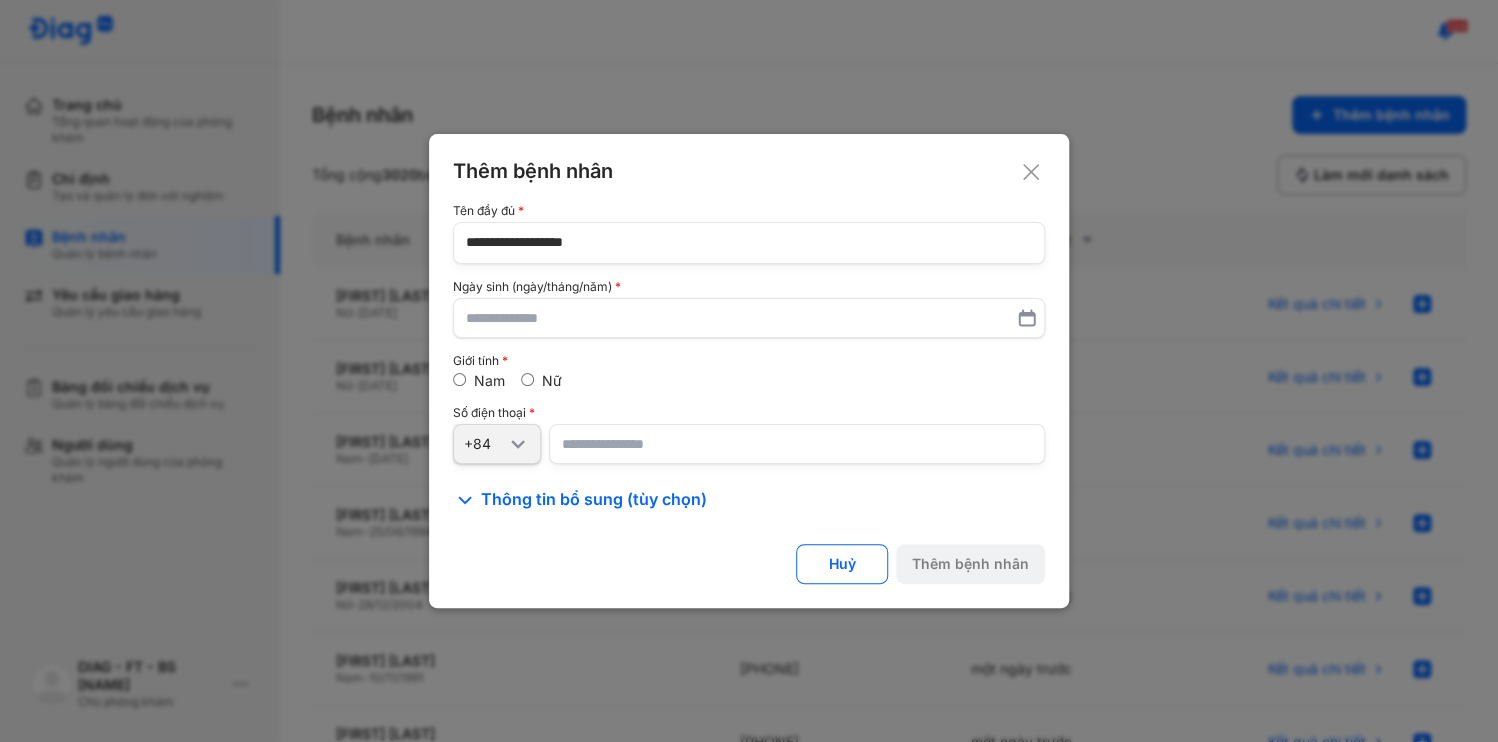 click at bounding box center [797, 444] 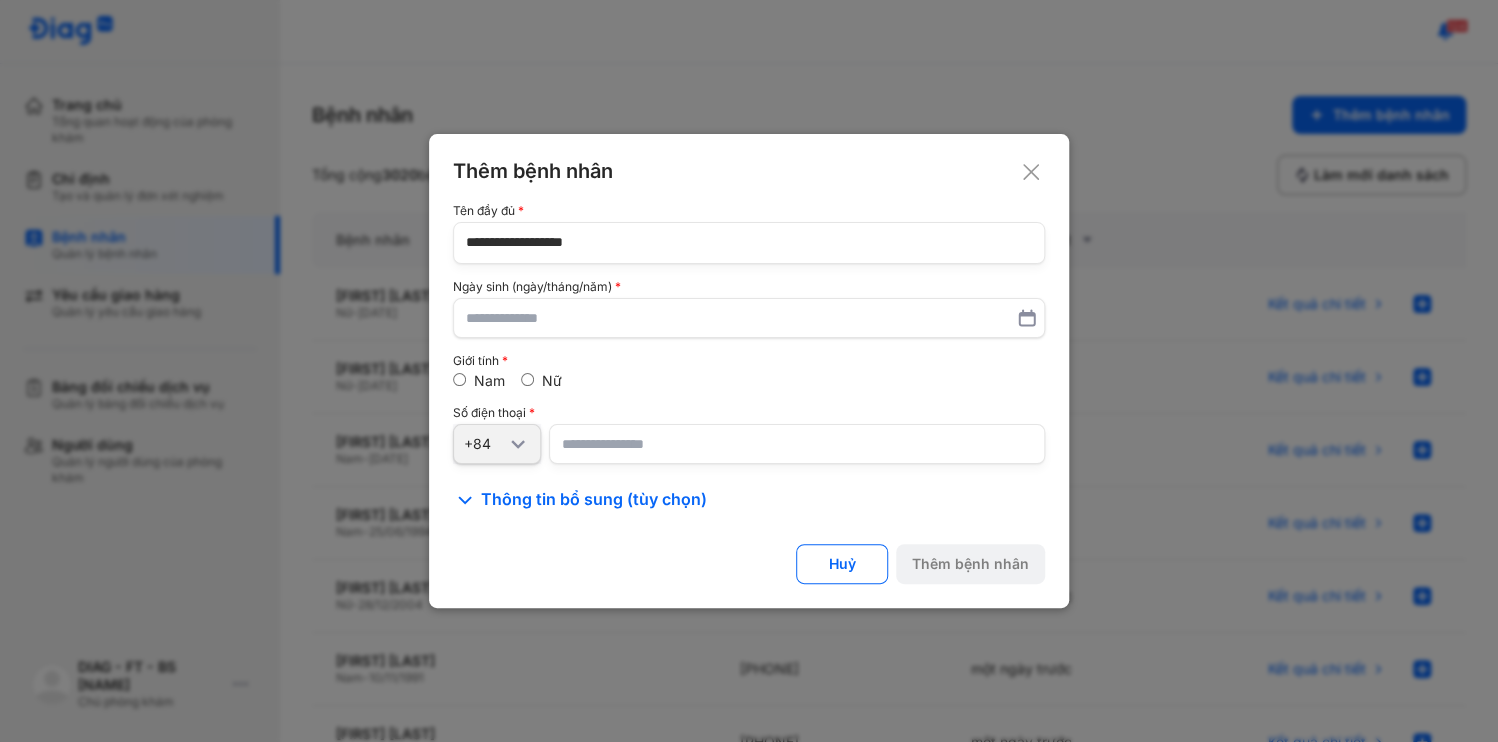 type on "**********" 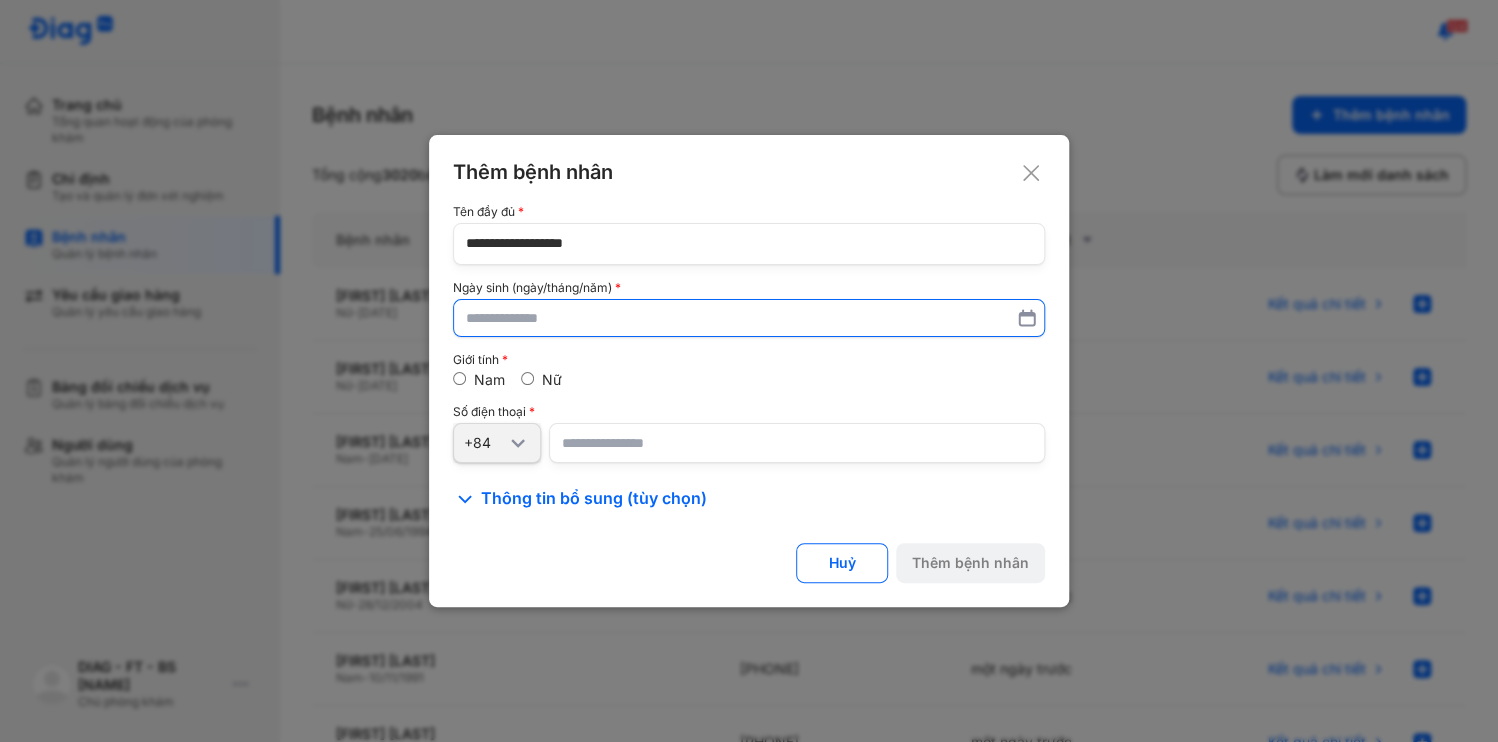click at bounding box center [749, 318] 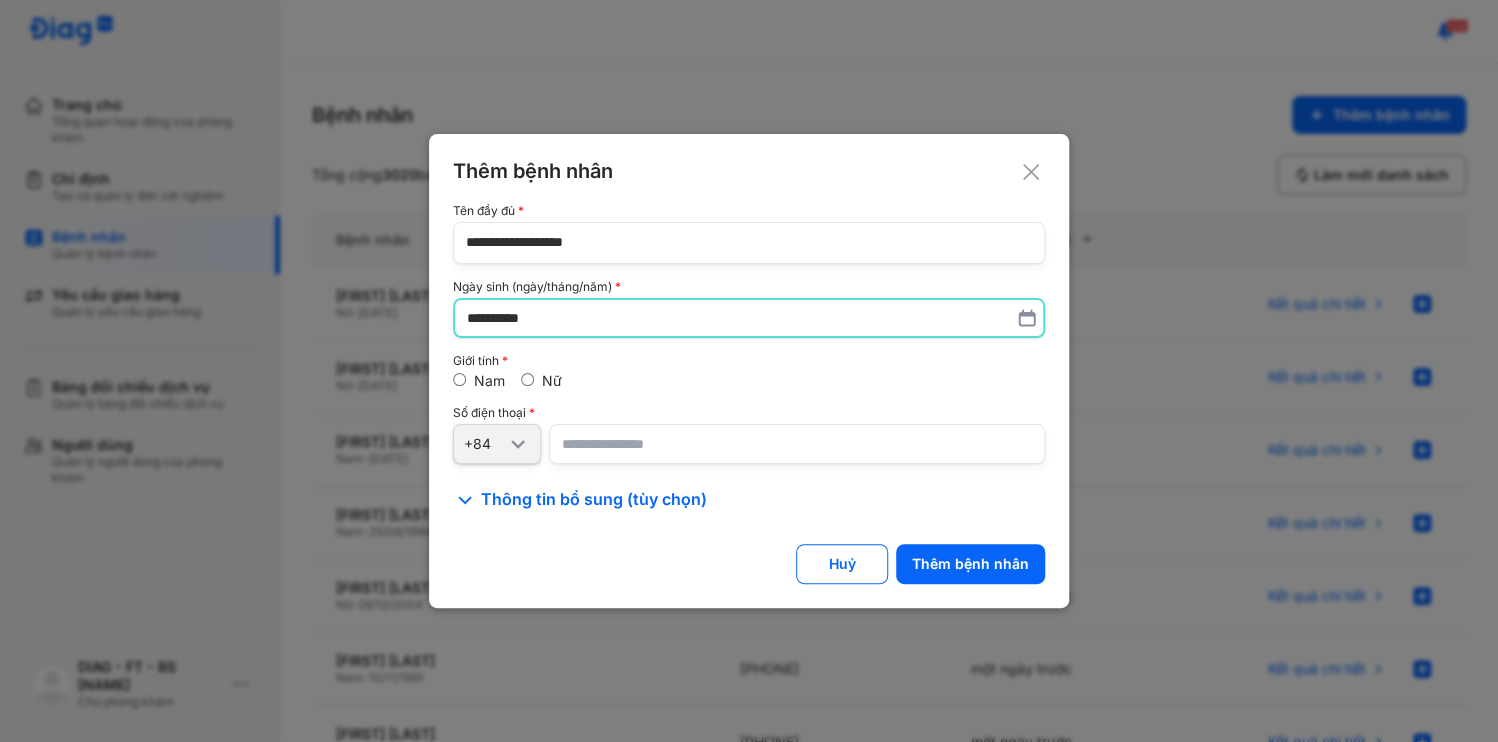 type on "**********" 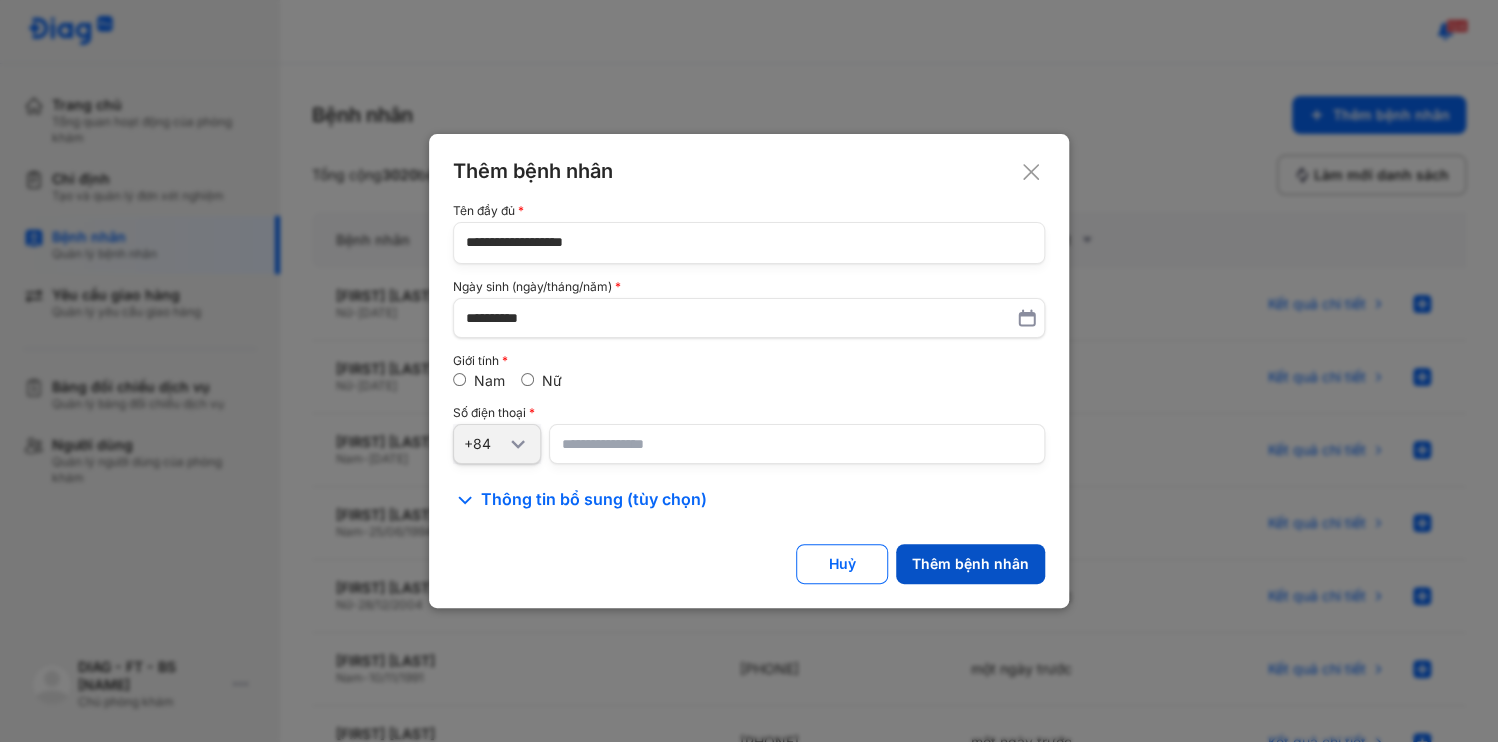 click on "Thêm bệnh nhân" 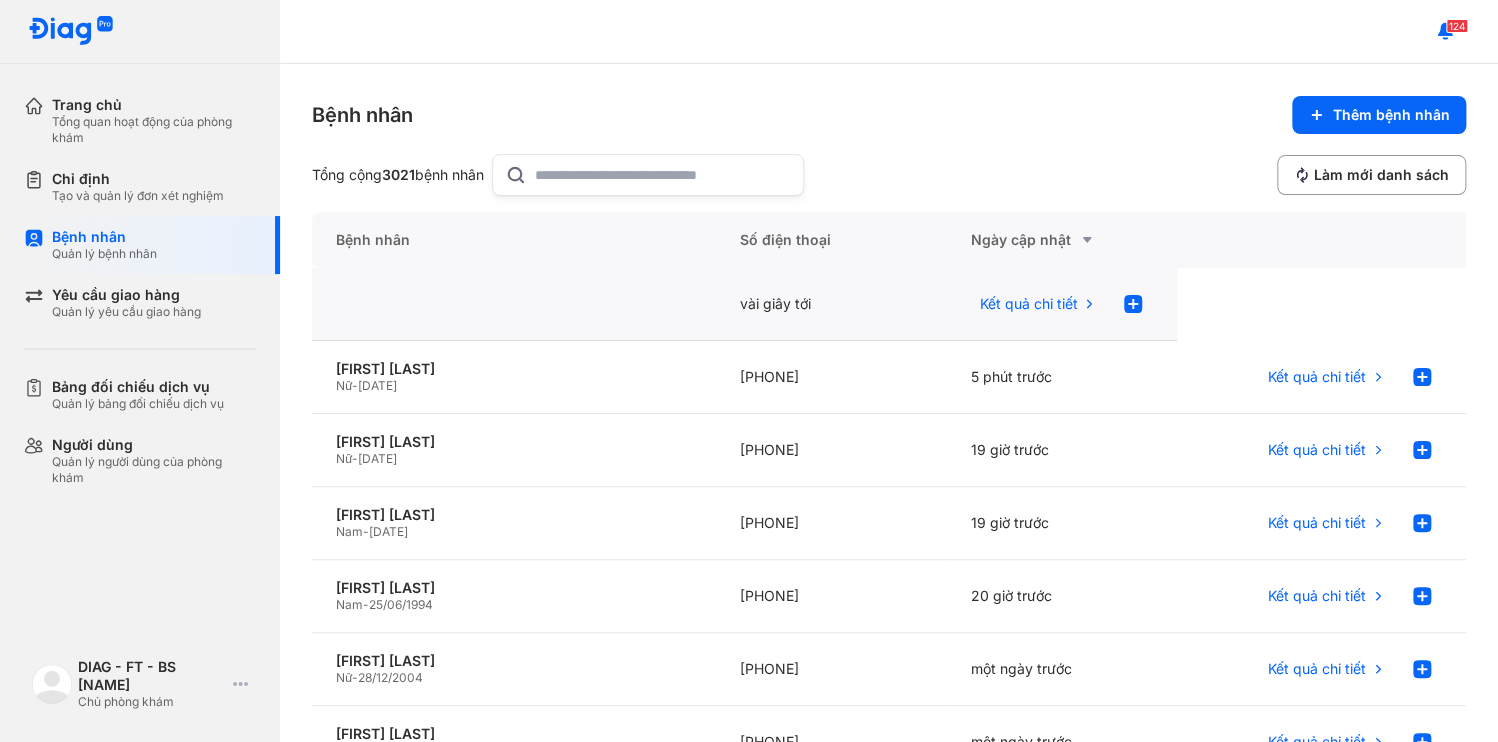 click 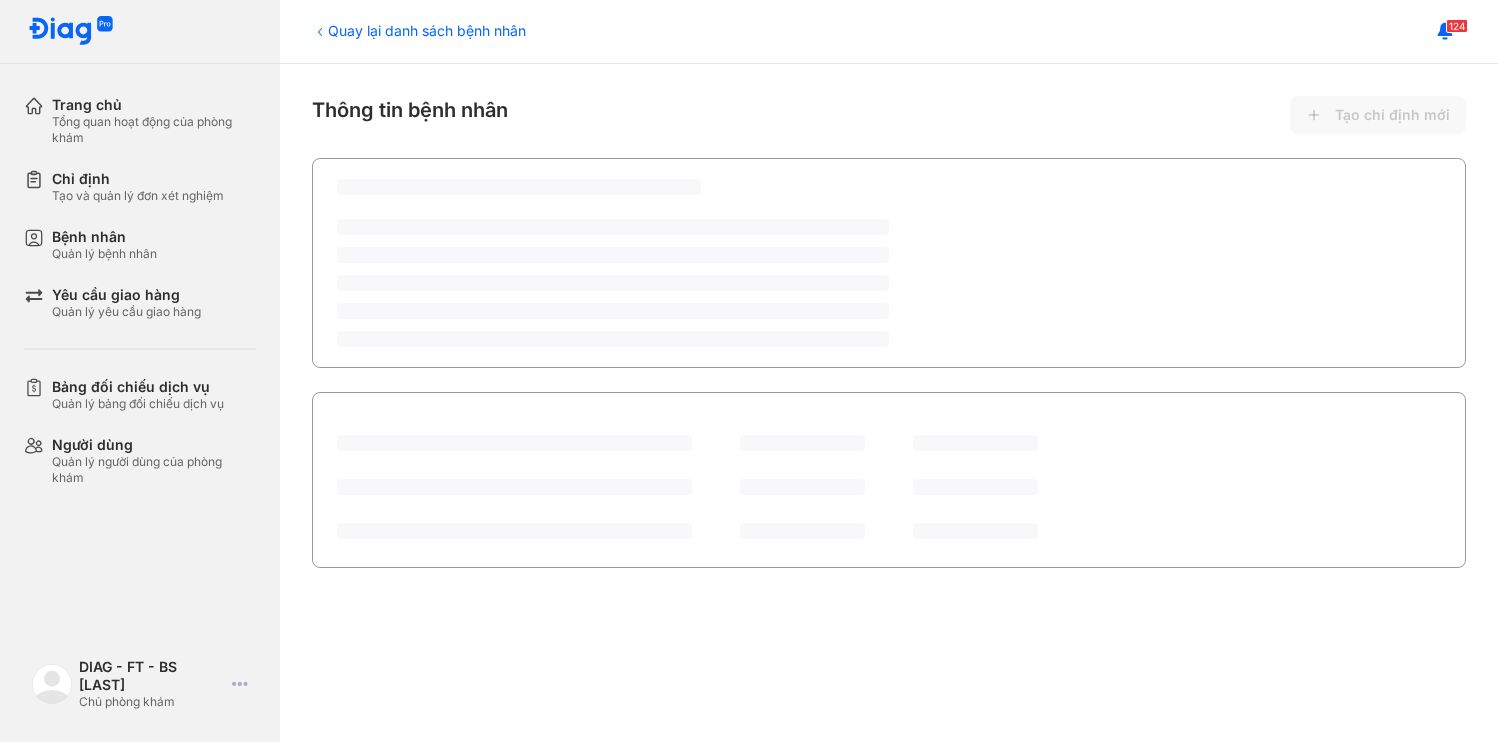 scroll, scrollTop: 0, scrollLeft: 0, axis: both 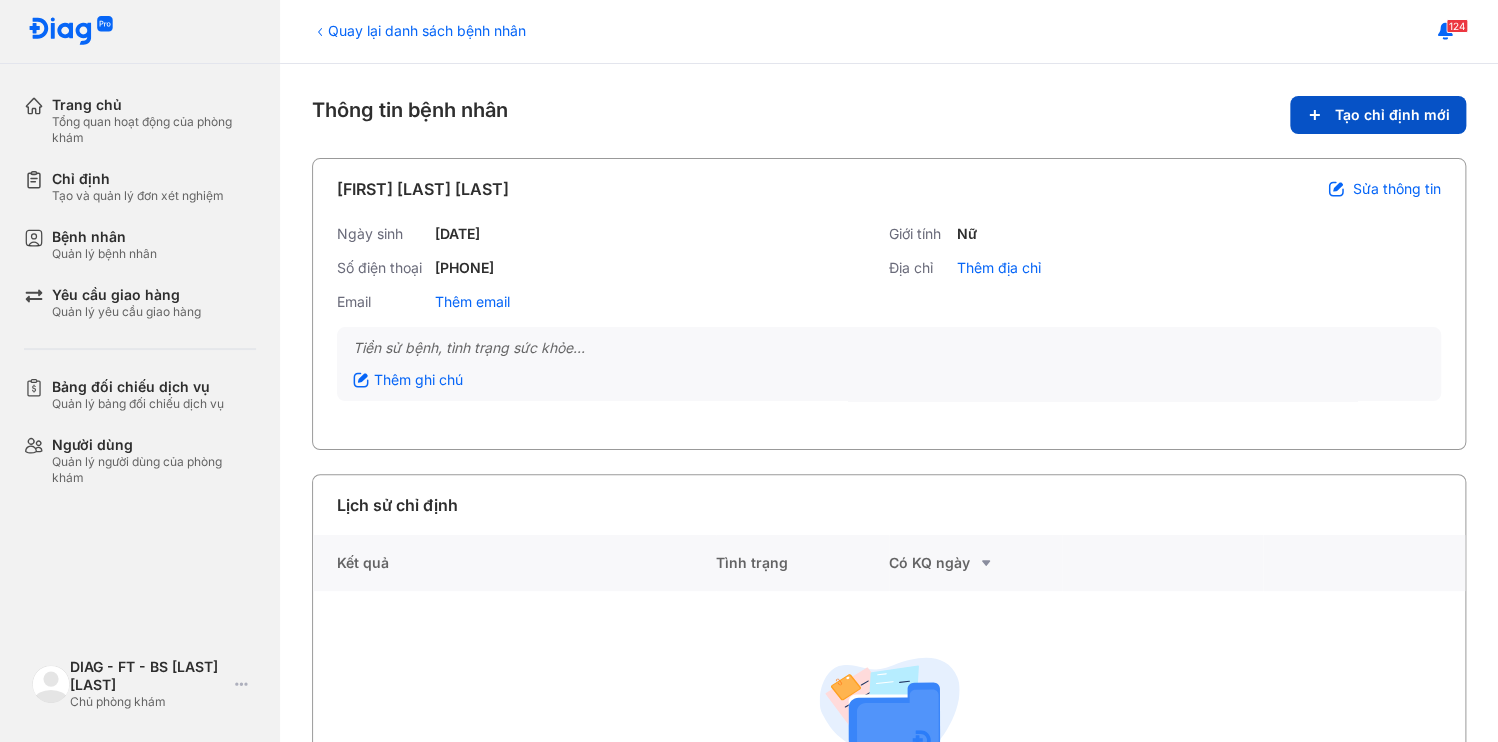 click on "Tạo chỉ định mới" at bounding box center [1378, 115] 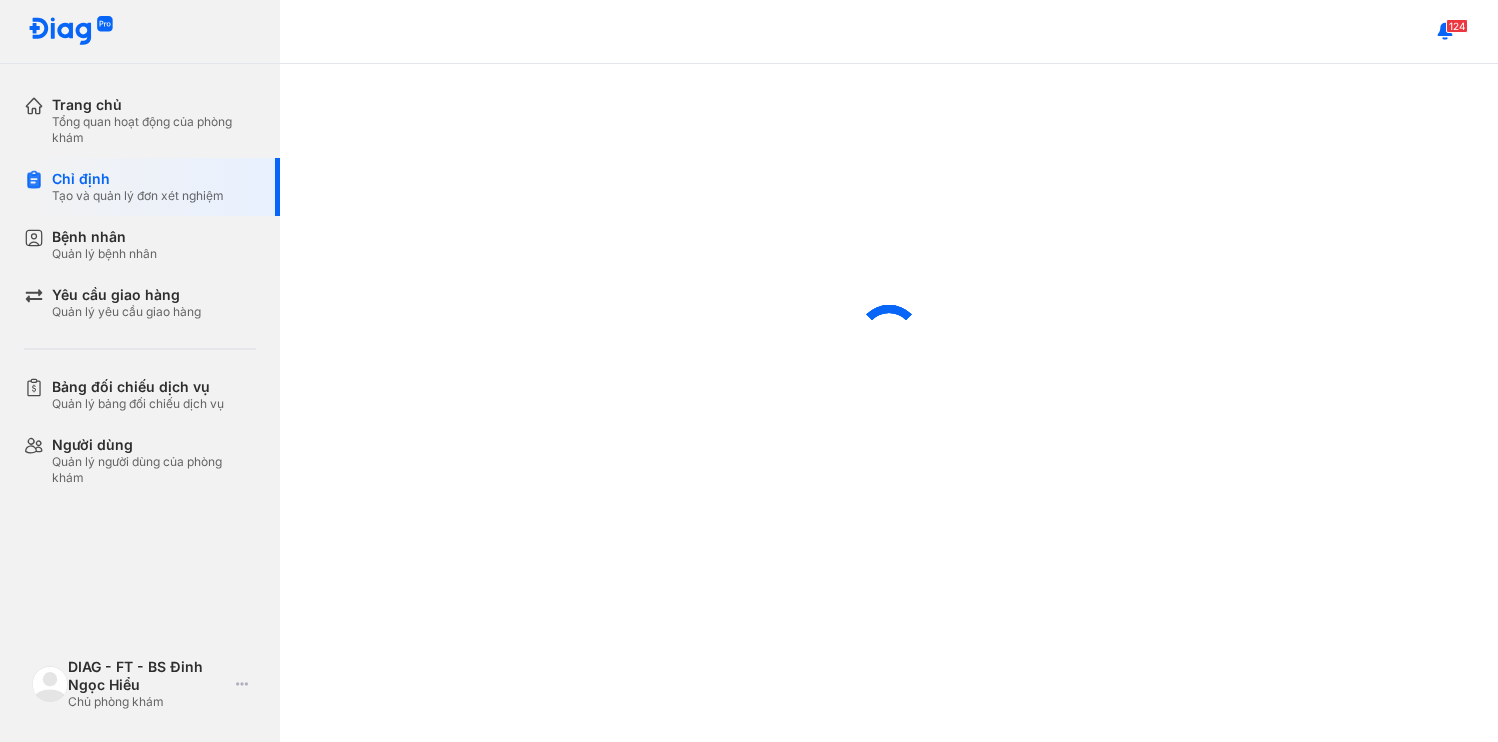 scroll, scrollTop: 0, scrollLeft: 0, axis: both 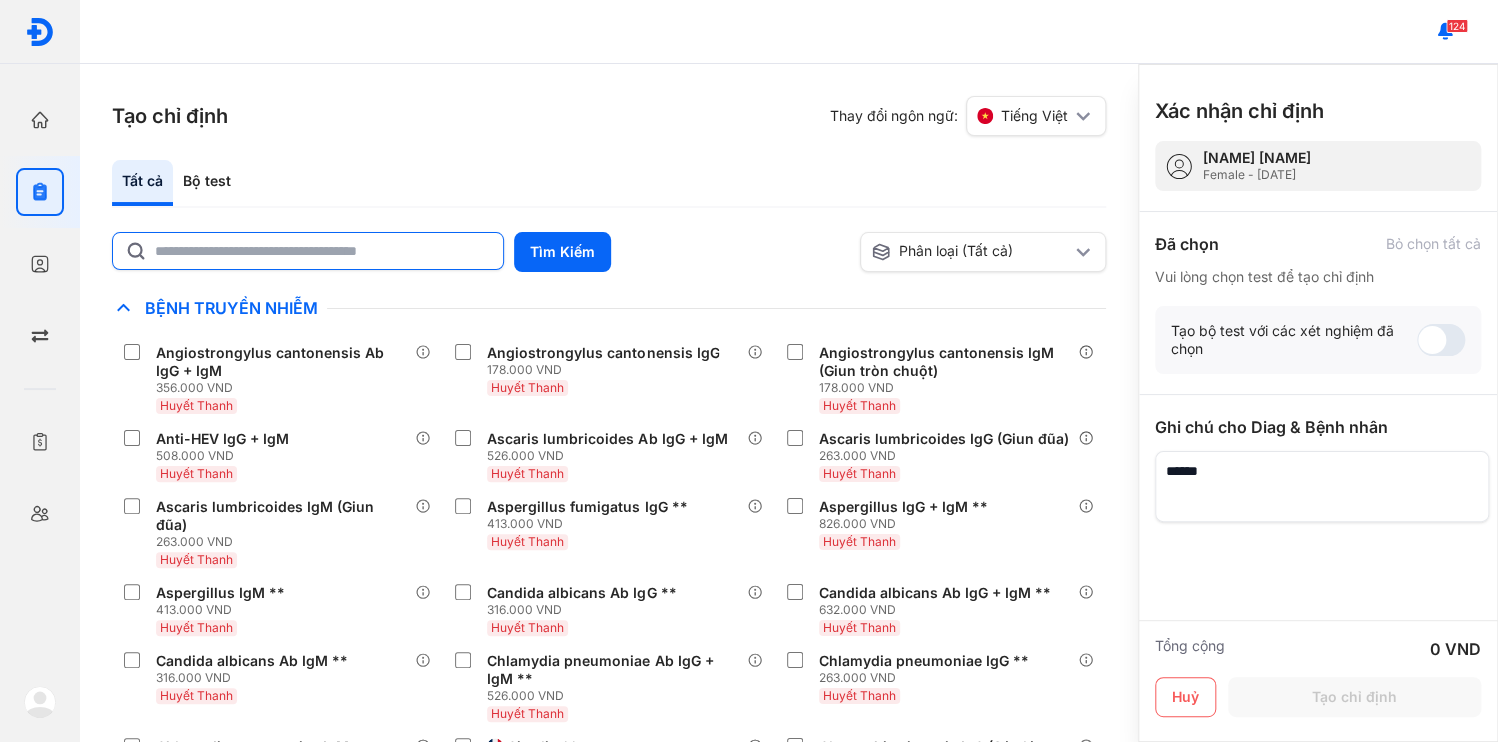 click 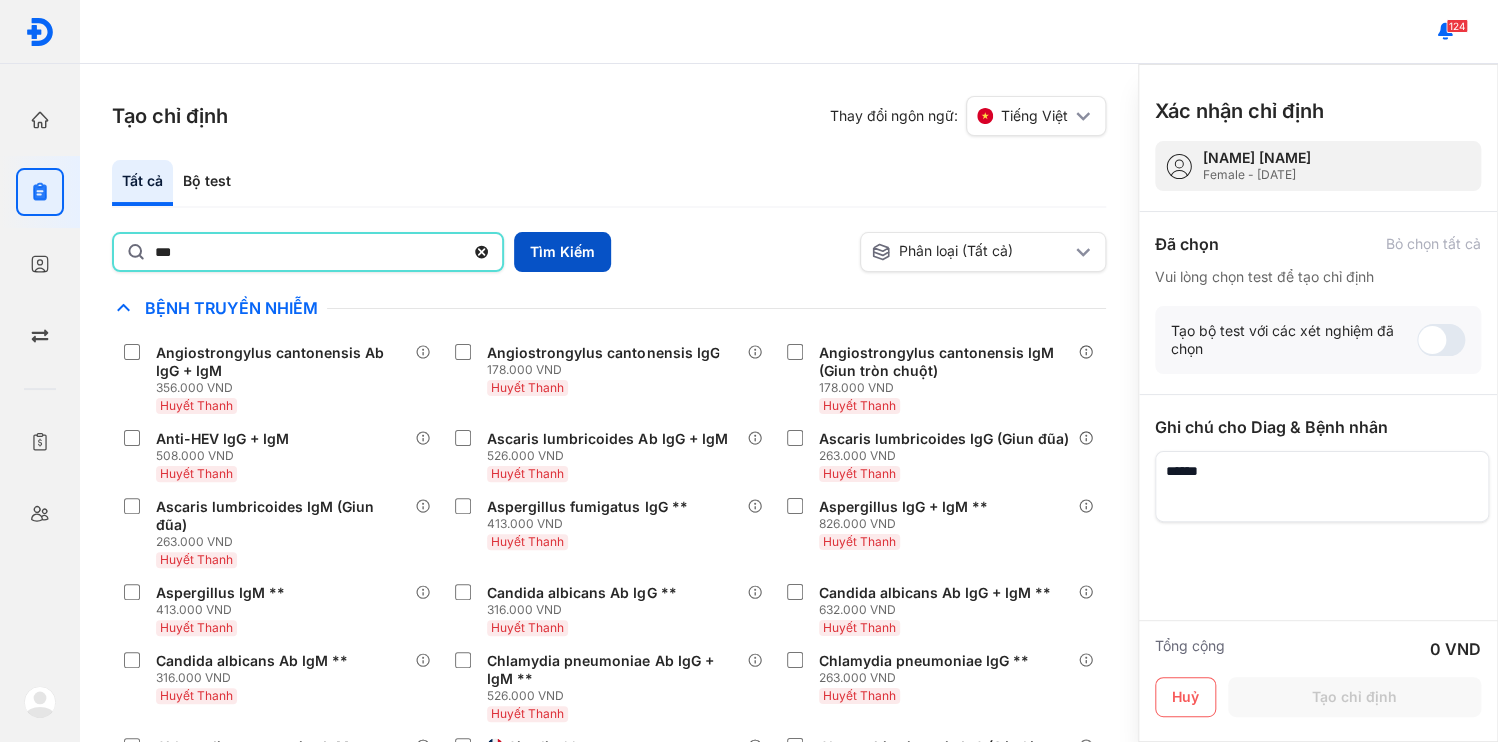 type on "***" 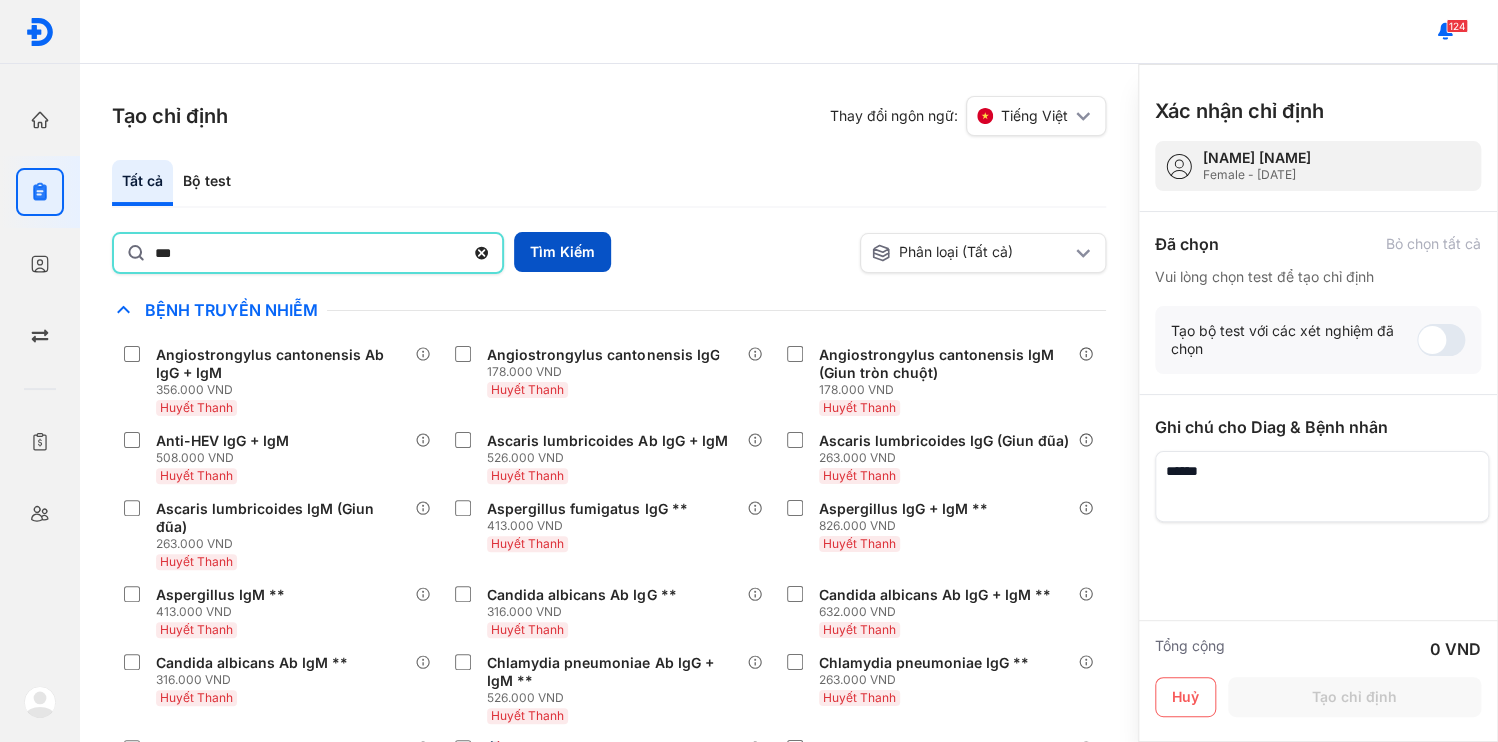 click on "Tìm Kiếm" at bounding box center (562, 252) 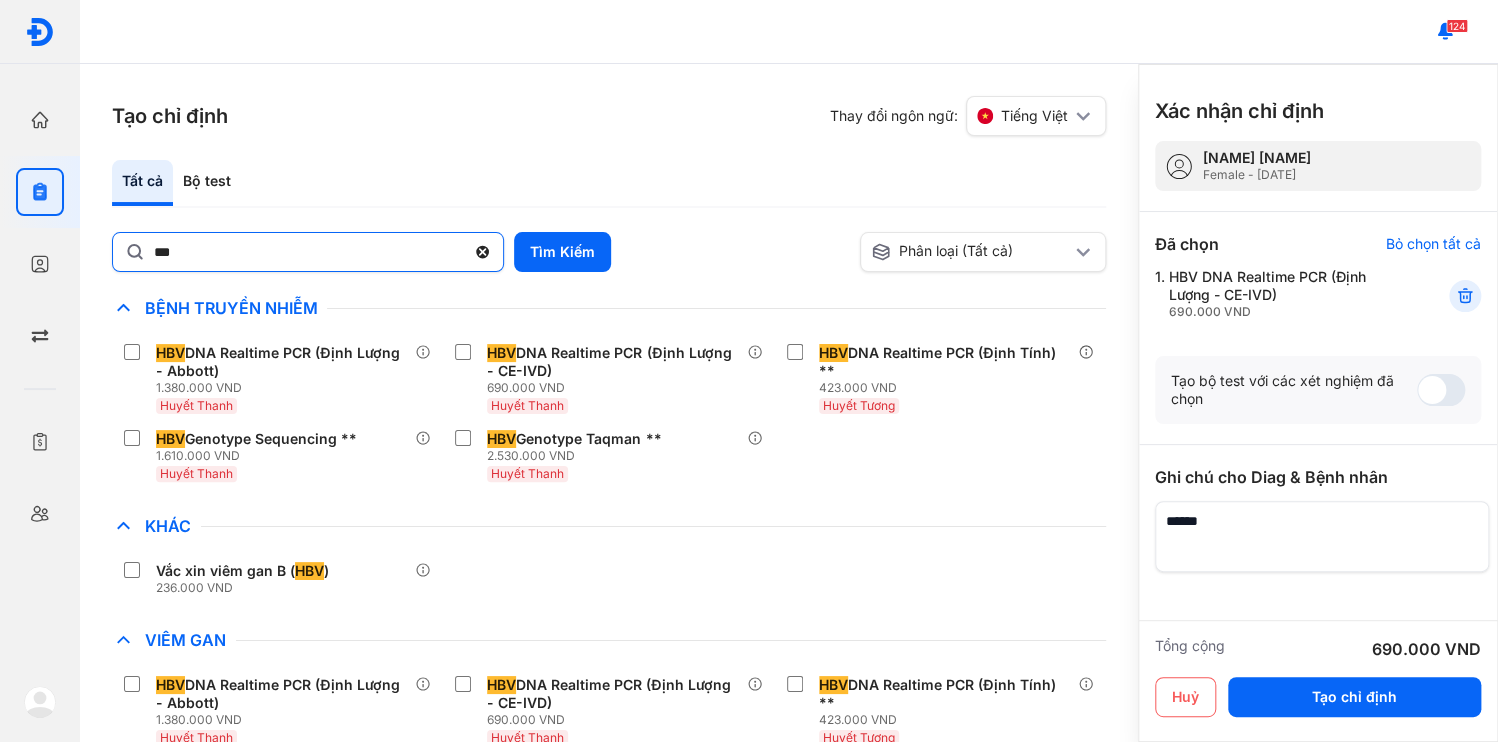 click 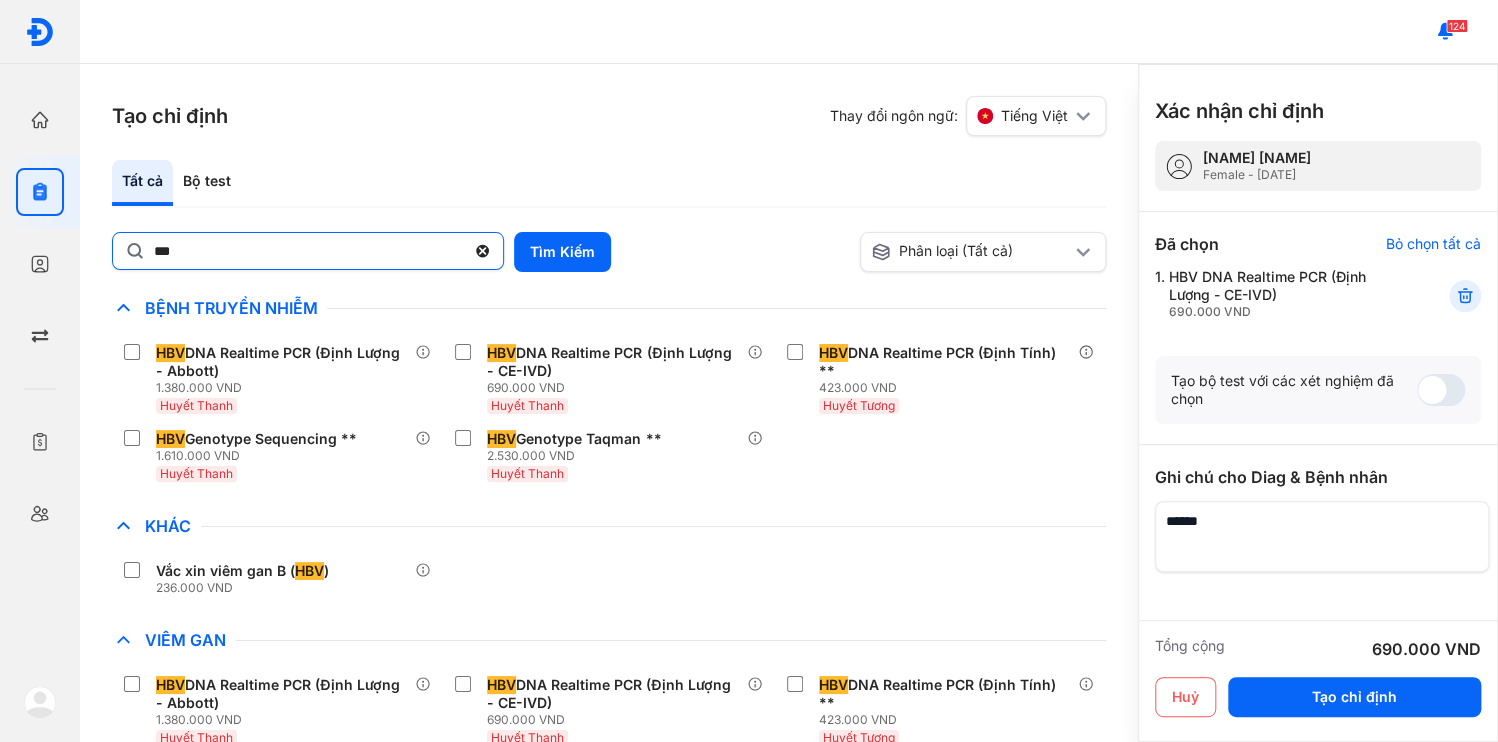 click on "***" 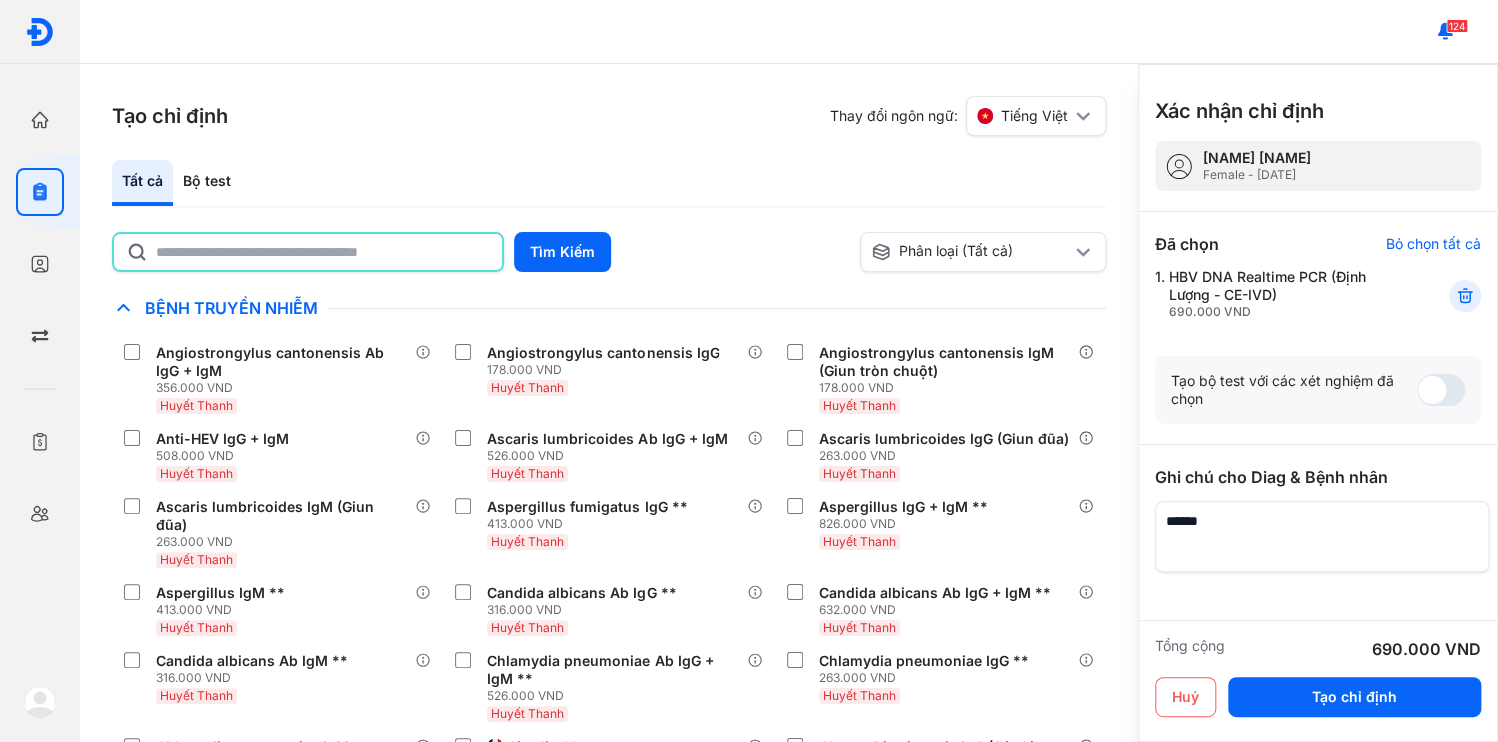 click 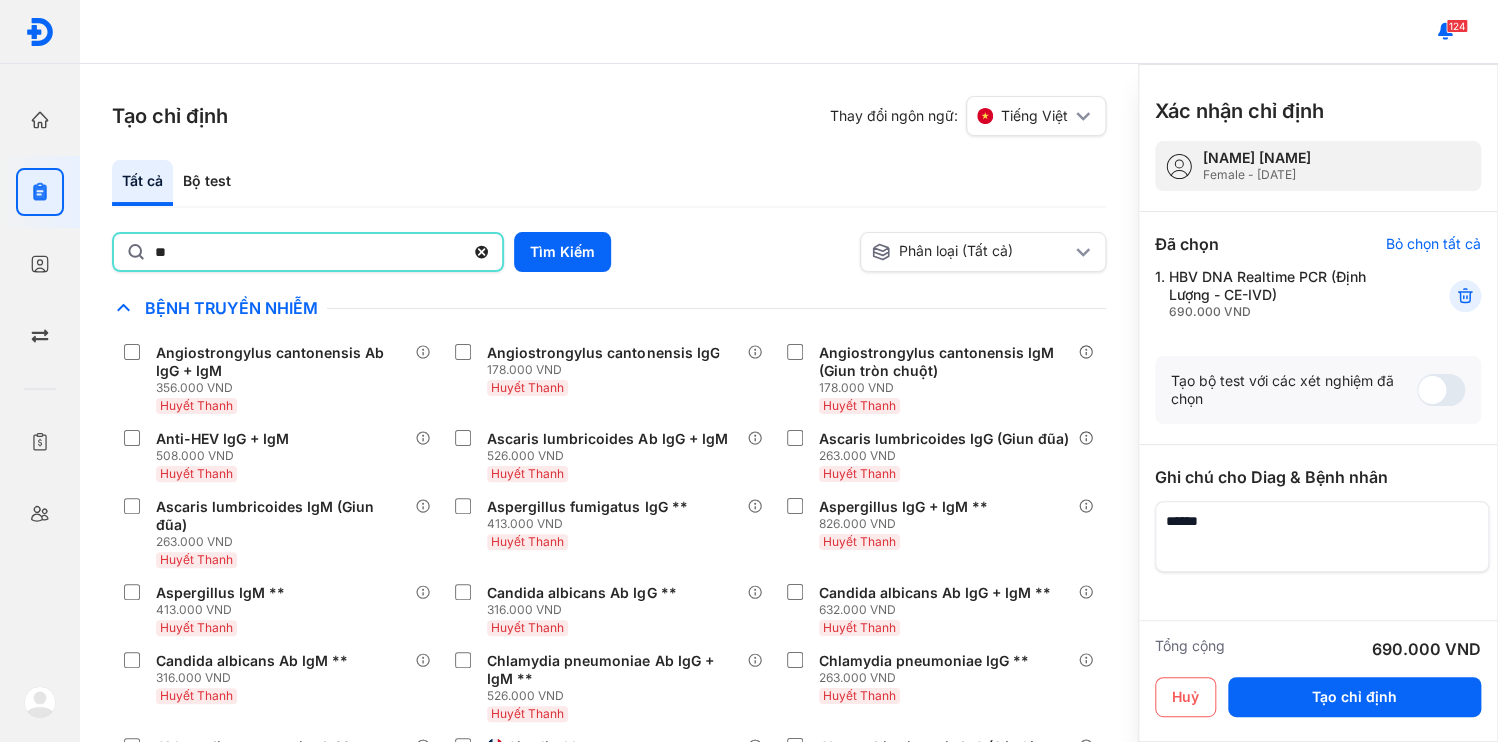 type on "*" 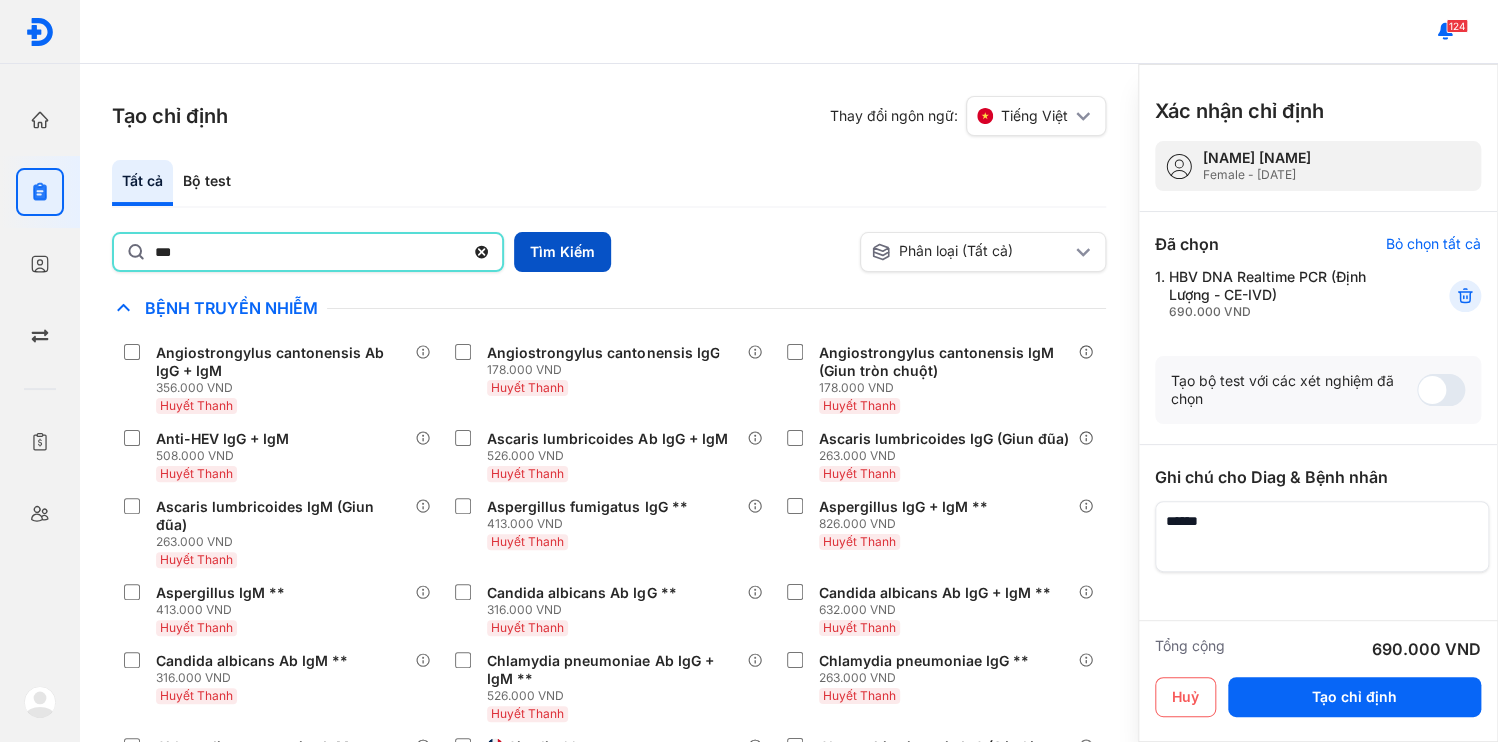 type on "***" 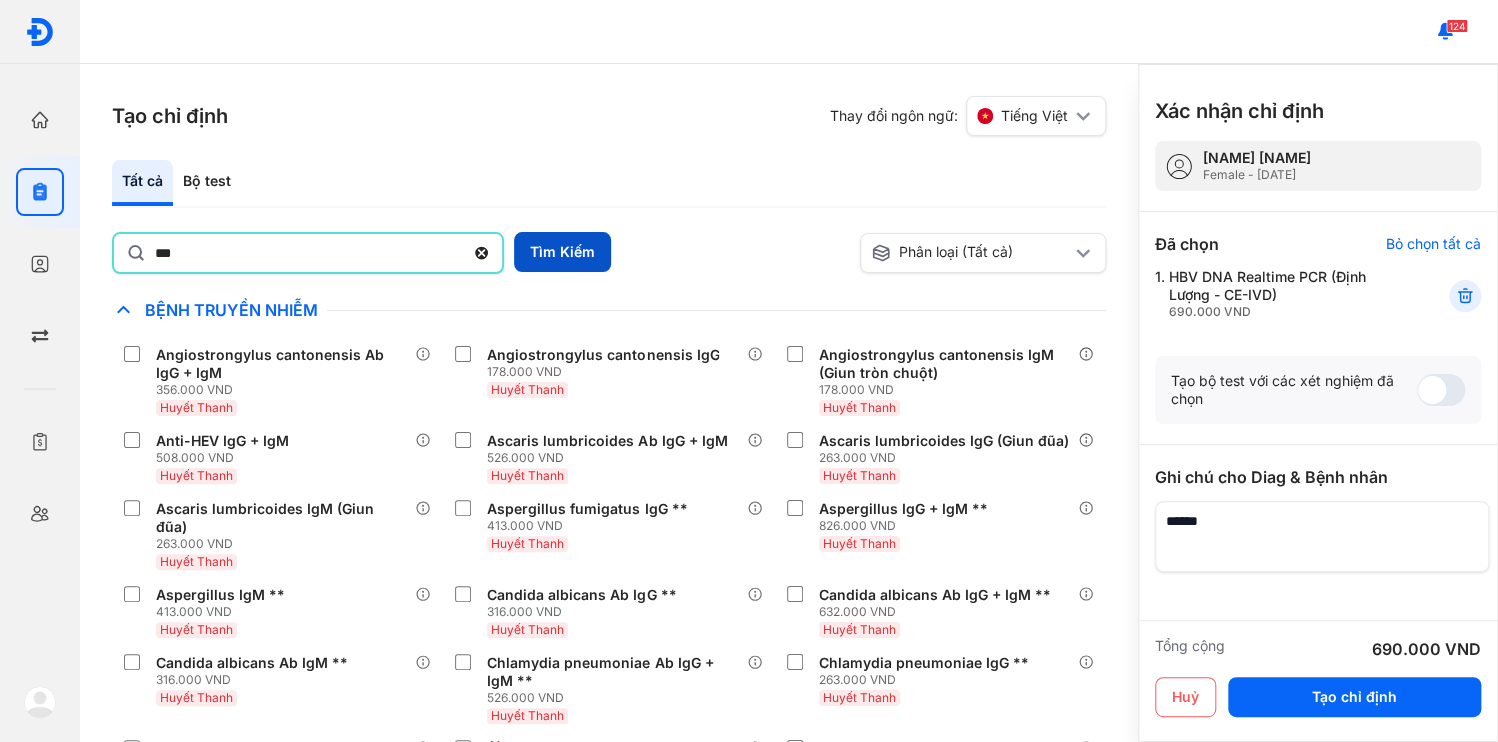 click on "Tìm Kiếm" at bounding box center [562, 252] 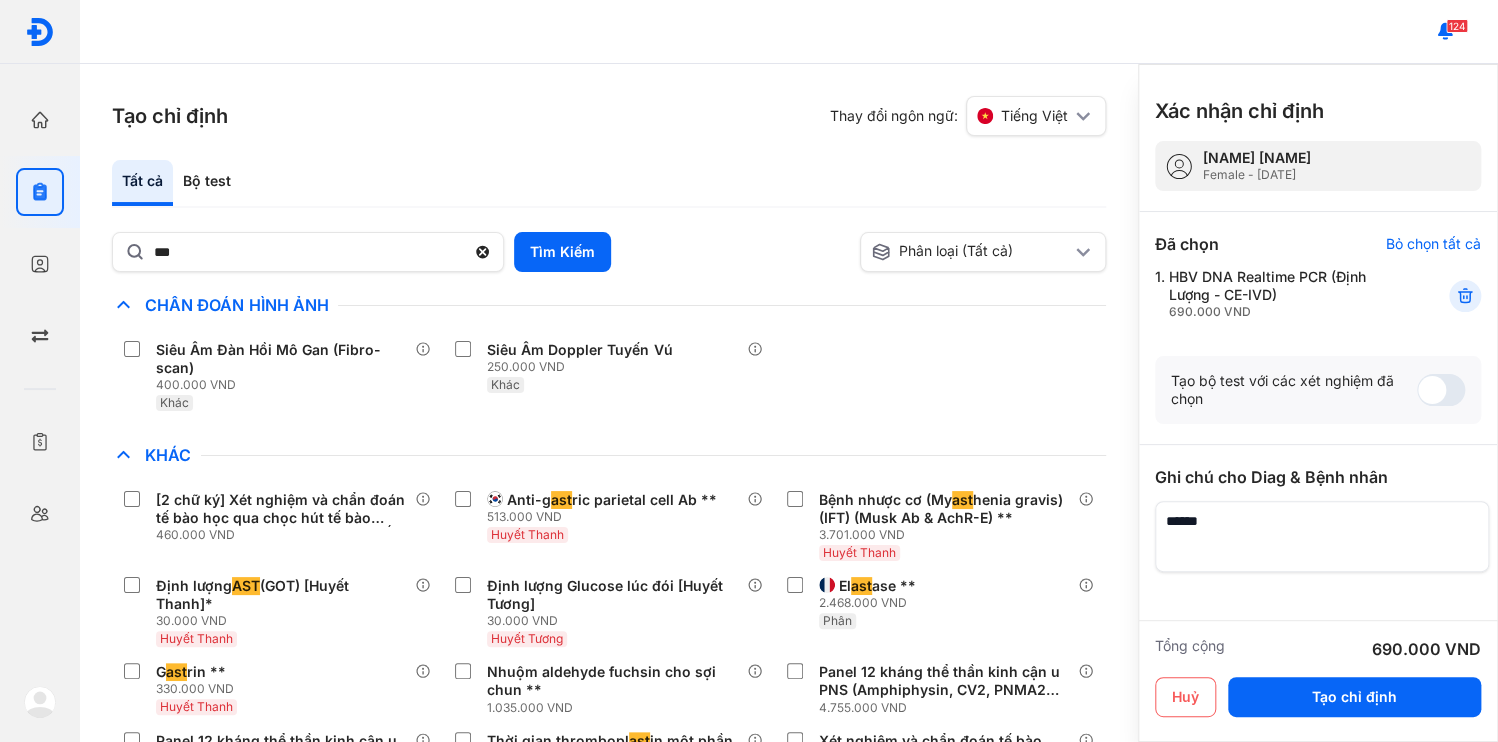 scroll, scrollTop: 160, scrollLeft: 0, axis: vertical 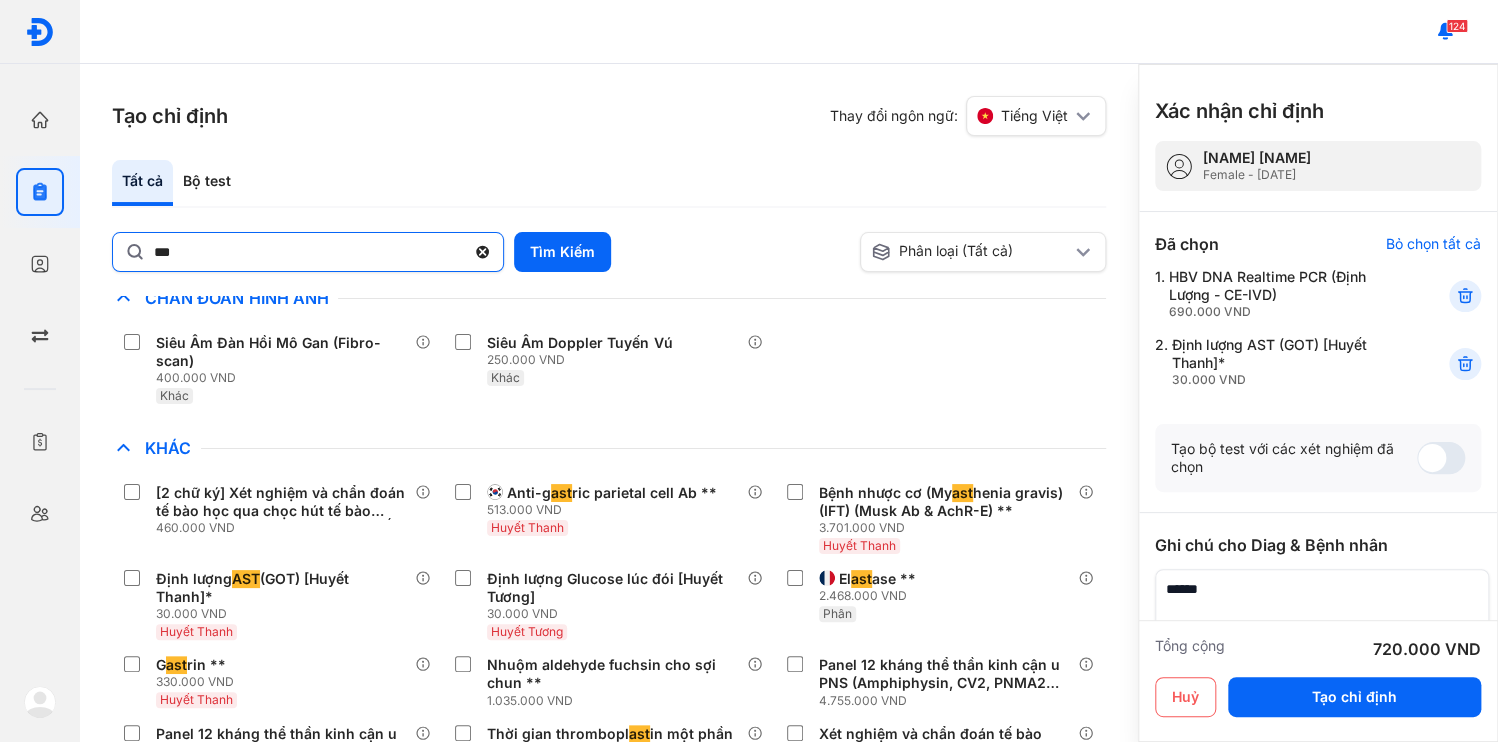 click 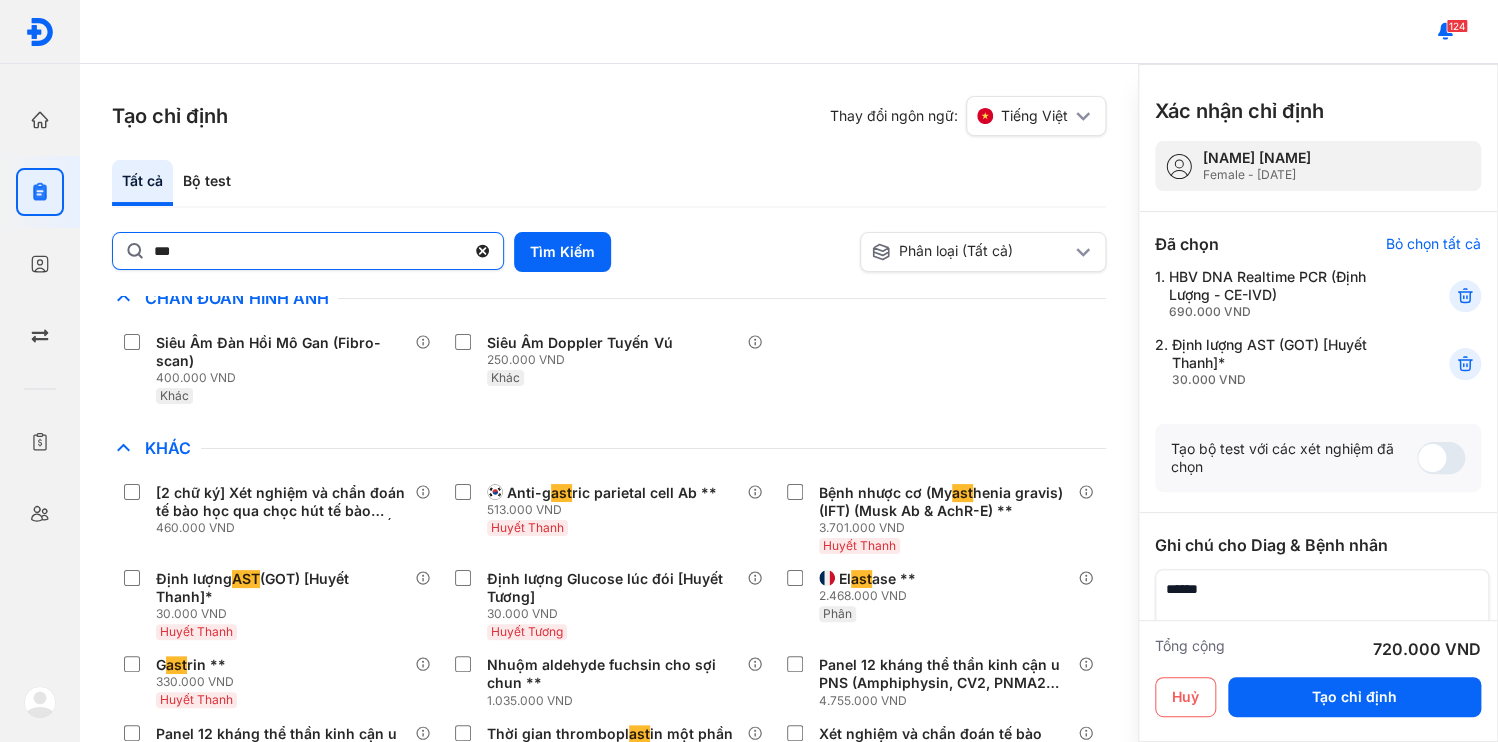 click on "***" 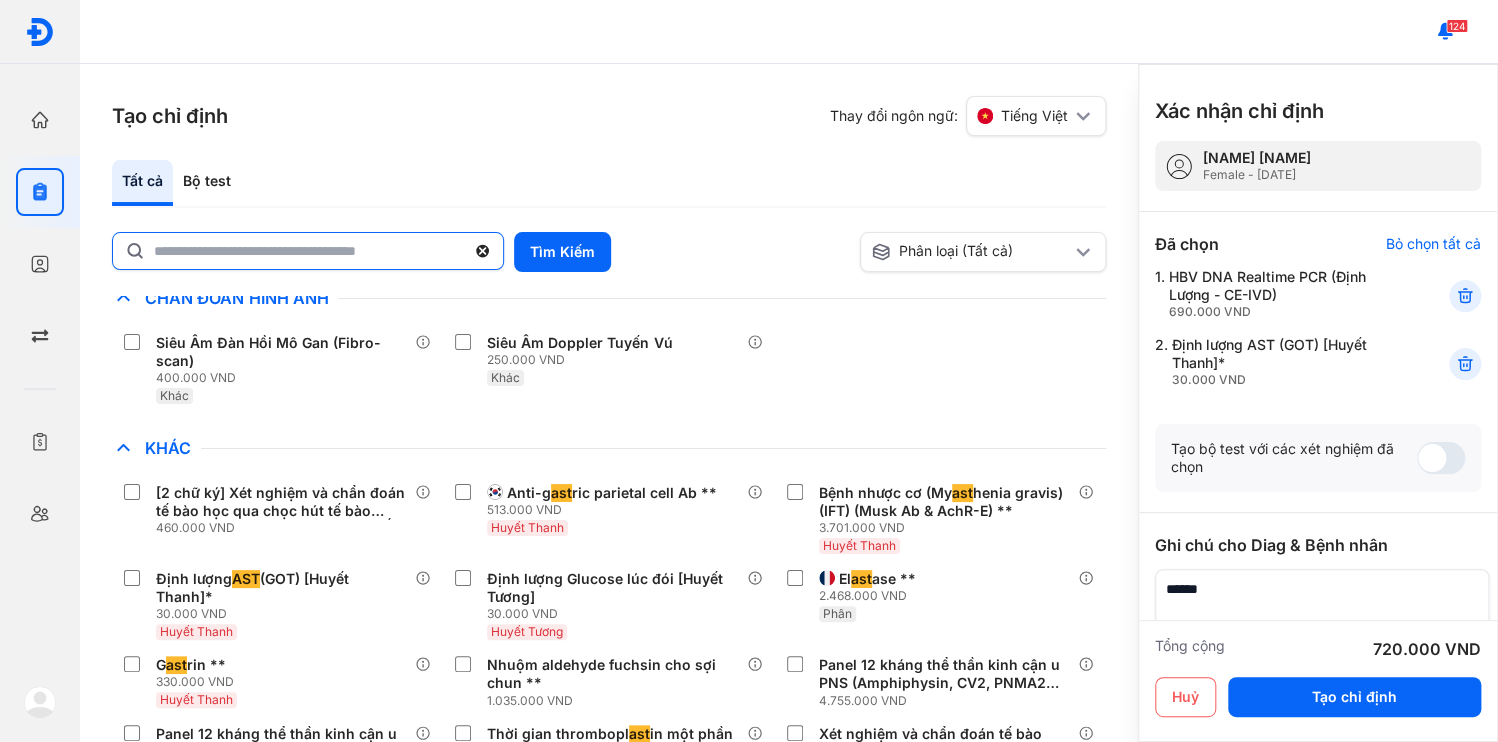 scroll, scrollTop: 3198, scrollLeft: 0, axis: vertical 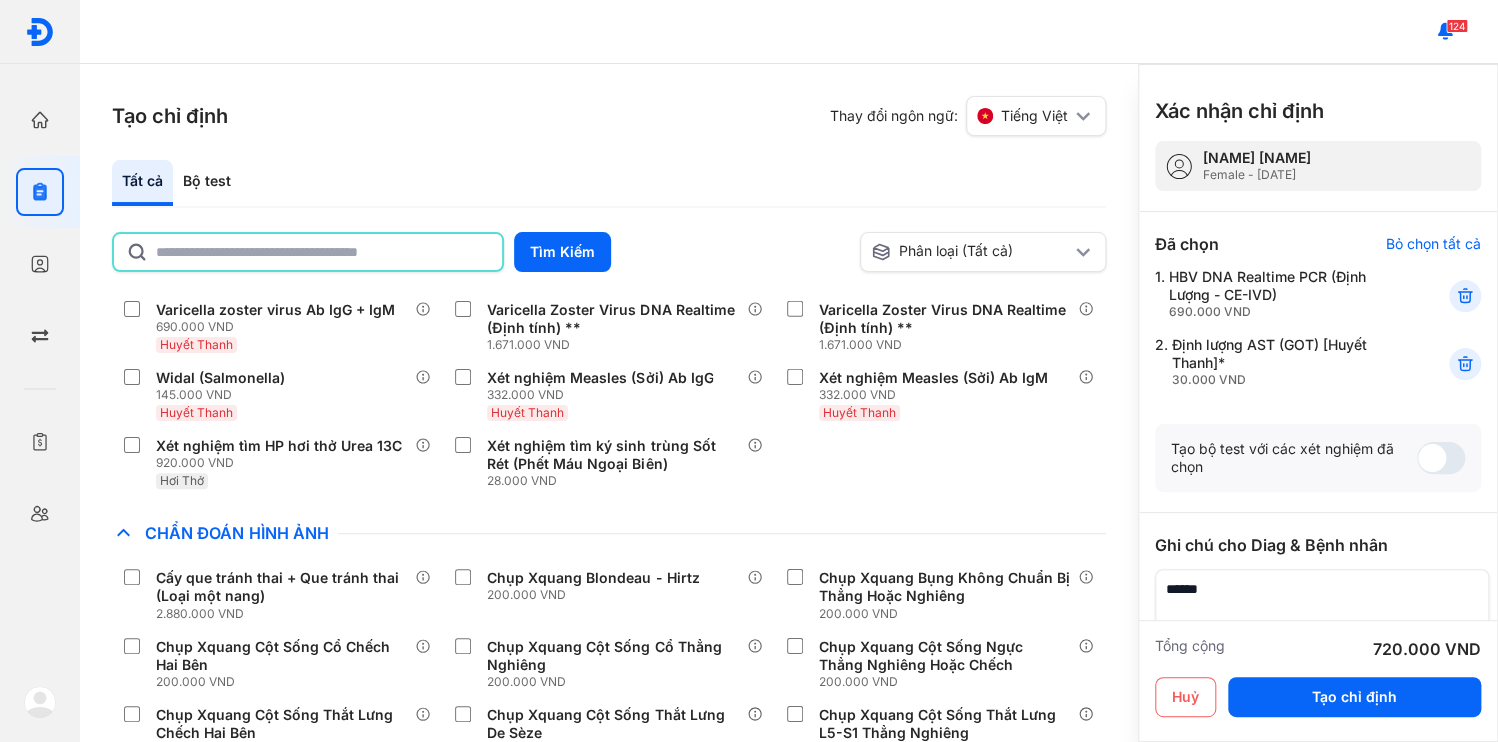 click 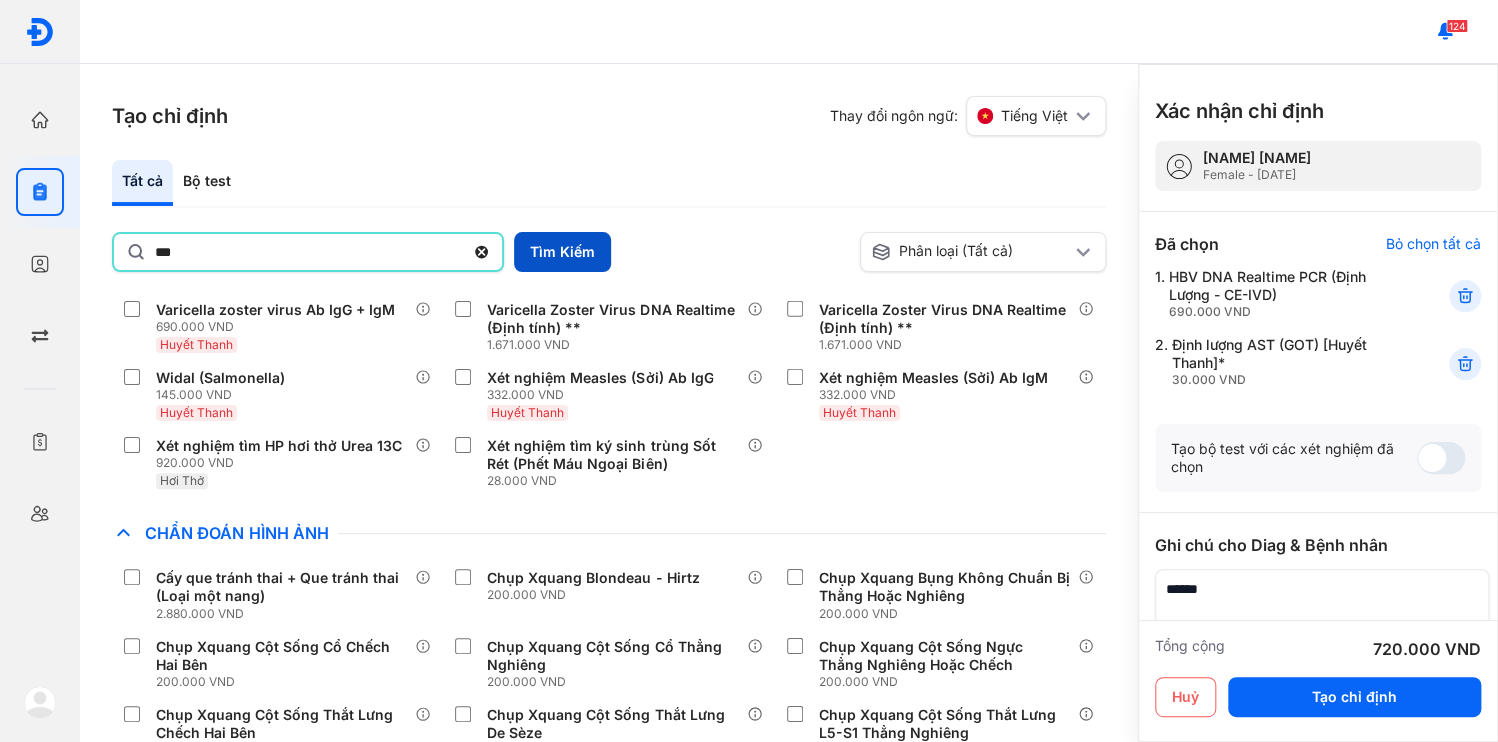 type on "***" 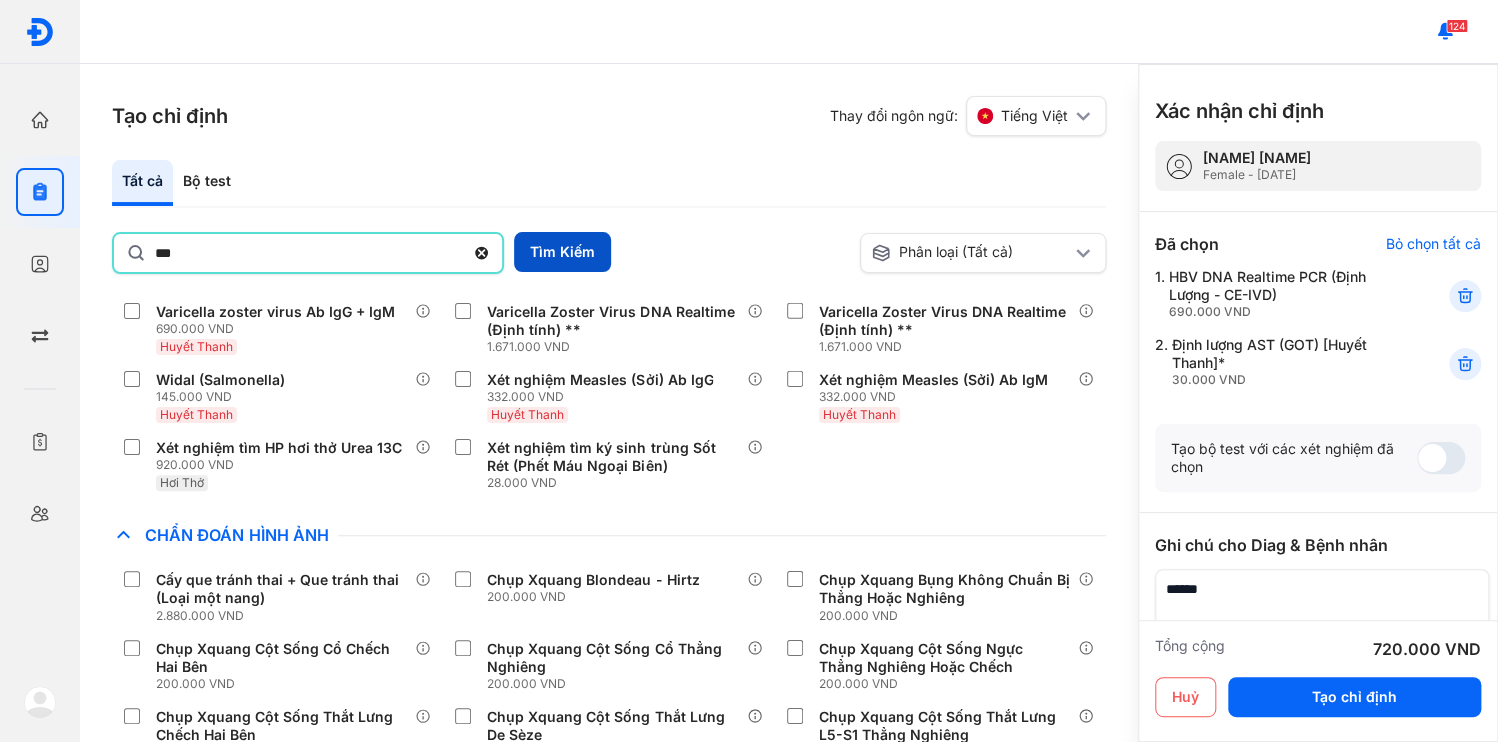 click on "Tìm Kiếm" at bounding box center (562, 252) 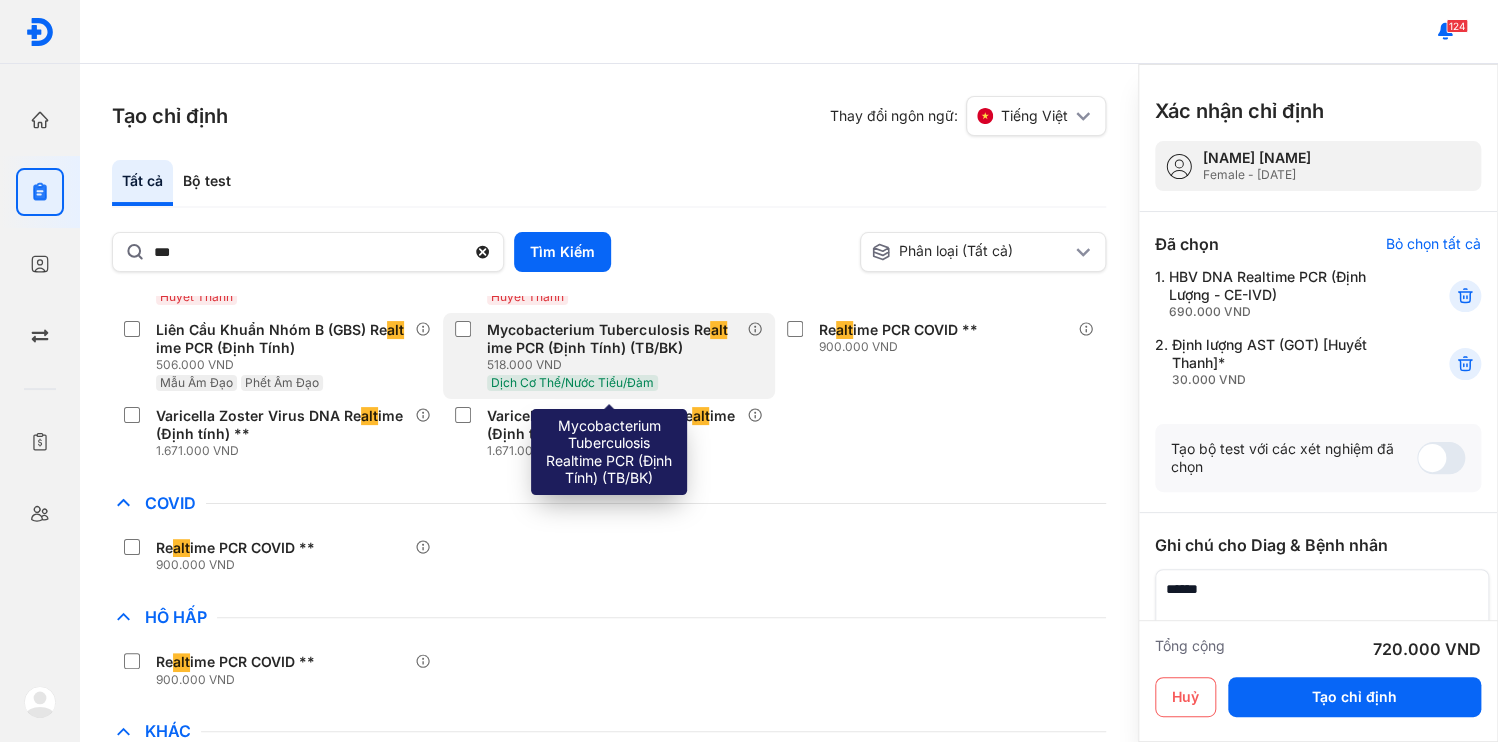 scroll, scrollTop: 400, scrollLeft: 0, axis: vertical 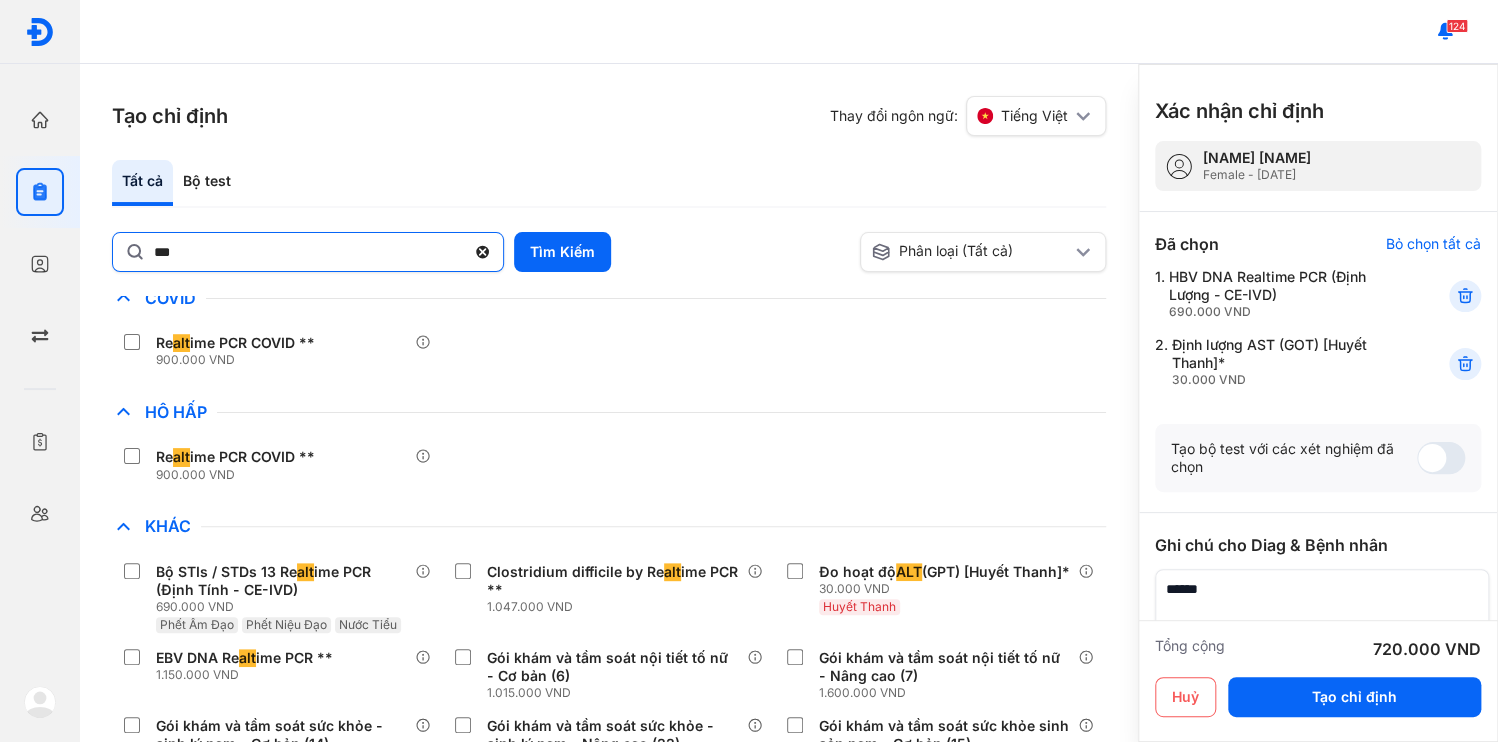 click 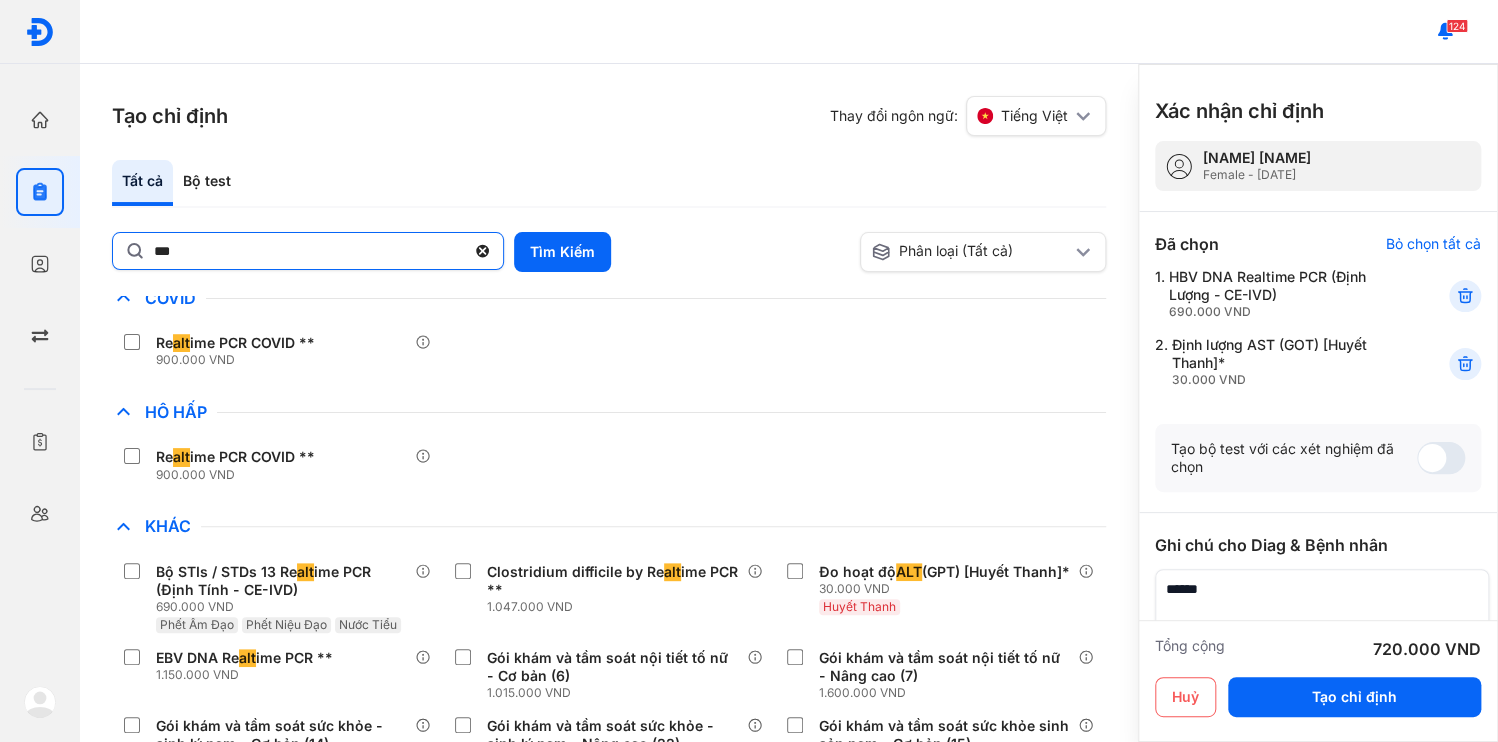 click on "***" 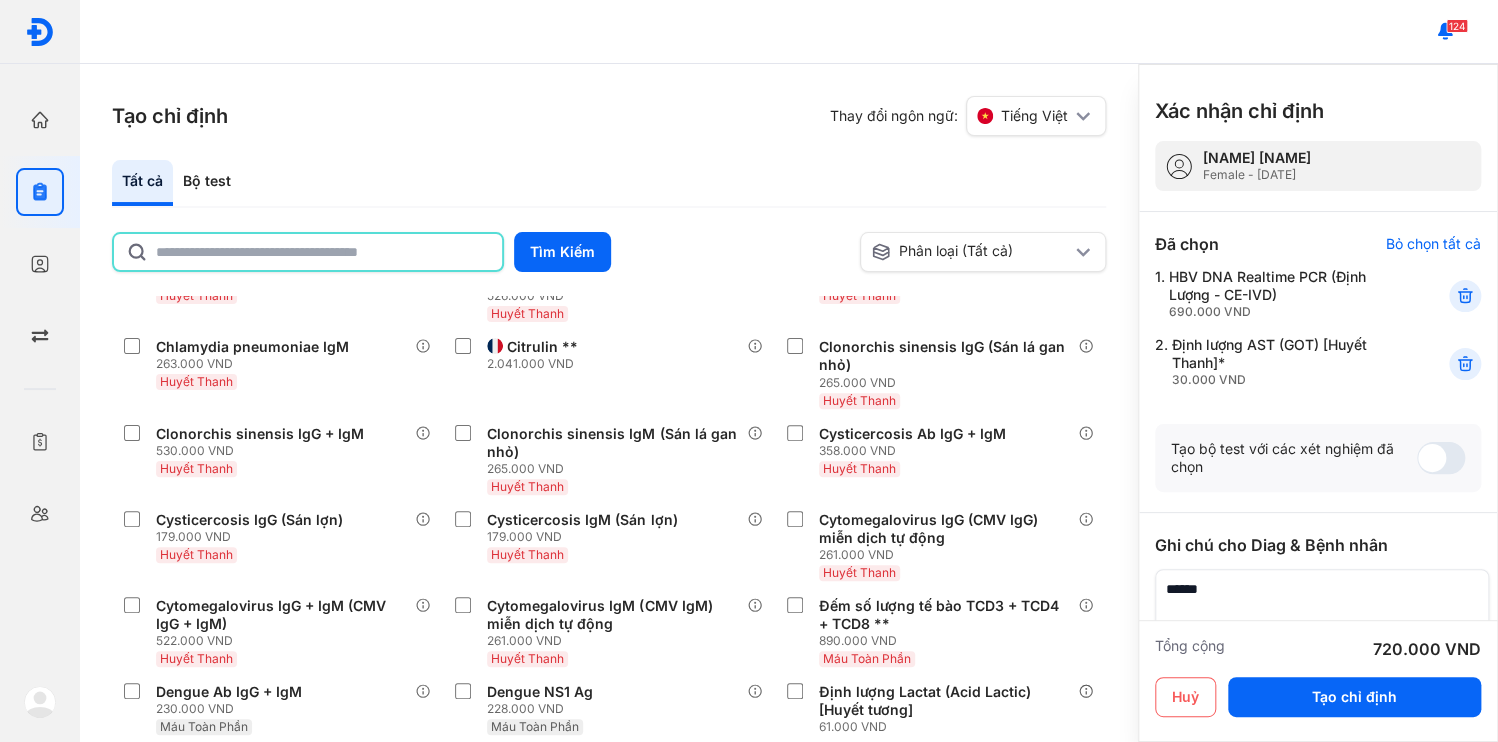 scroll, scrollTop: 6665, scrollLeft: 0, axis: vertical 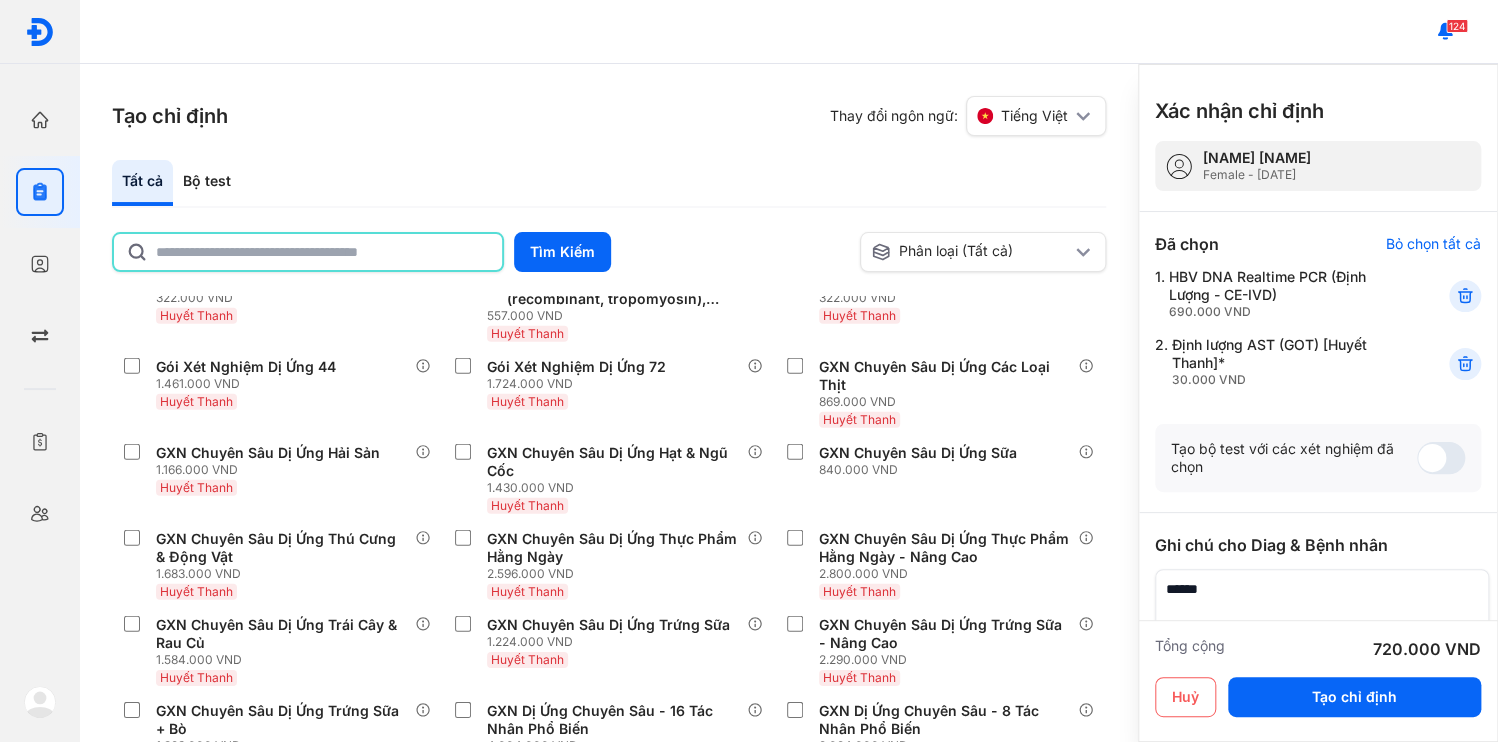 click 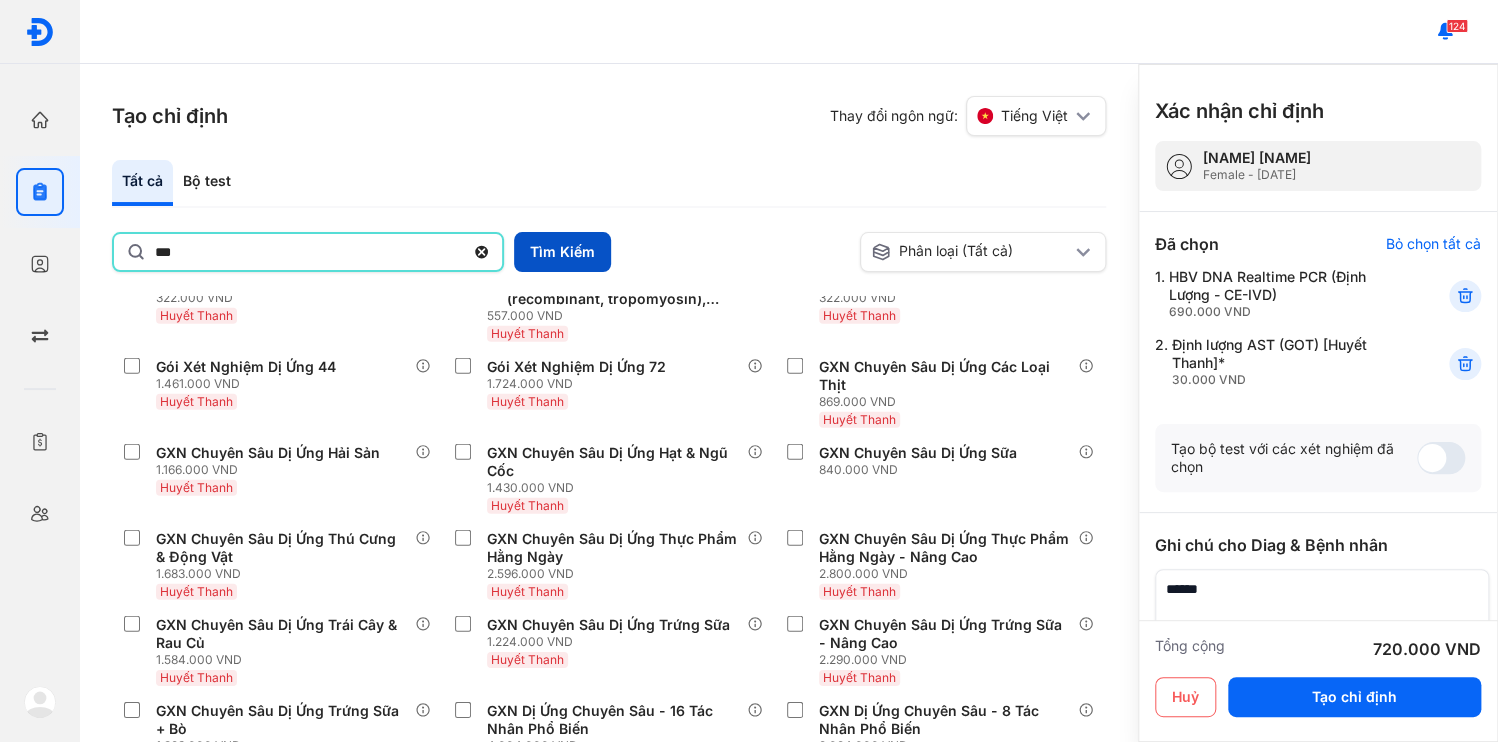 type on "***" 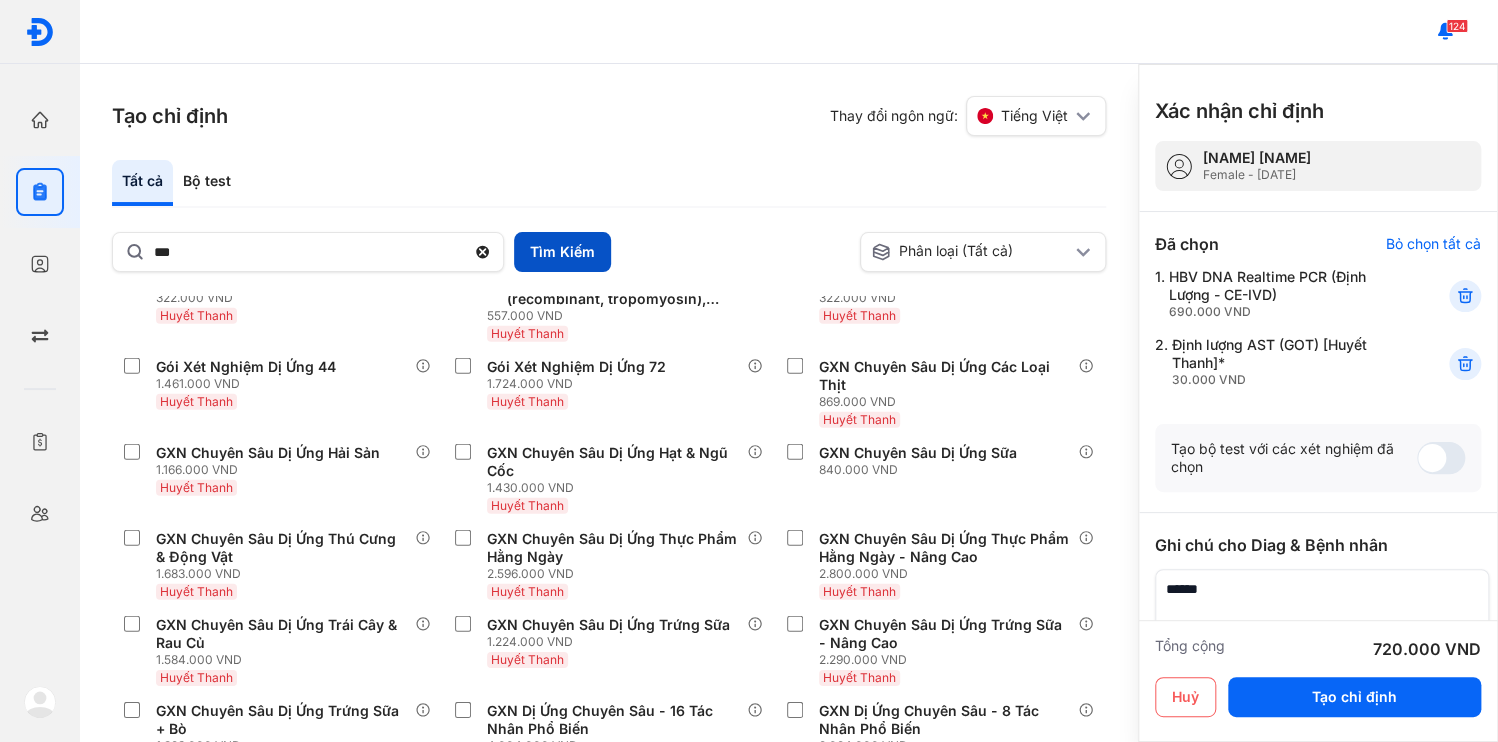 click on "Tìm Kiếm" at bounding box center [562, 252] 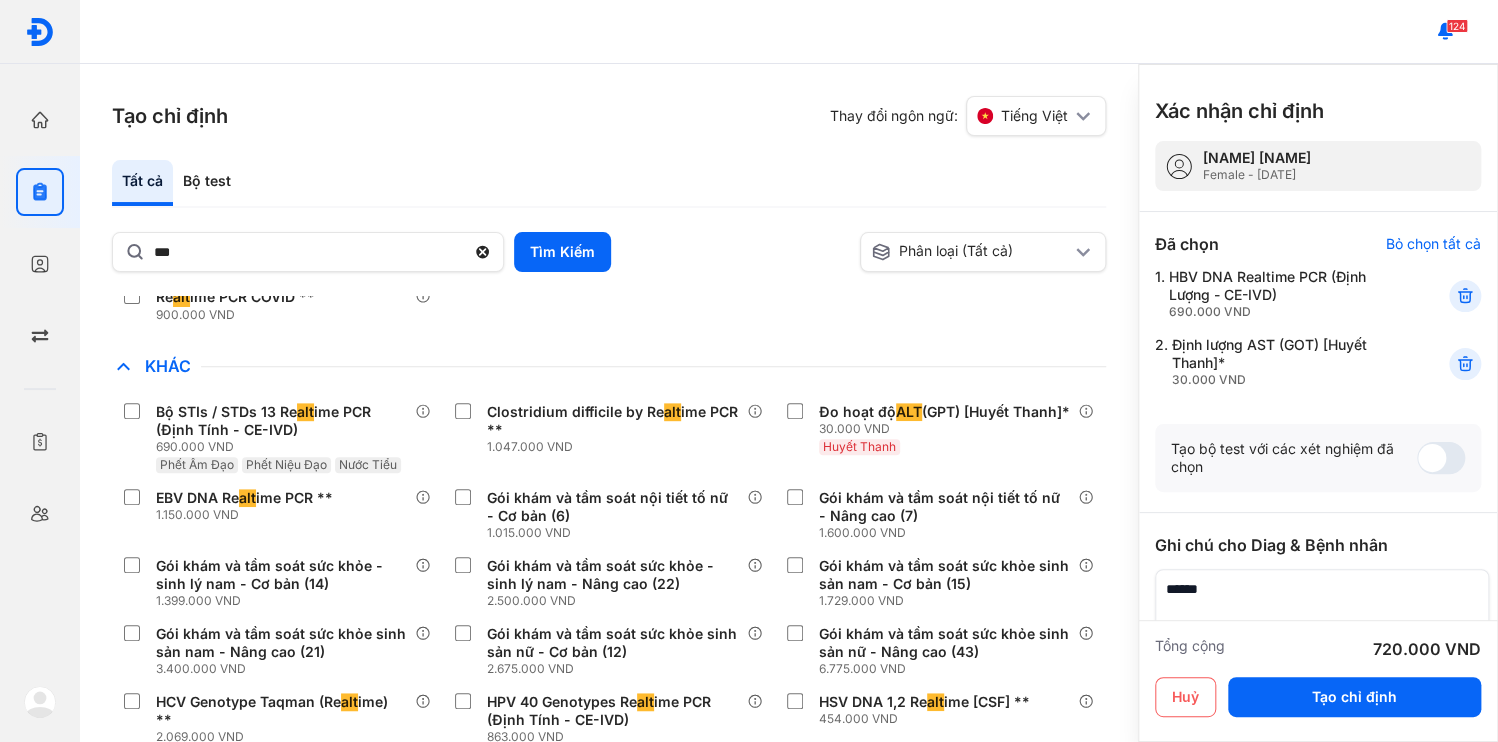scroll, scrollTop: 640, scrollLeft: 0, axis: vertical 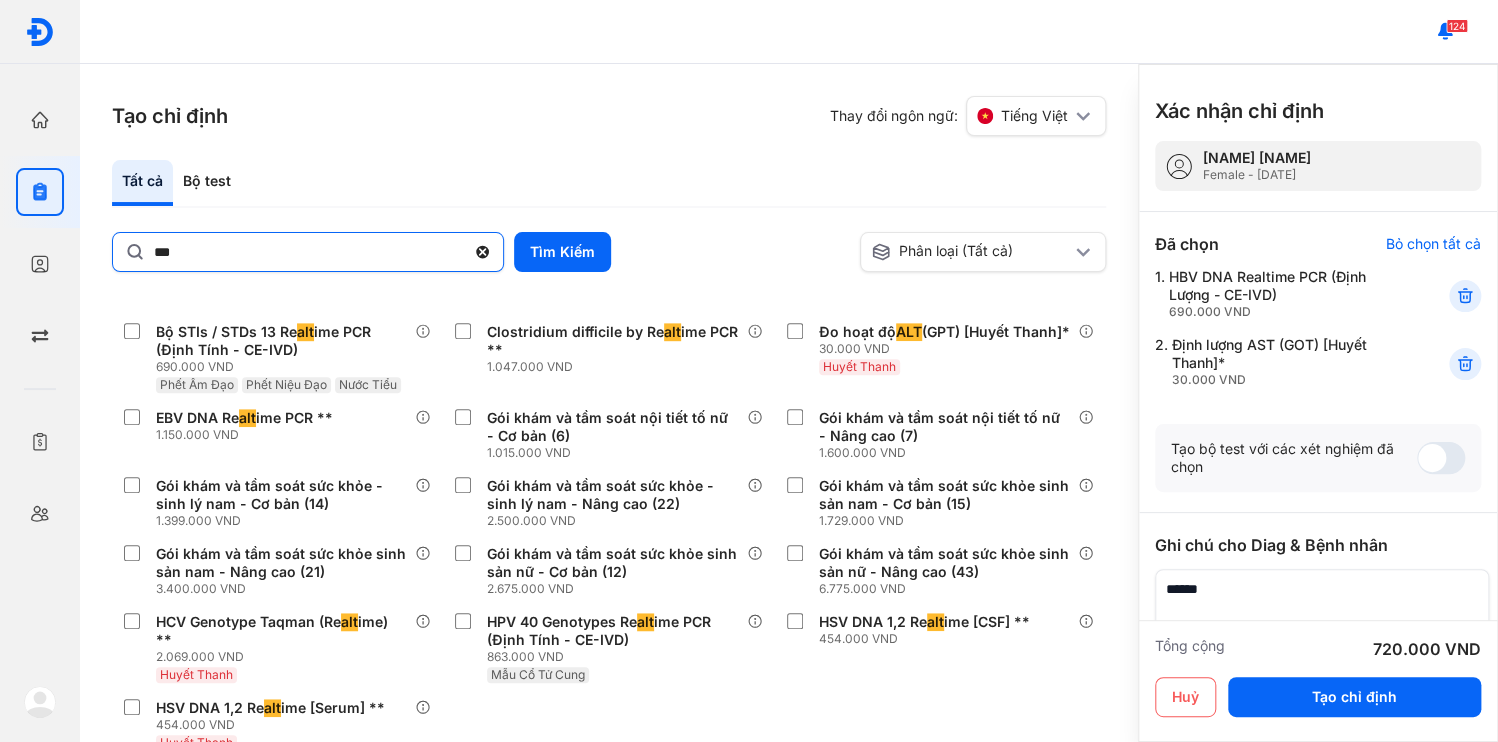 drag, startPoint x: 472, startPoint y: 226, endPoint x: 437, endPoint y: 217, distance: 36.138622 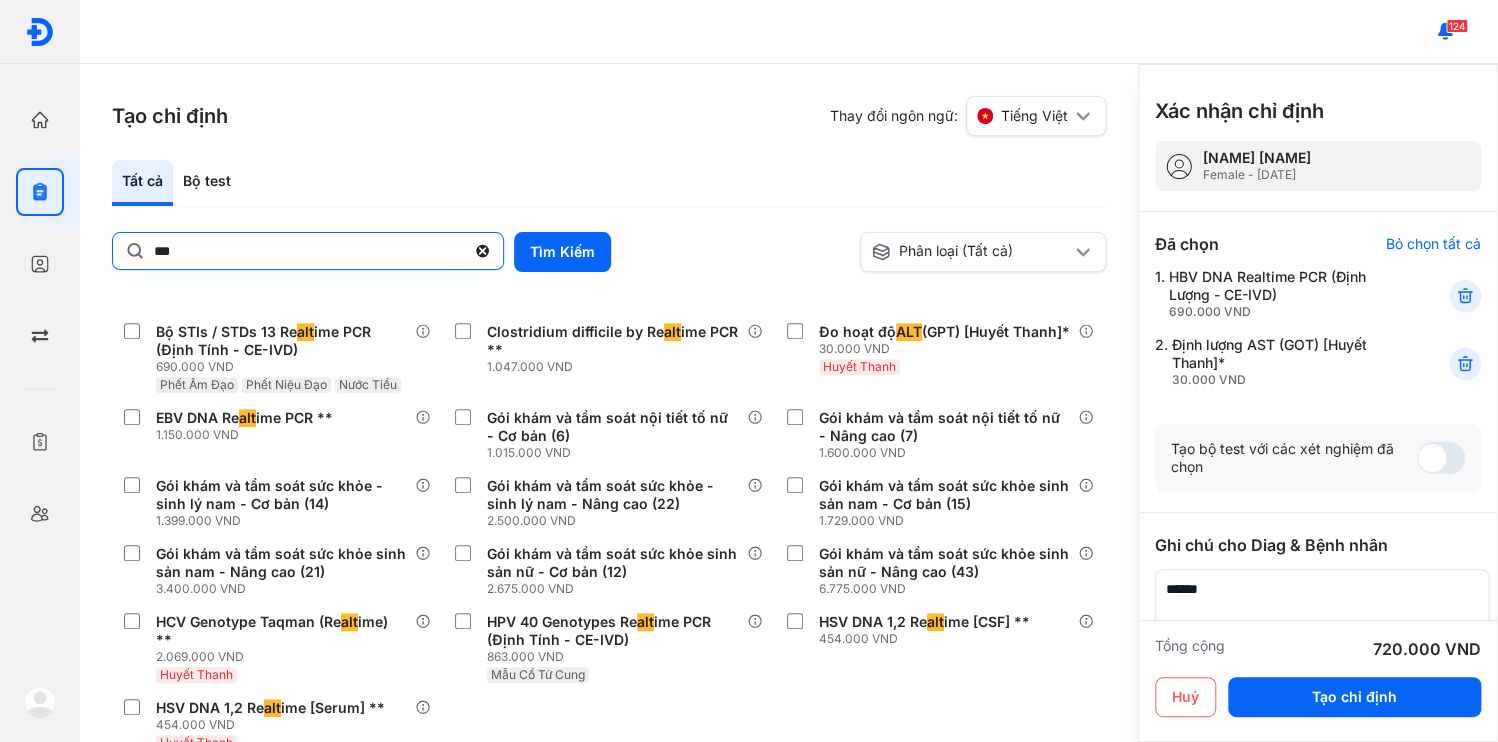 click on "***" 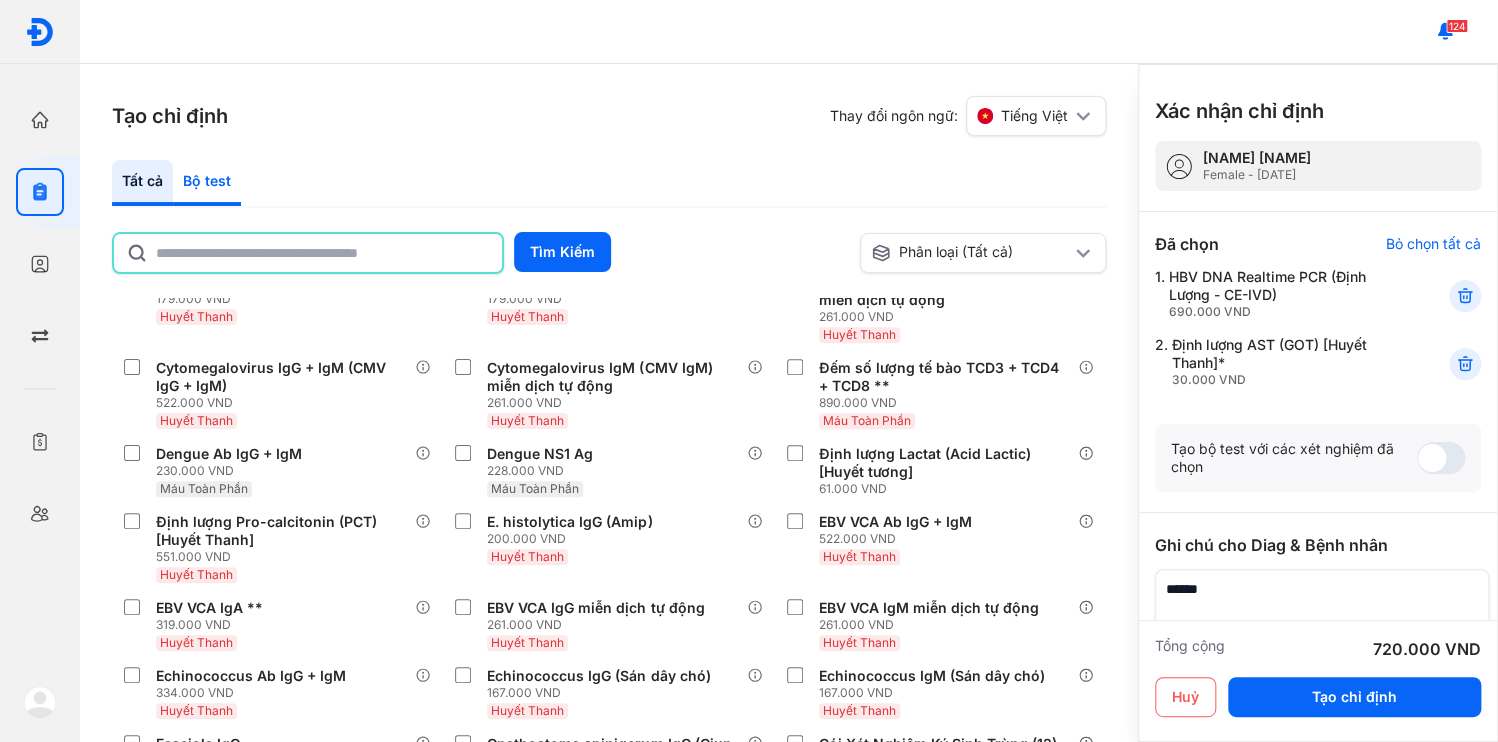 click on "Bộ test" 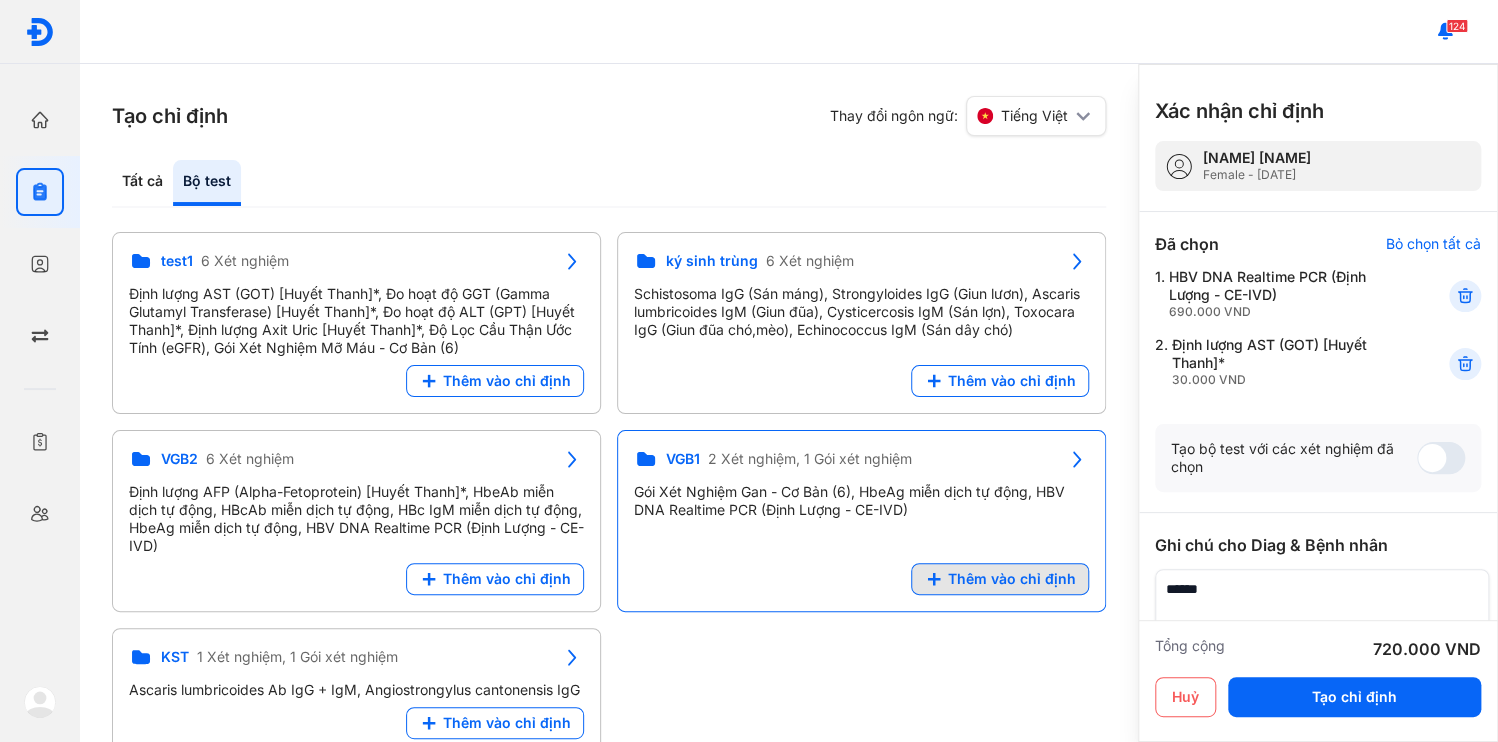 click on "Thêm vào chỉ định" 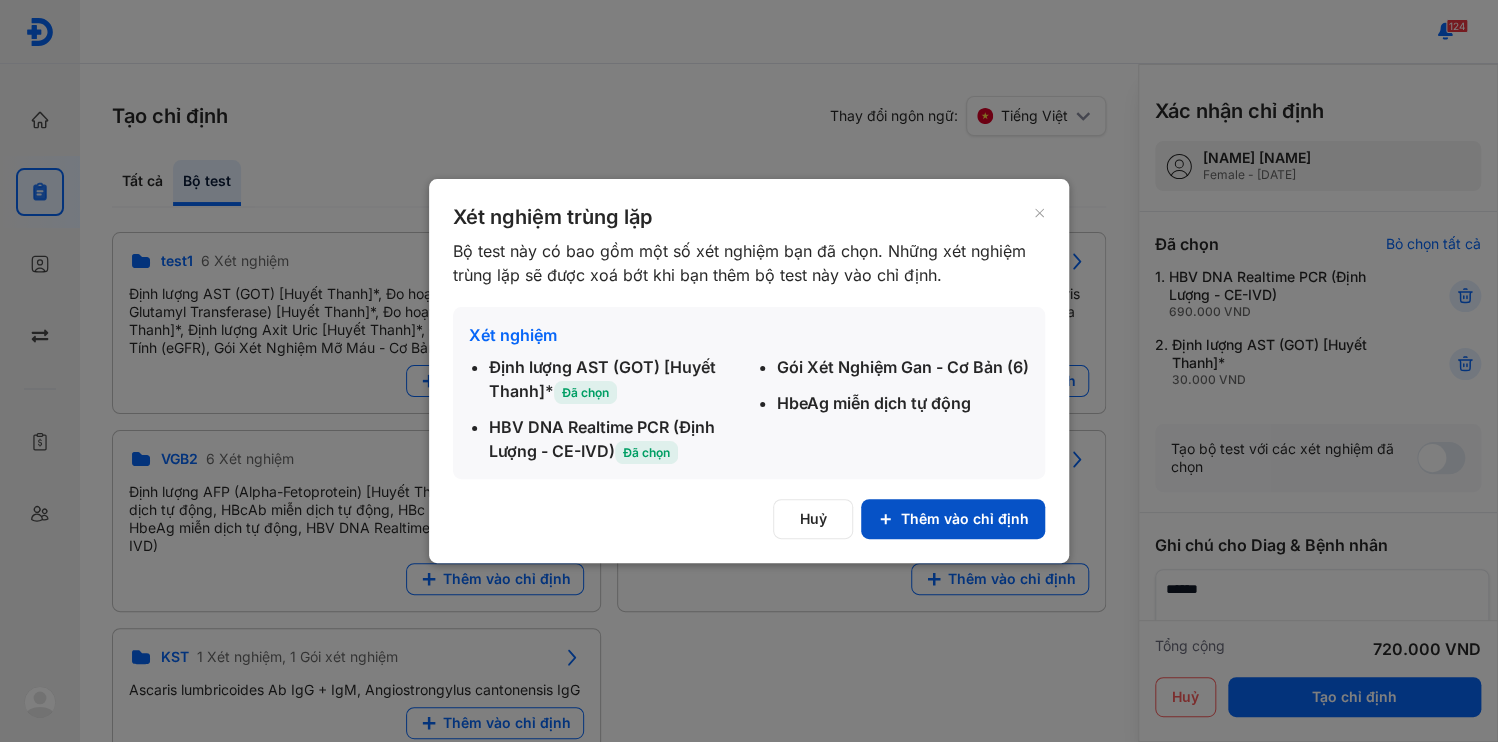 click on "Thêm vào chỉ định" at bounding box center (953, 519) 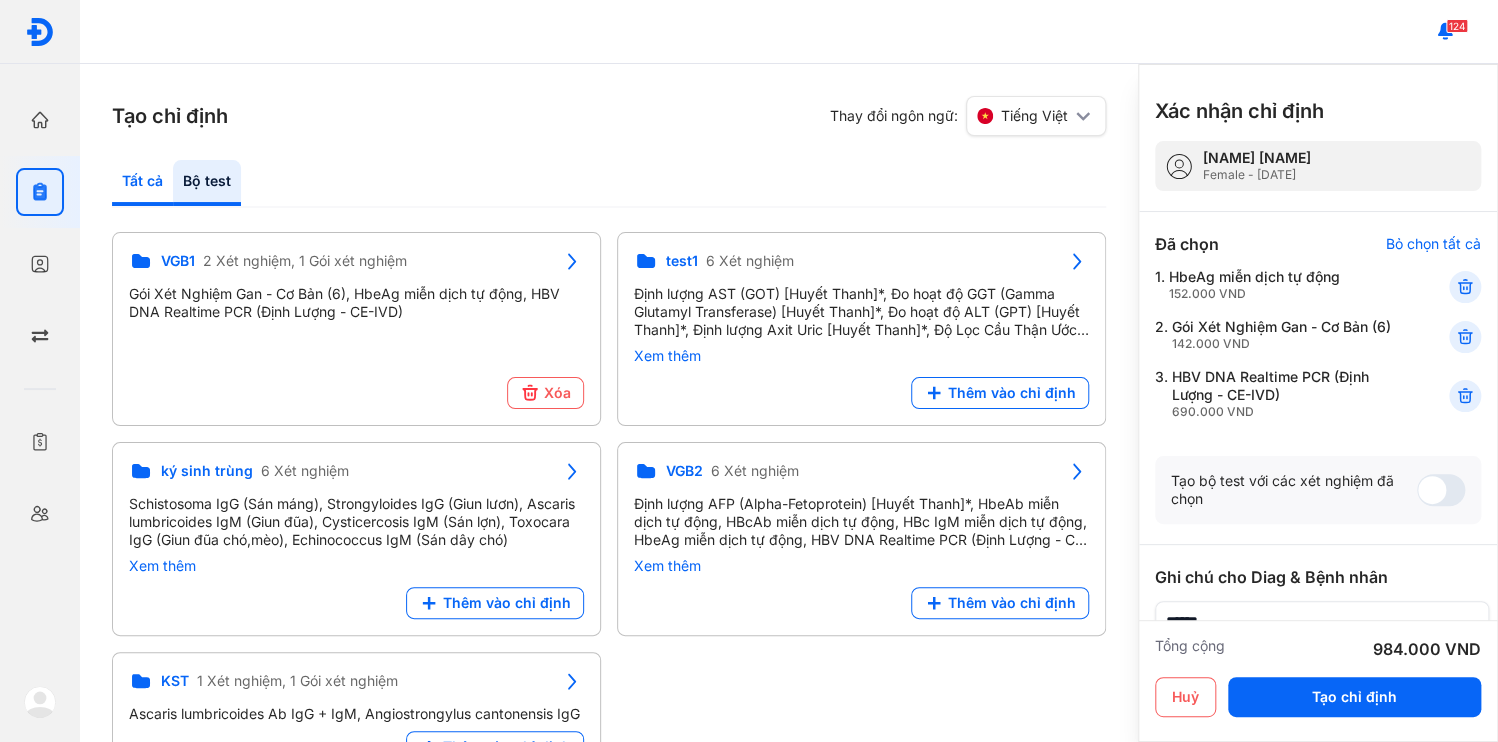 click on "Tất cả" 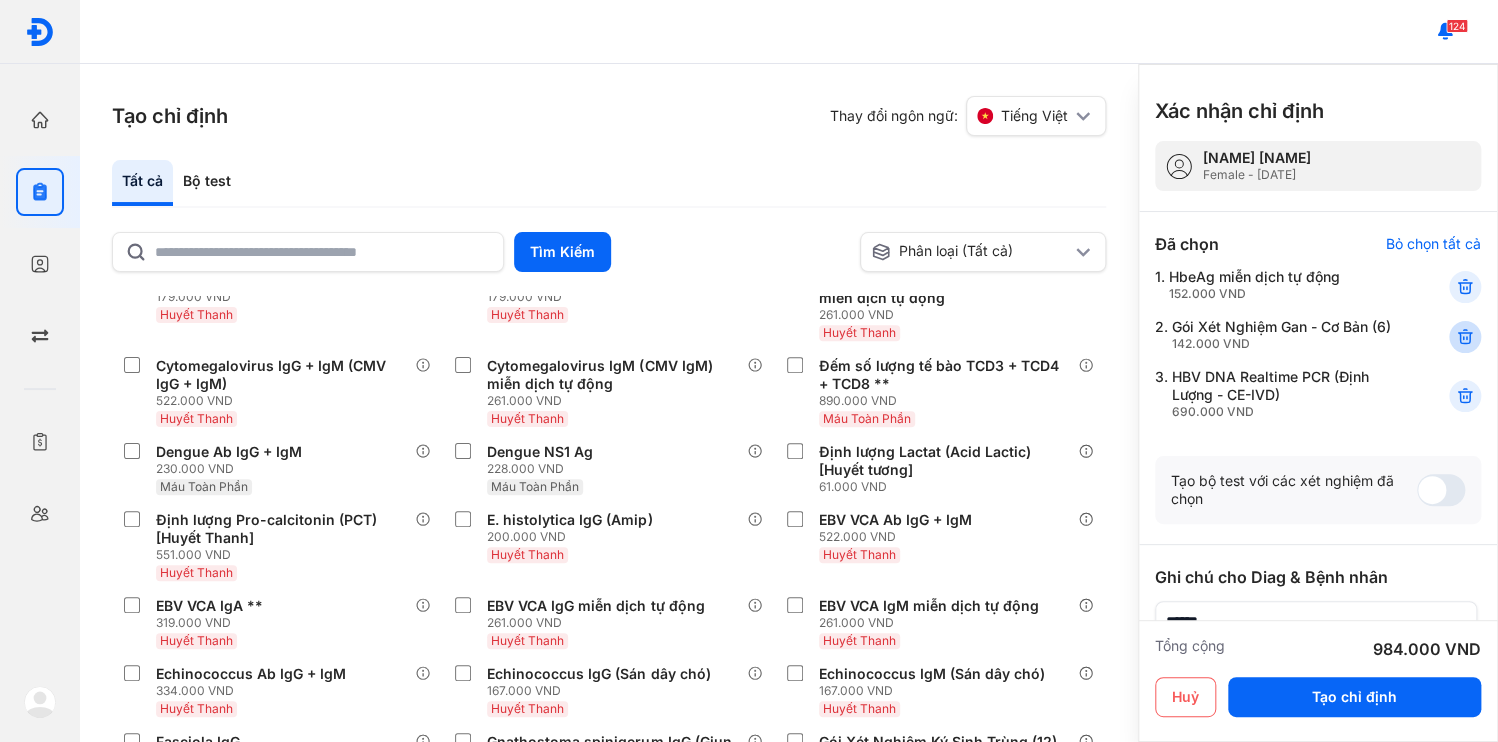 click 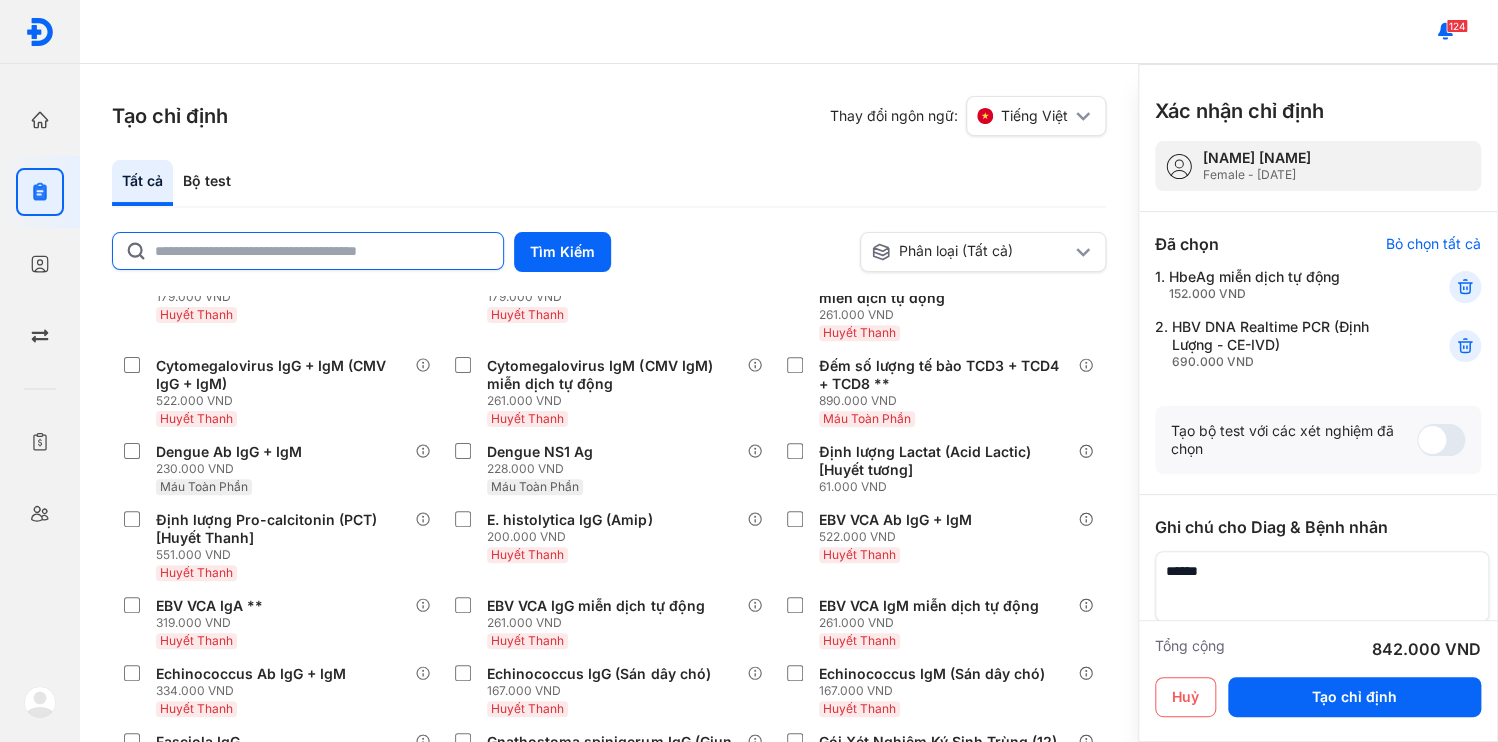 click 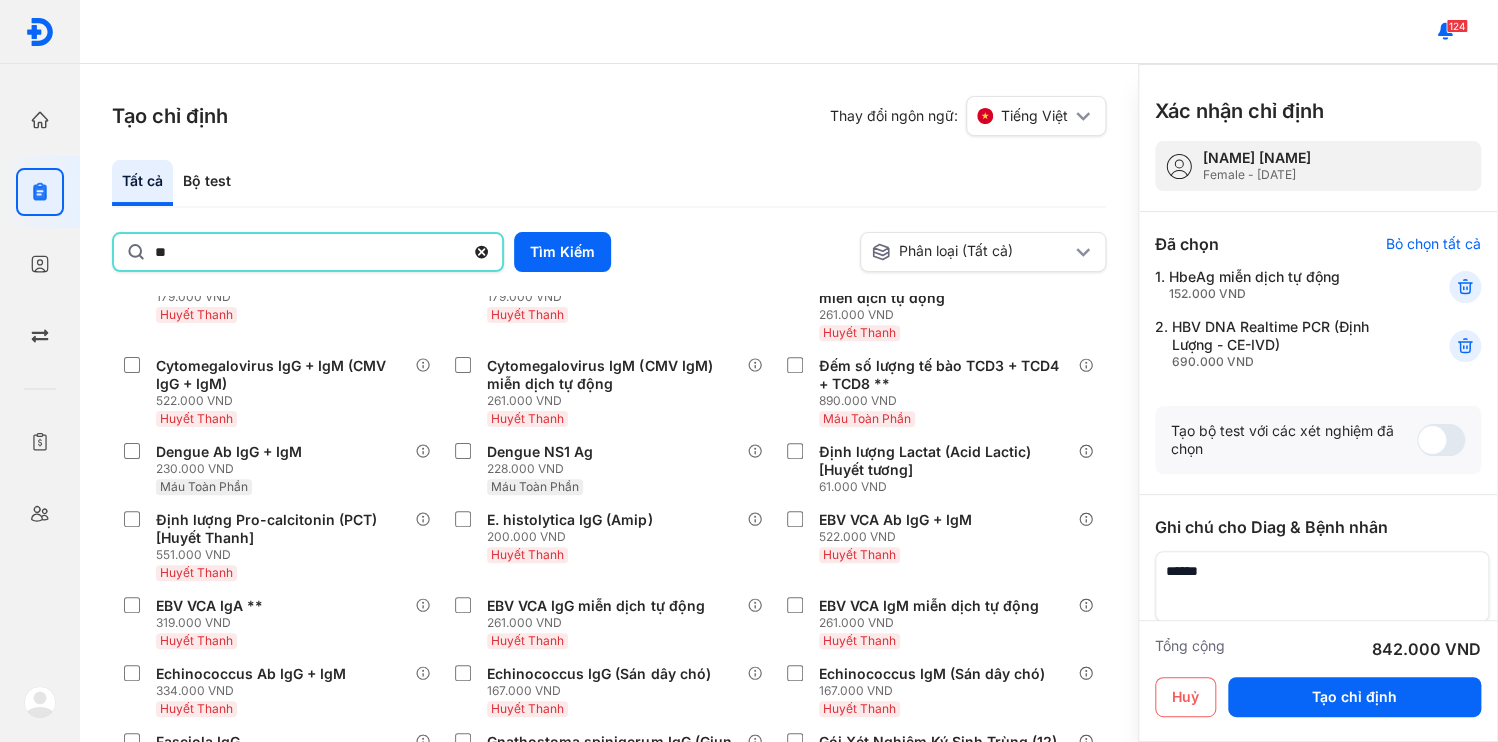 type on "*" 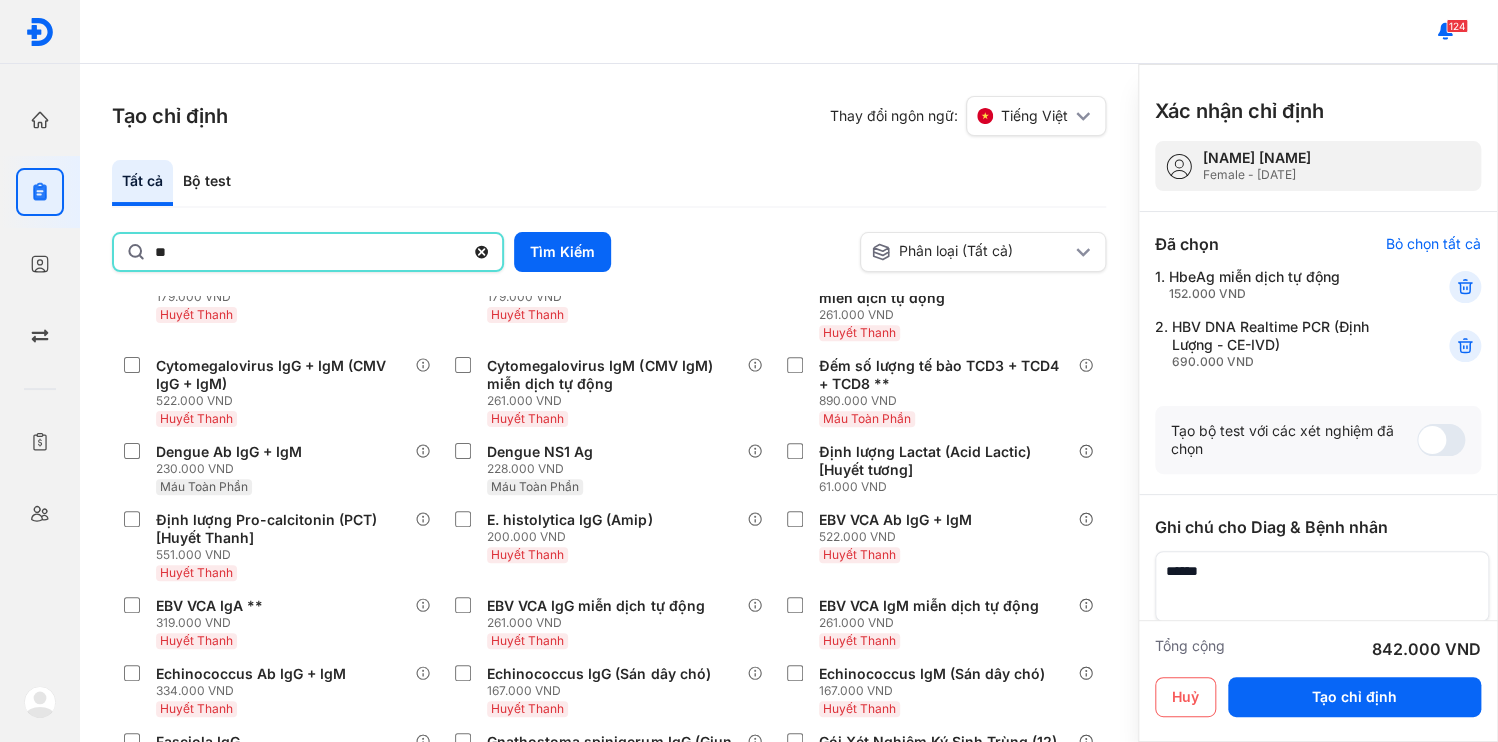 type on "*" 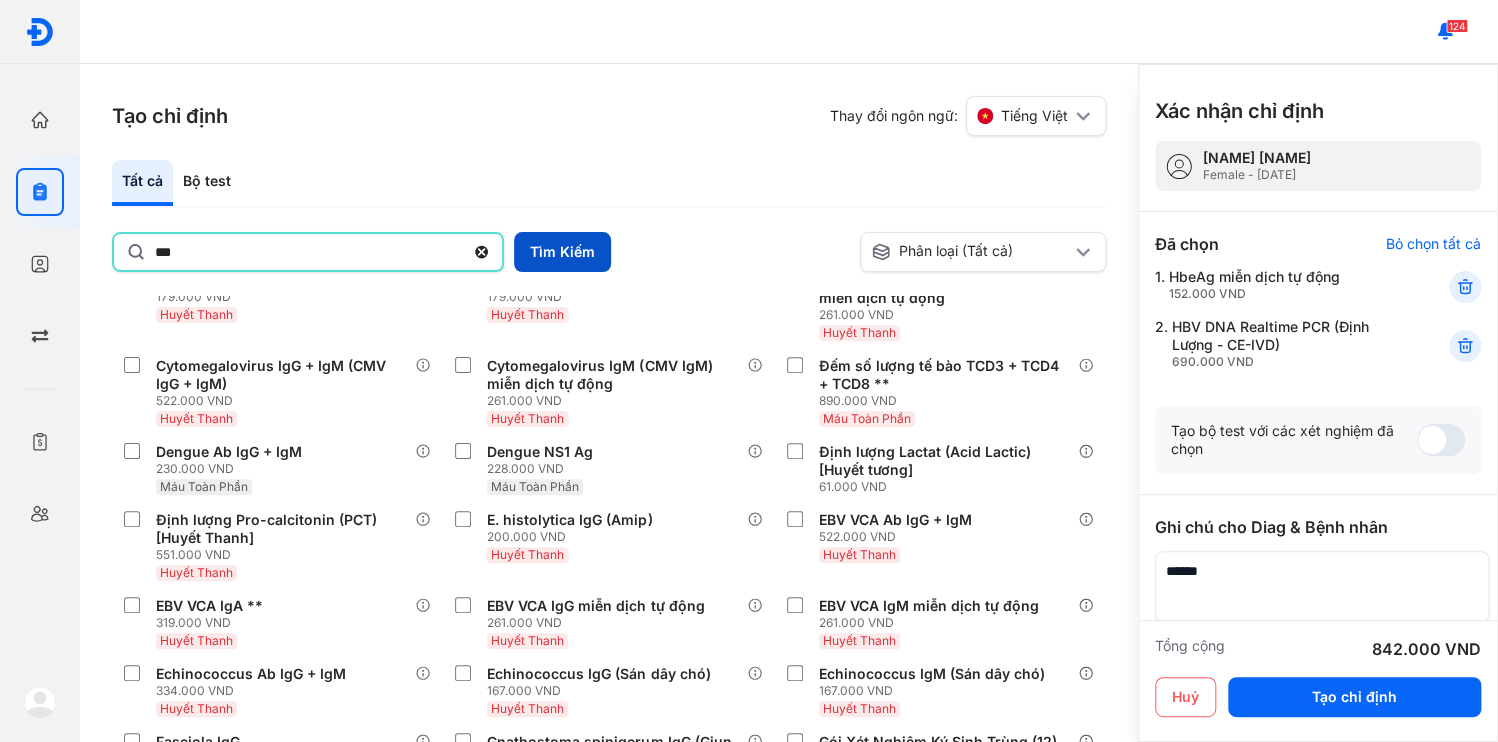 type on "***" 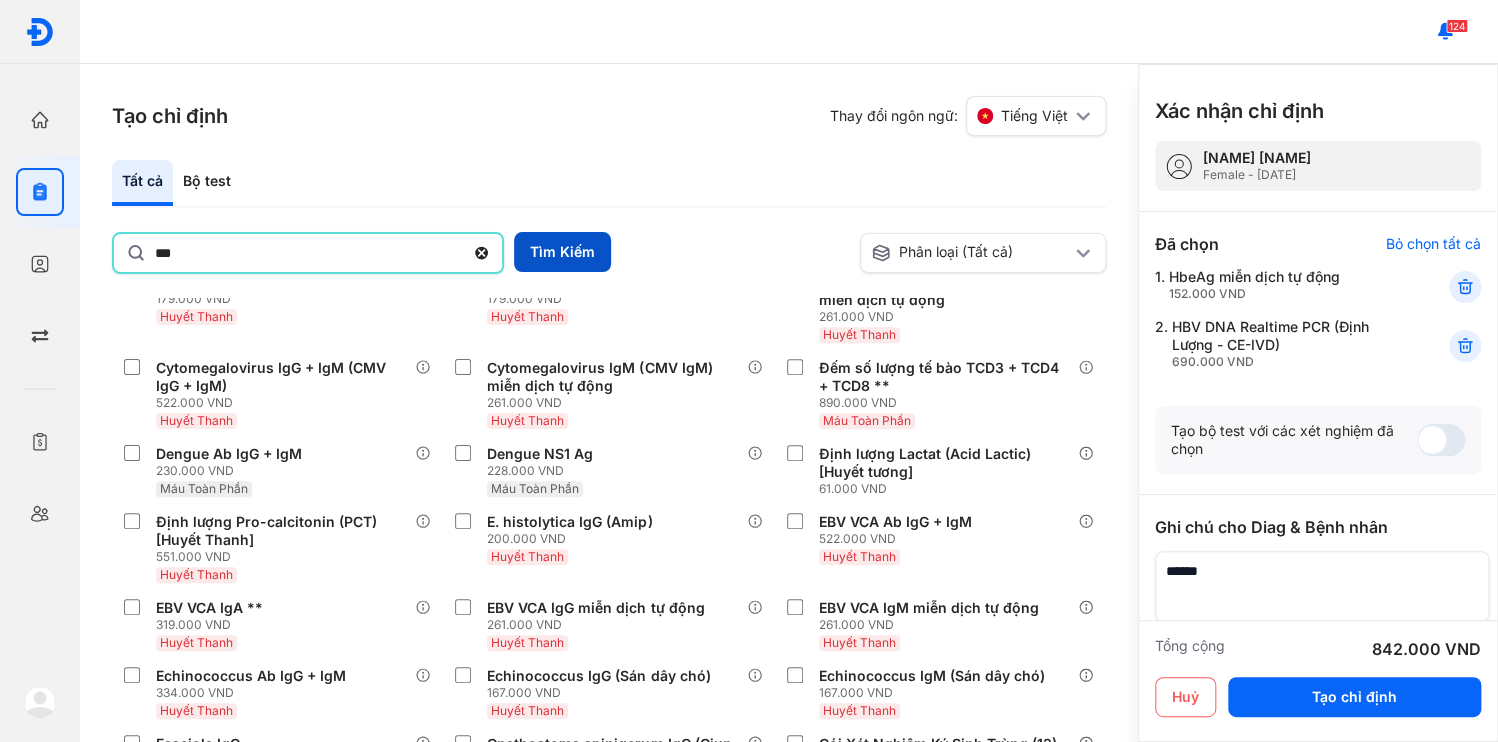 click on "Tìm Kiếm" at bounding box center [562, 252] 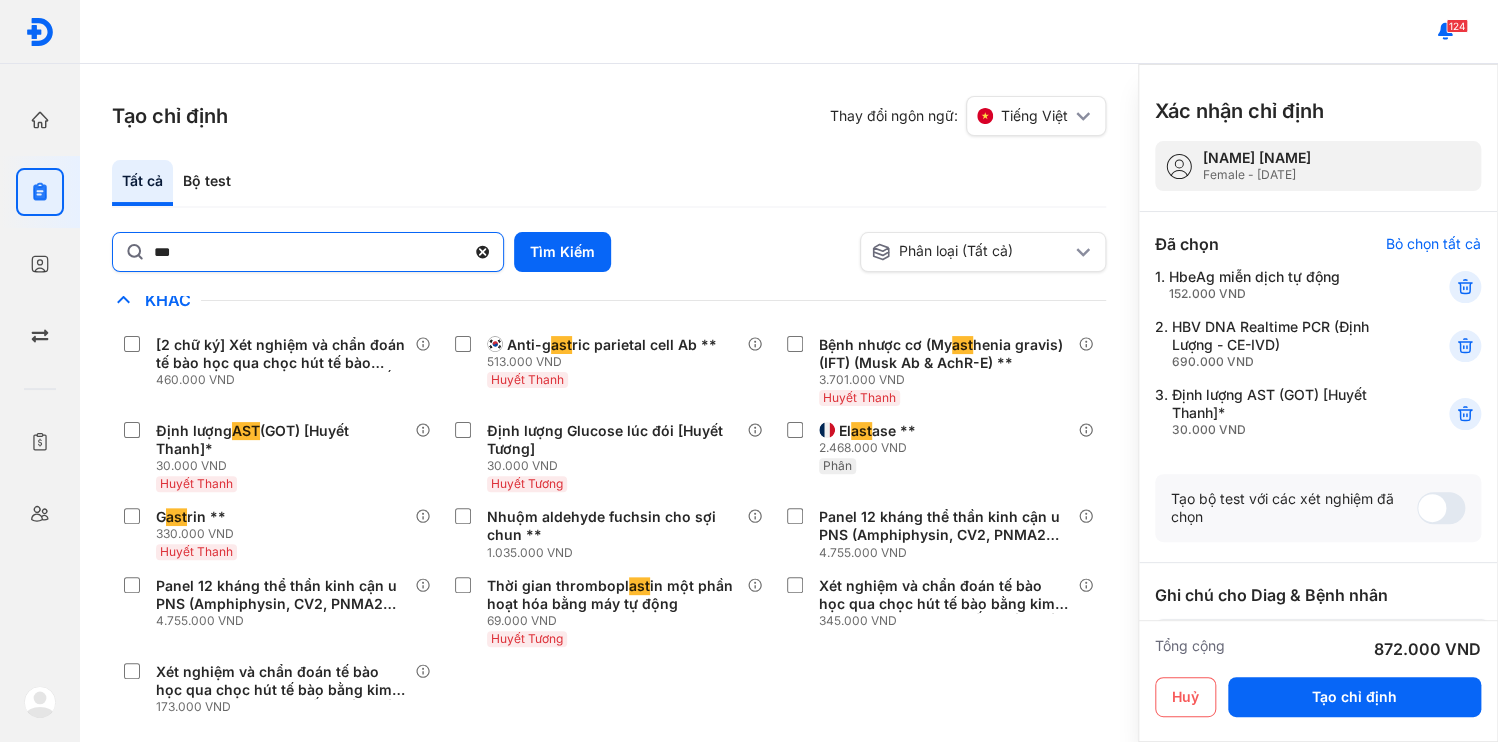 click 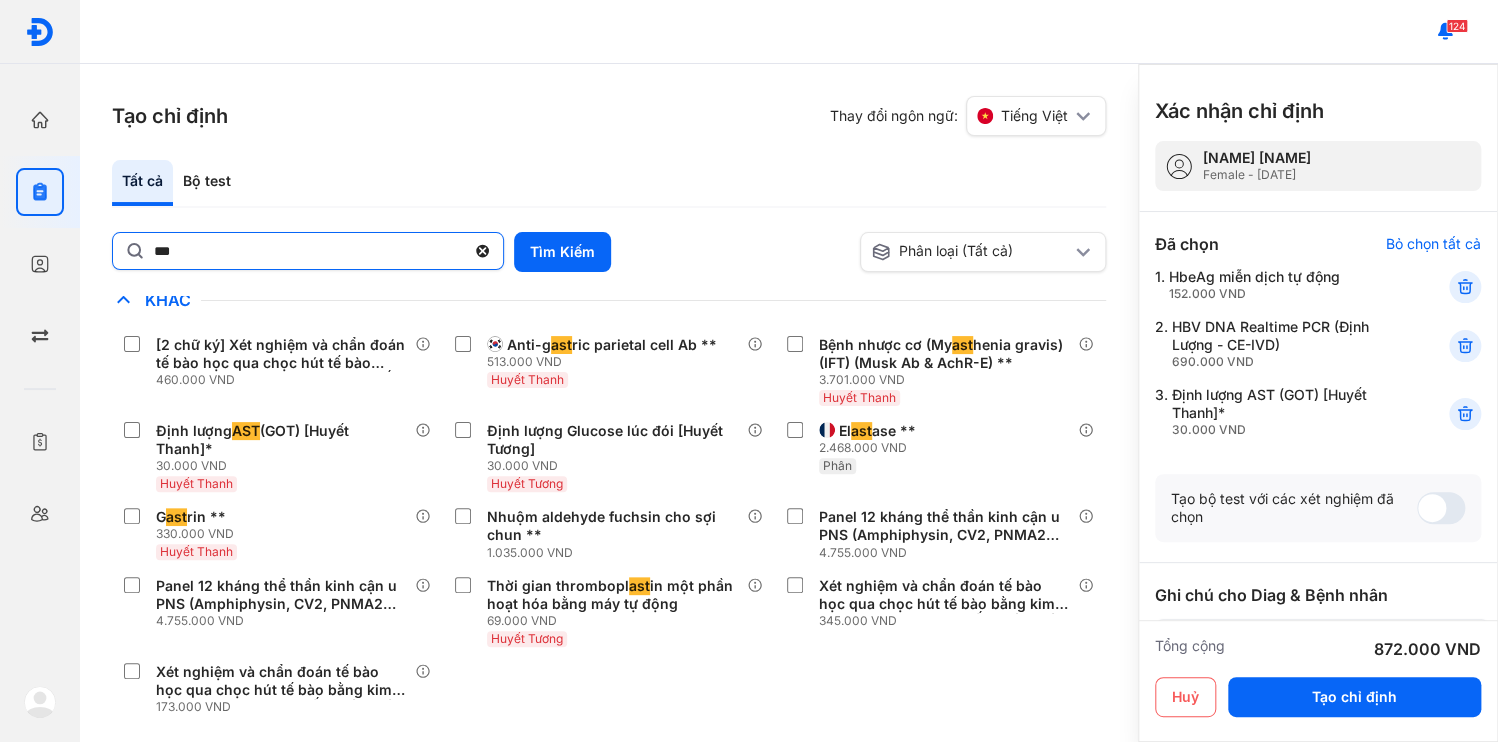 click on "***" 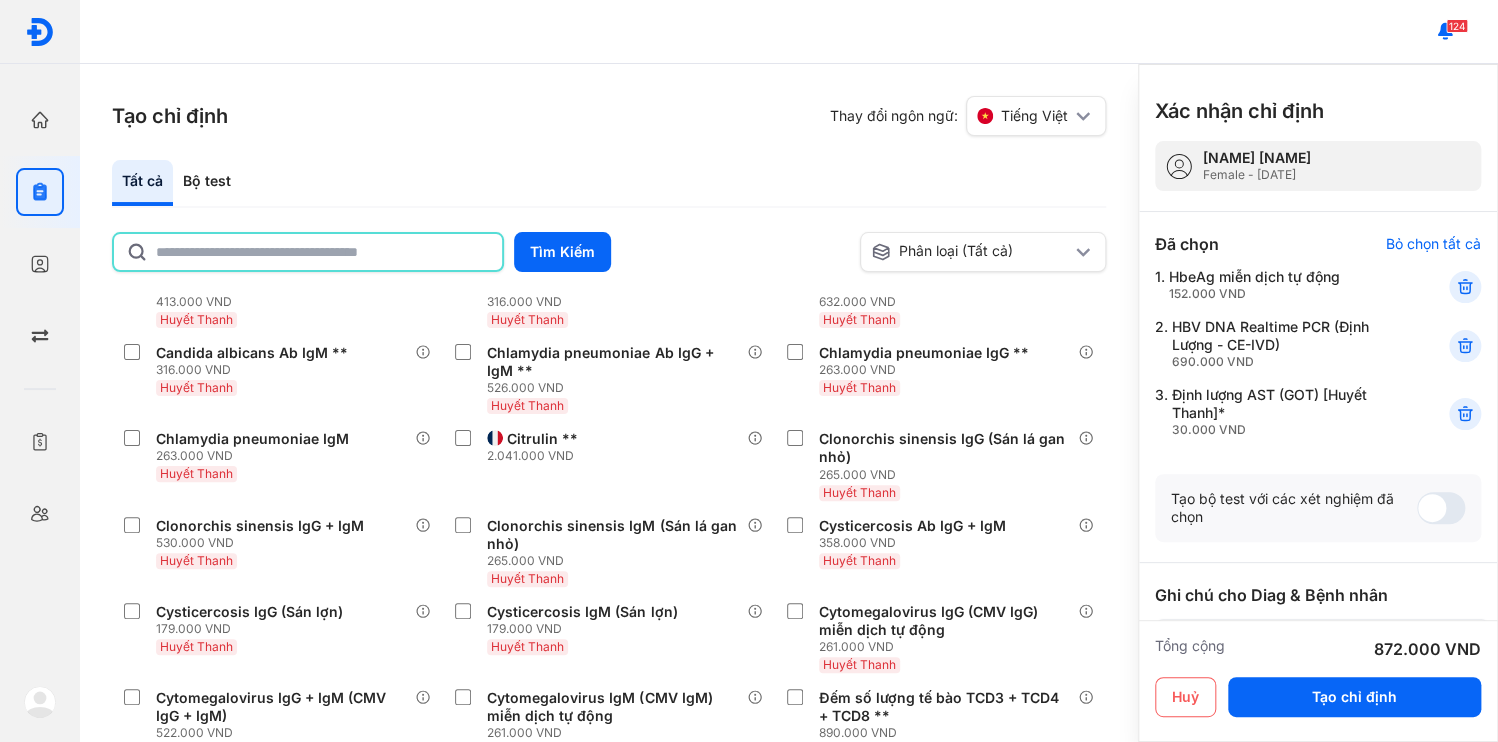 click 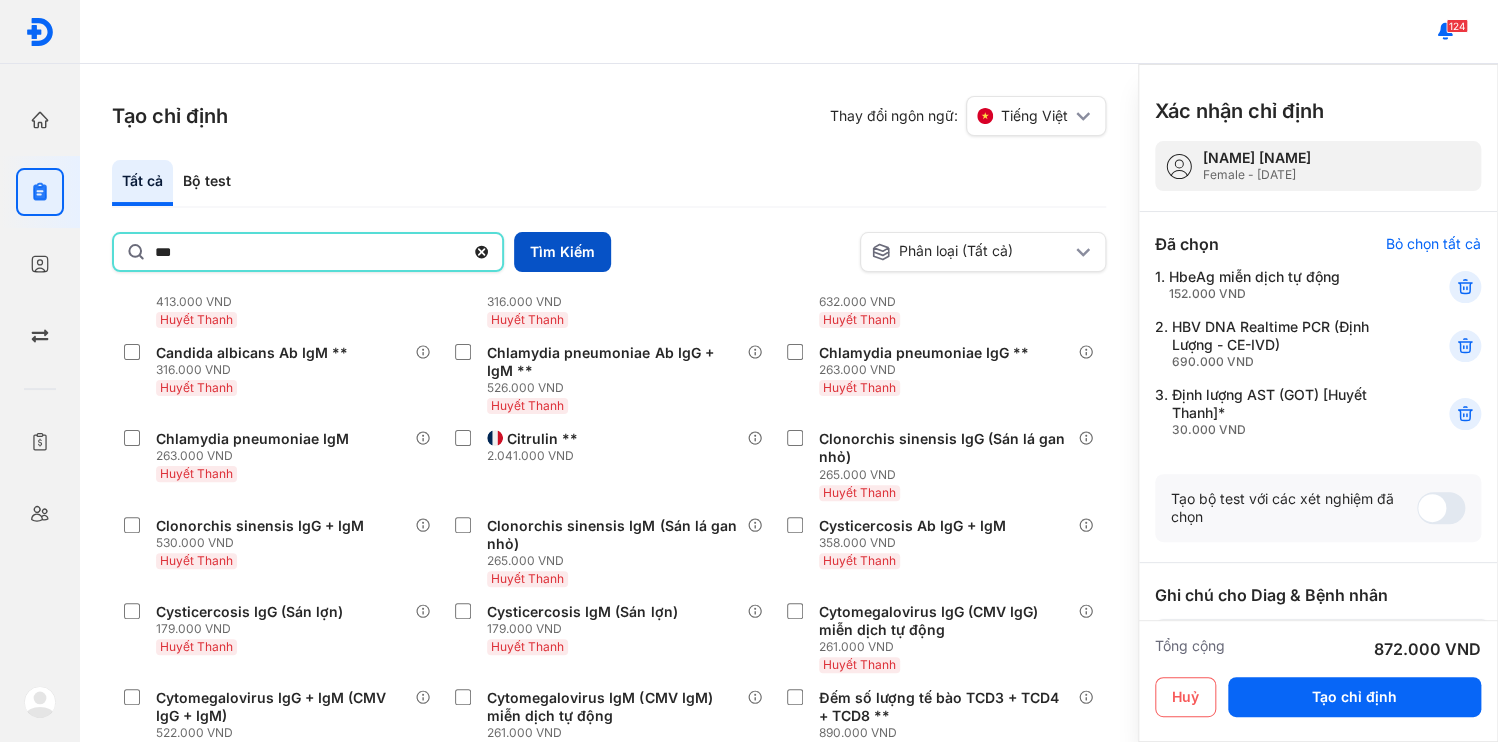 type on "***" 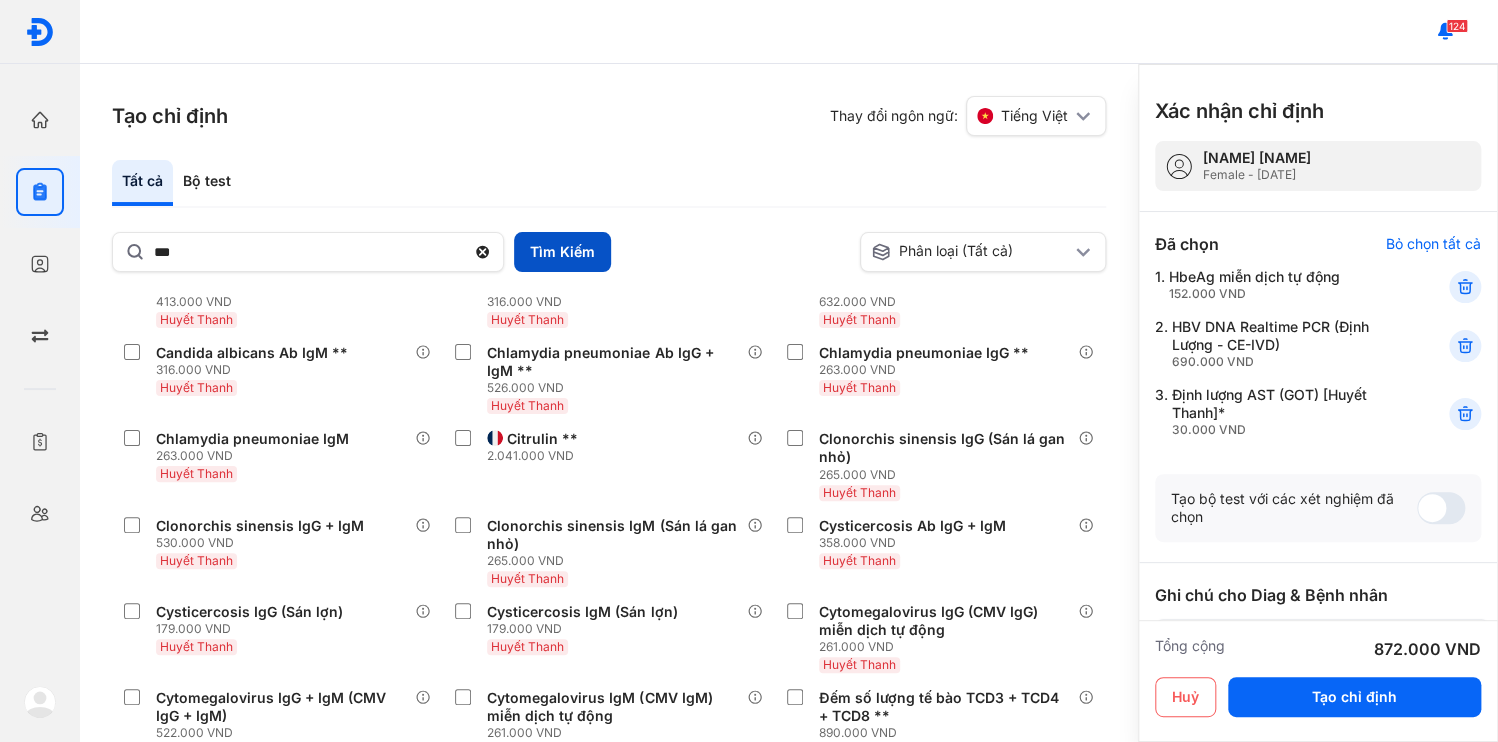 click on "Tìm Kiếm" at bounding box center (562, 252) 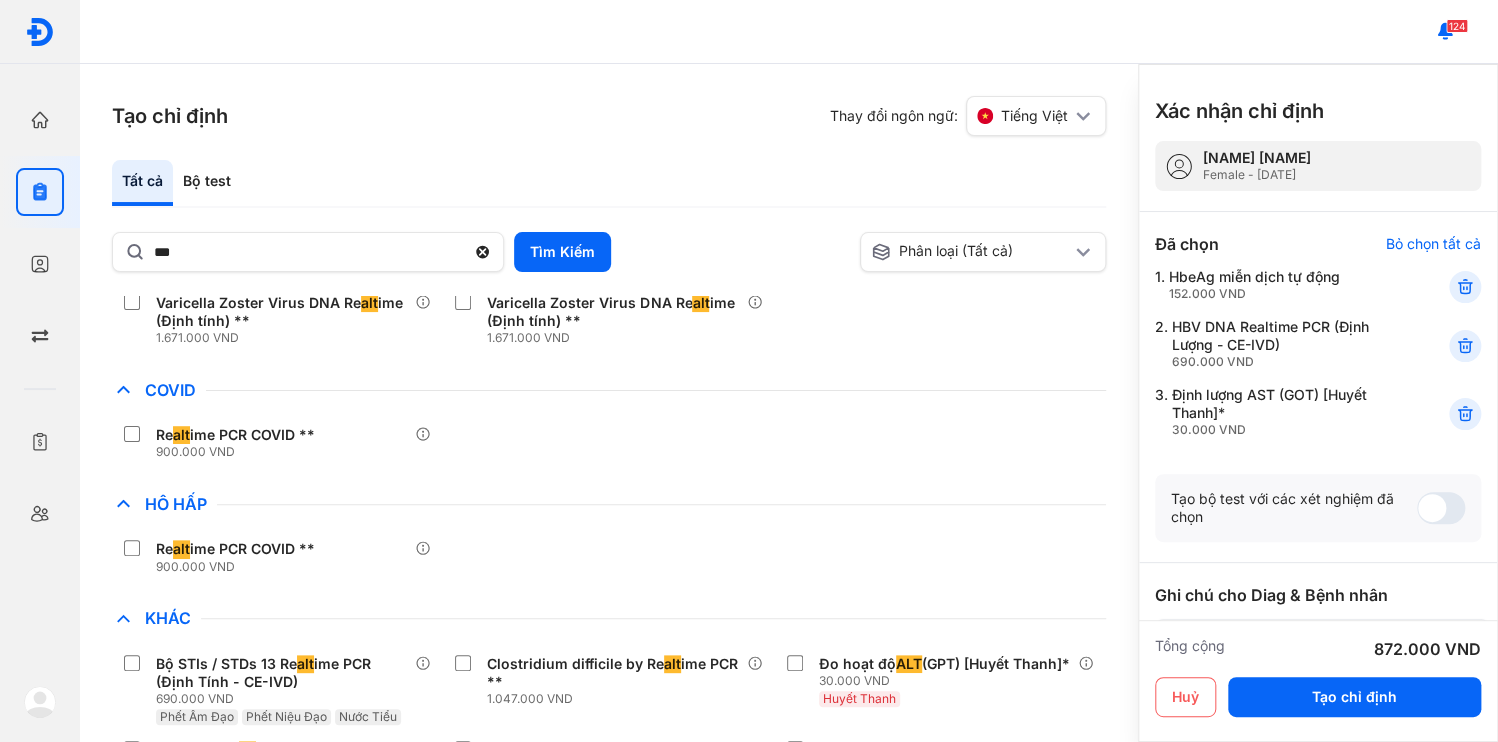 scroll, scrollTop: 388, scrollLeft: 0, axis: vertical 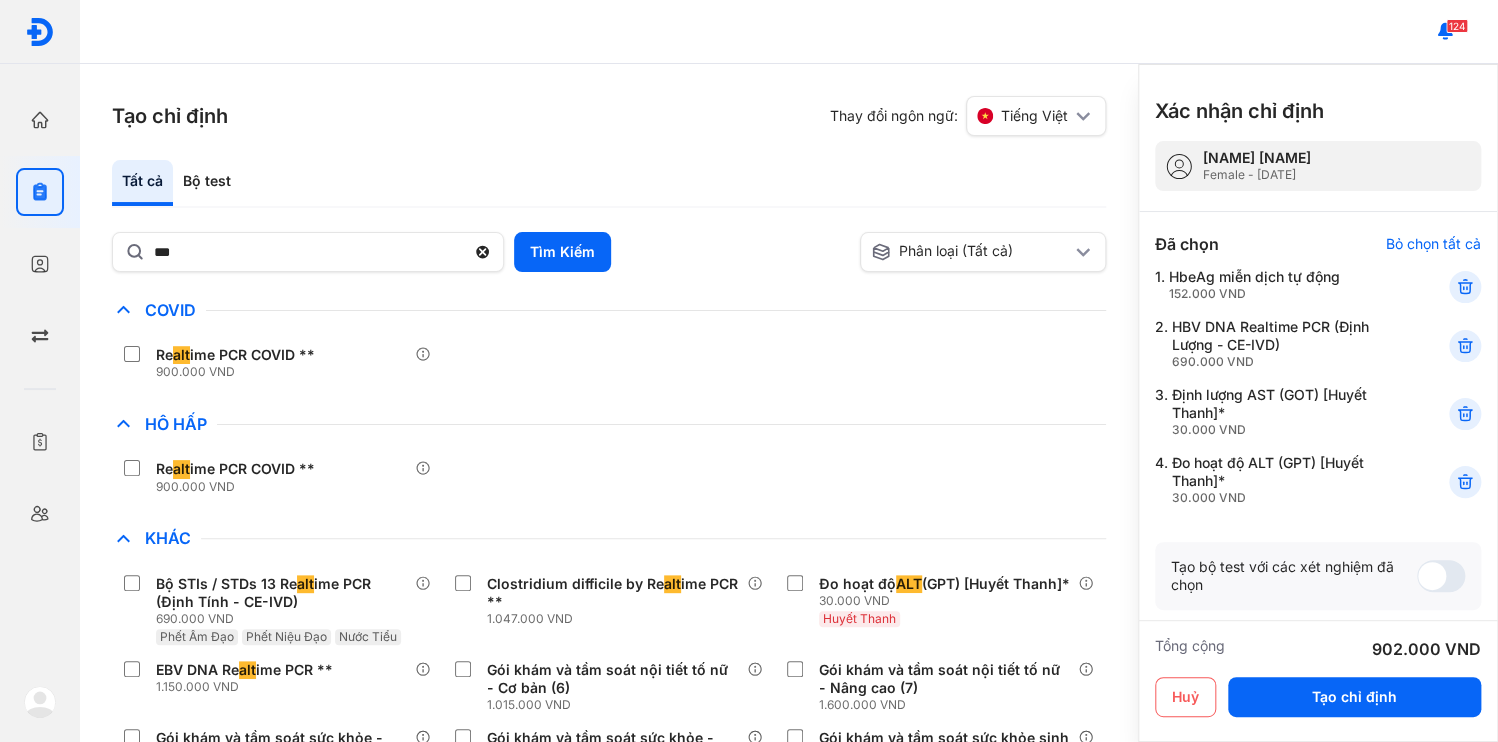 click at bounding box center [1316, 722] 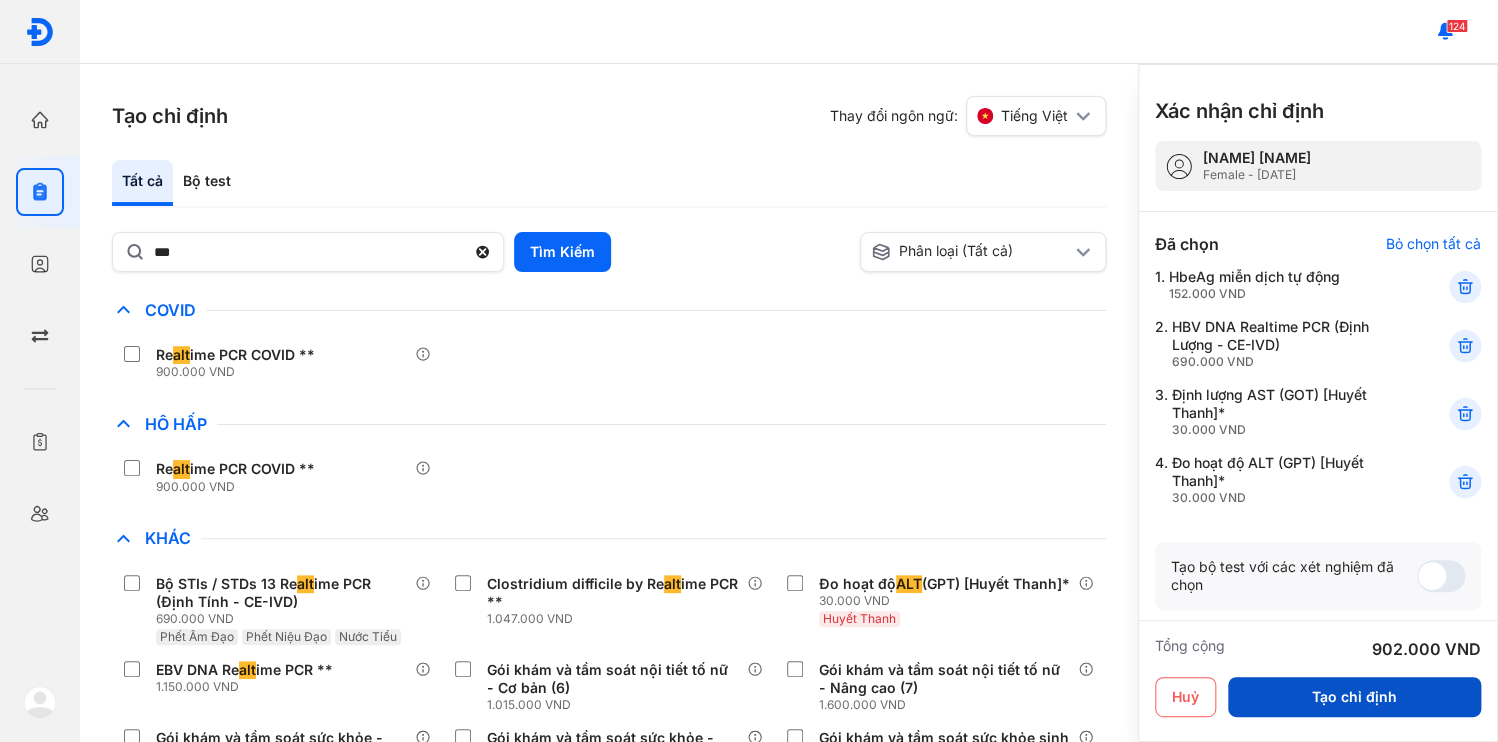 click on "Tạo chỉ định" at bounding box center (1354, 697) 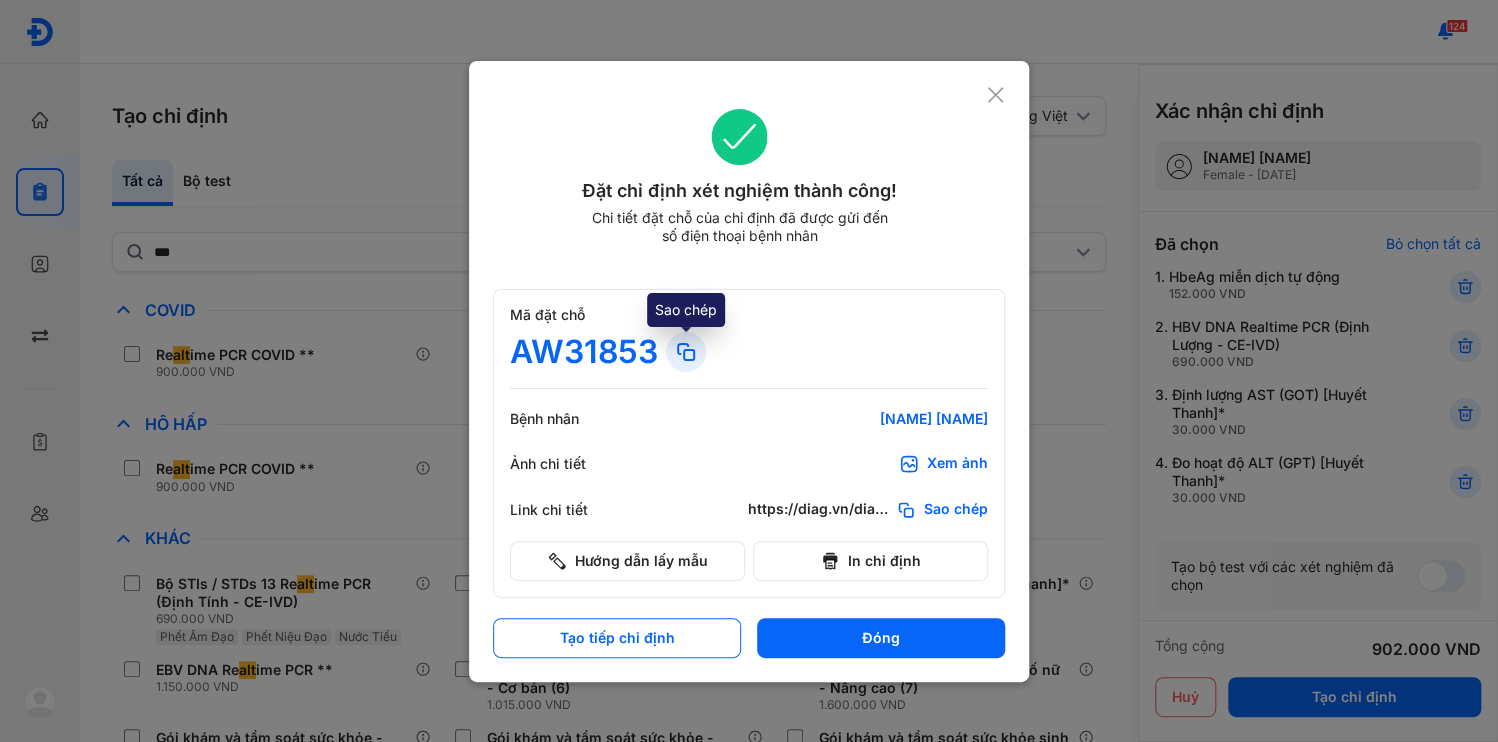 click 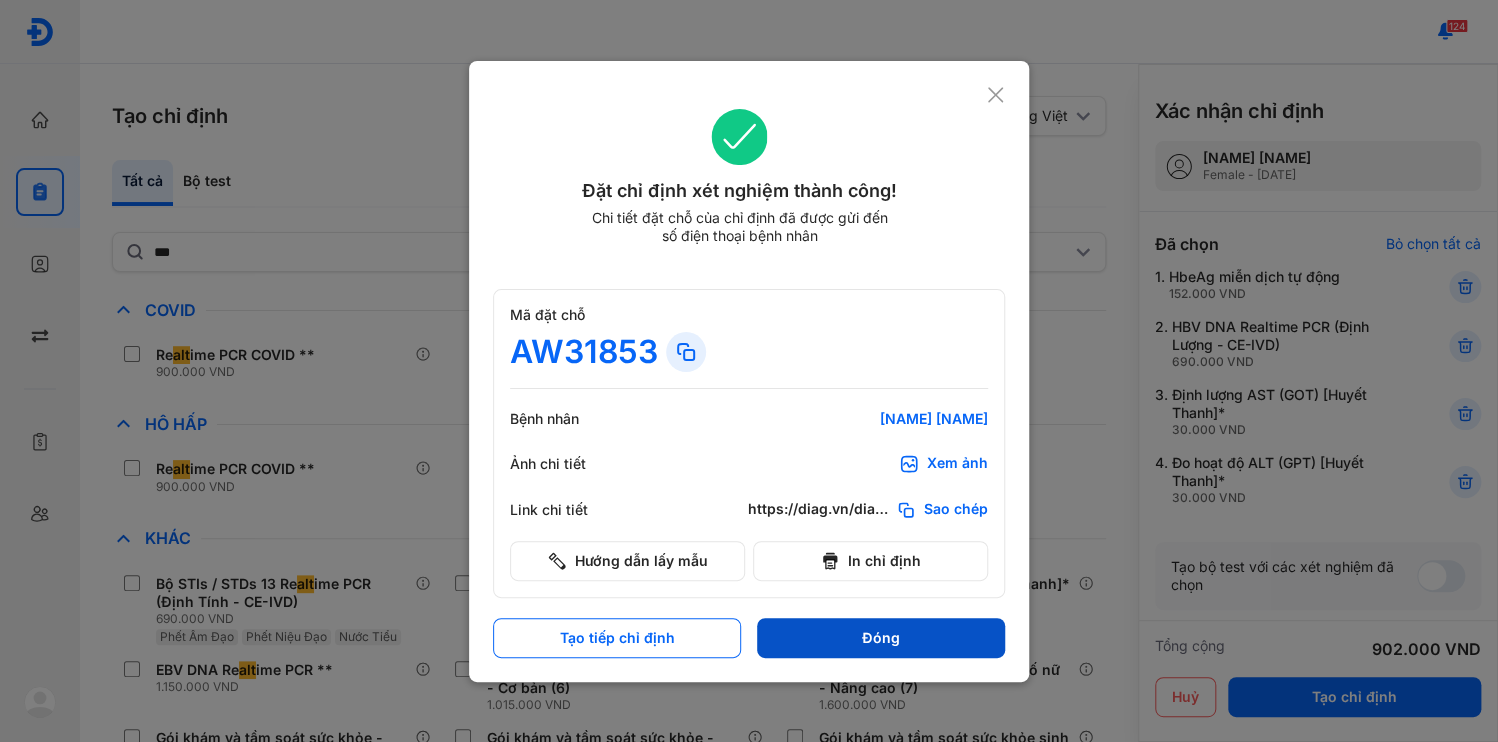 click on "Đóng" at bounding box center [881, 638] 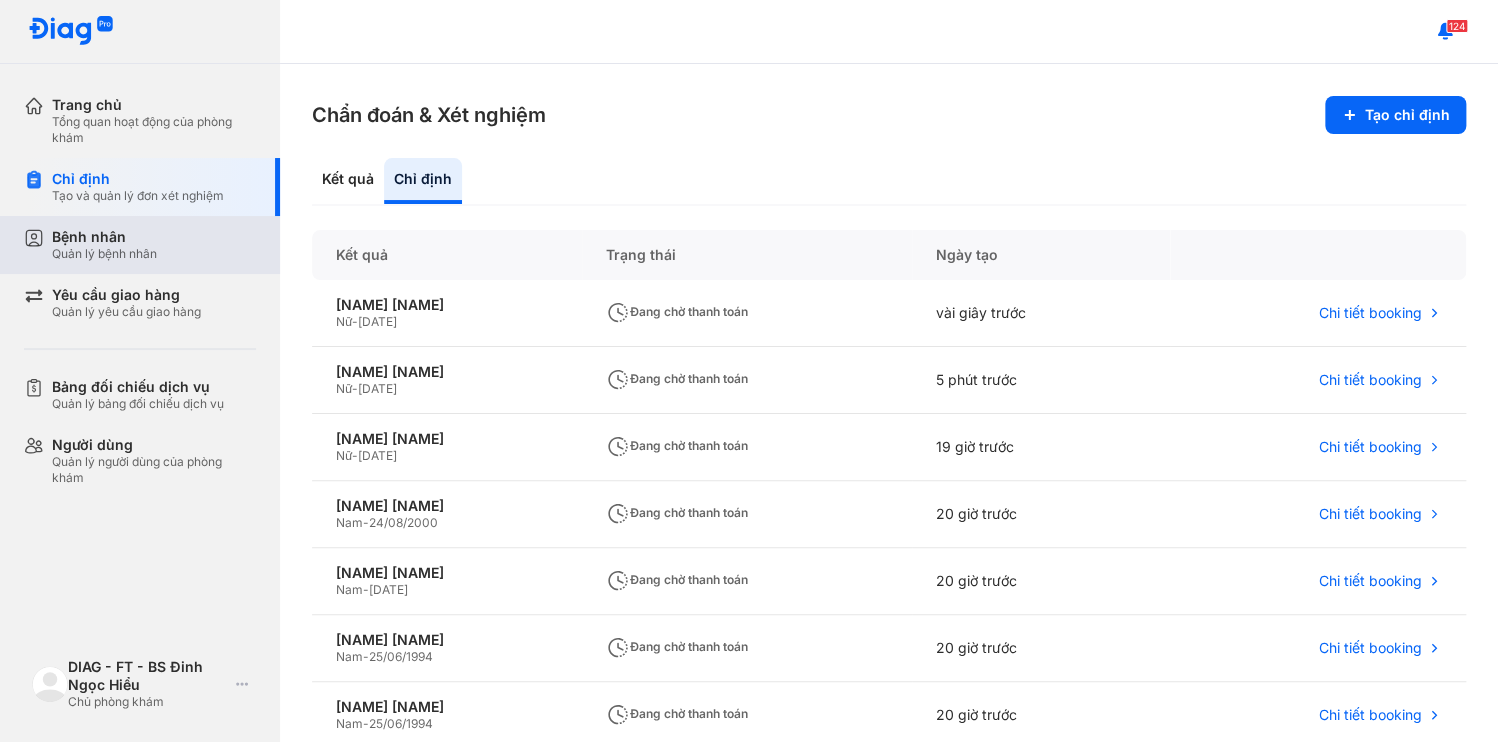 click on "Bệnh nhân" at bounding box center [104, 237] 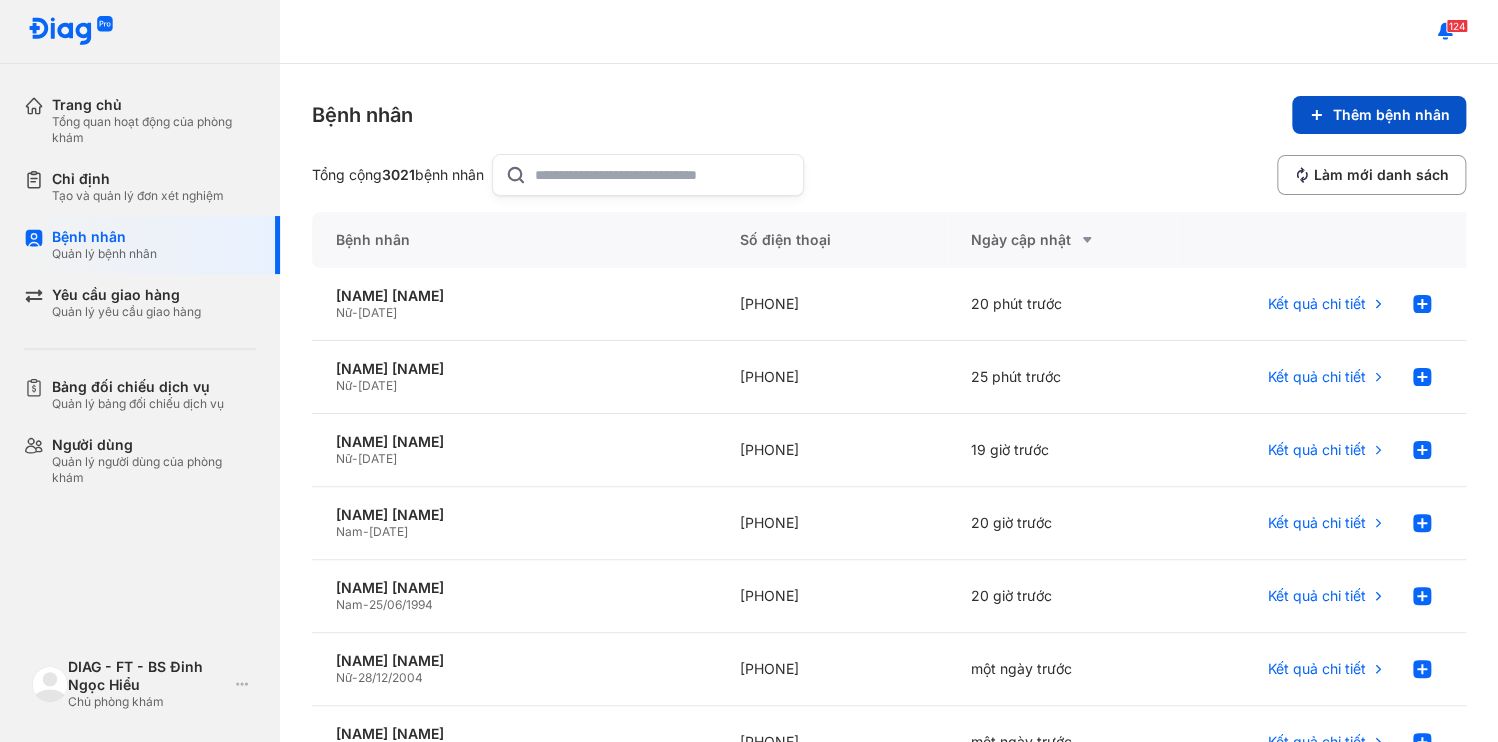 click on "Thêm bệnh nhân" 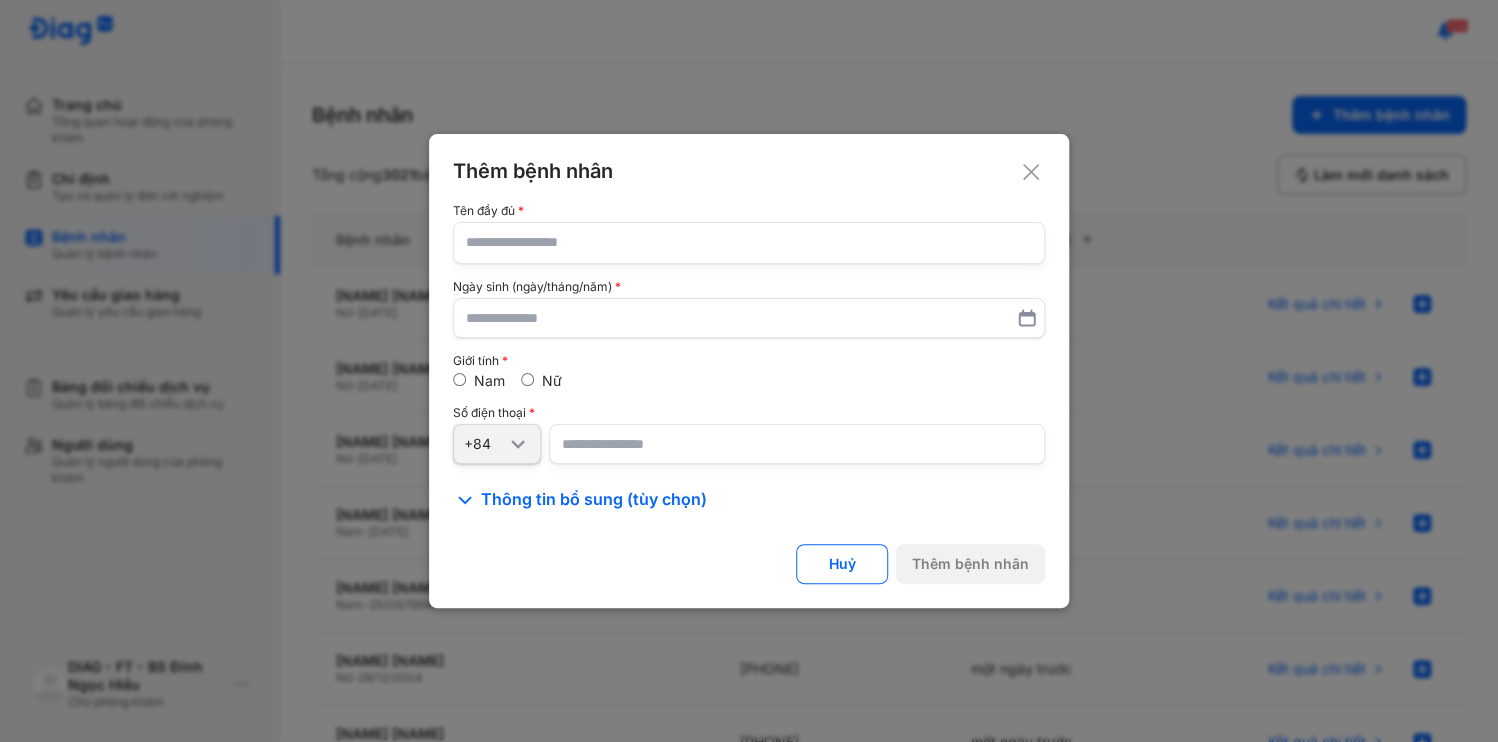 type 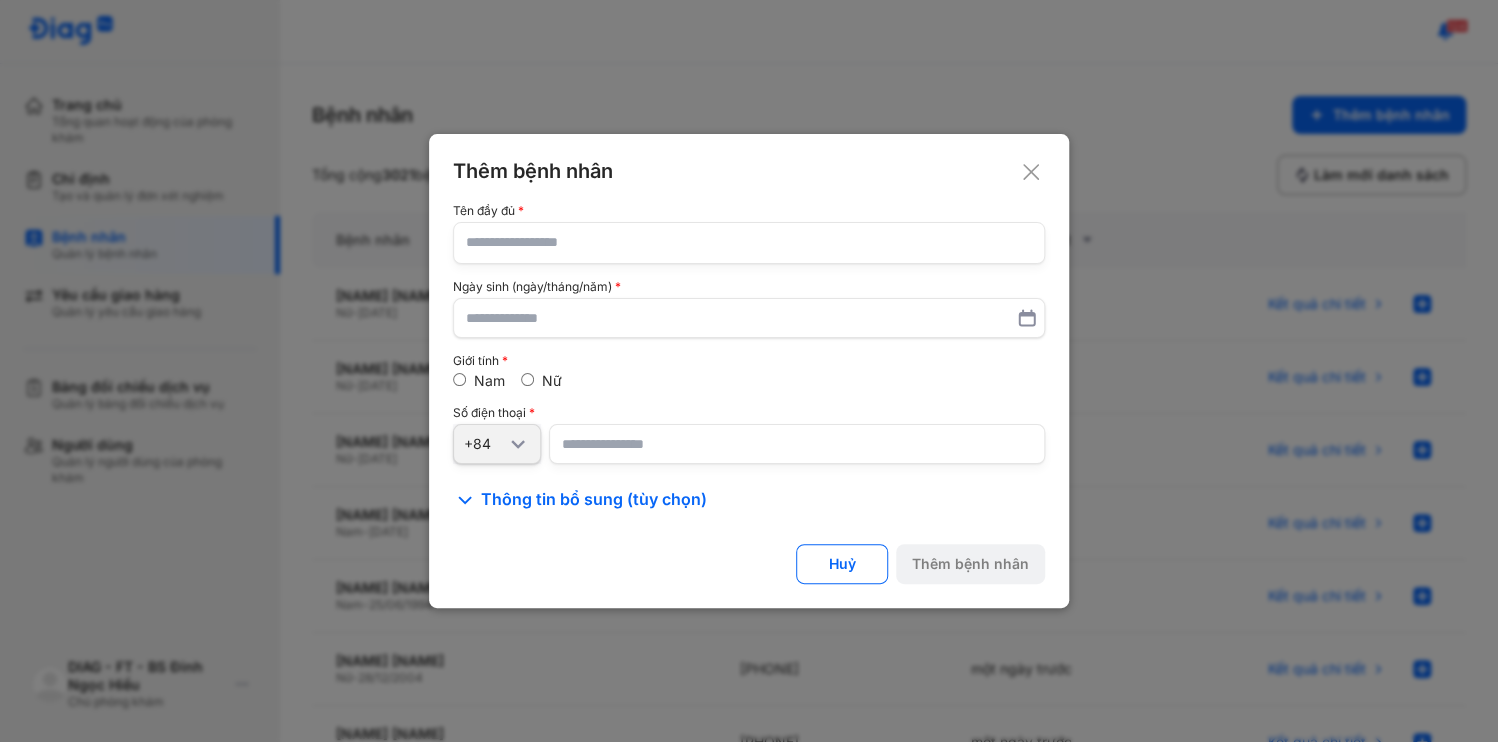 click on "Tên đầy đủ Ngày sinh (ngày/tháng/năm) Giới tính Nam Nữ Số điện thoại +84" 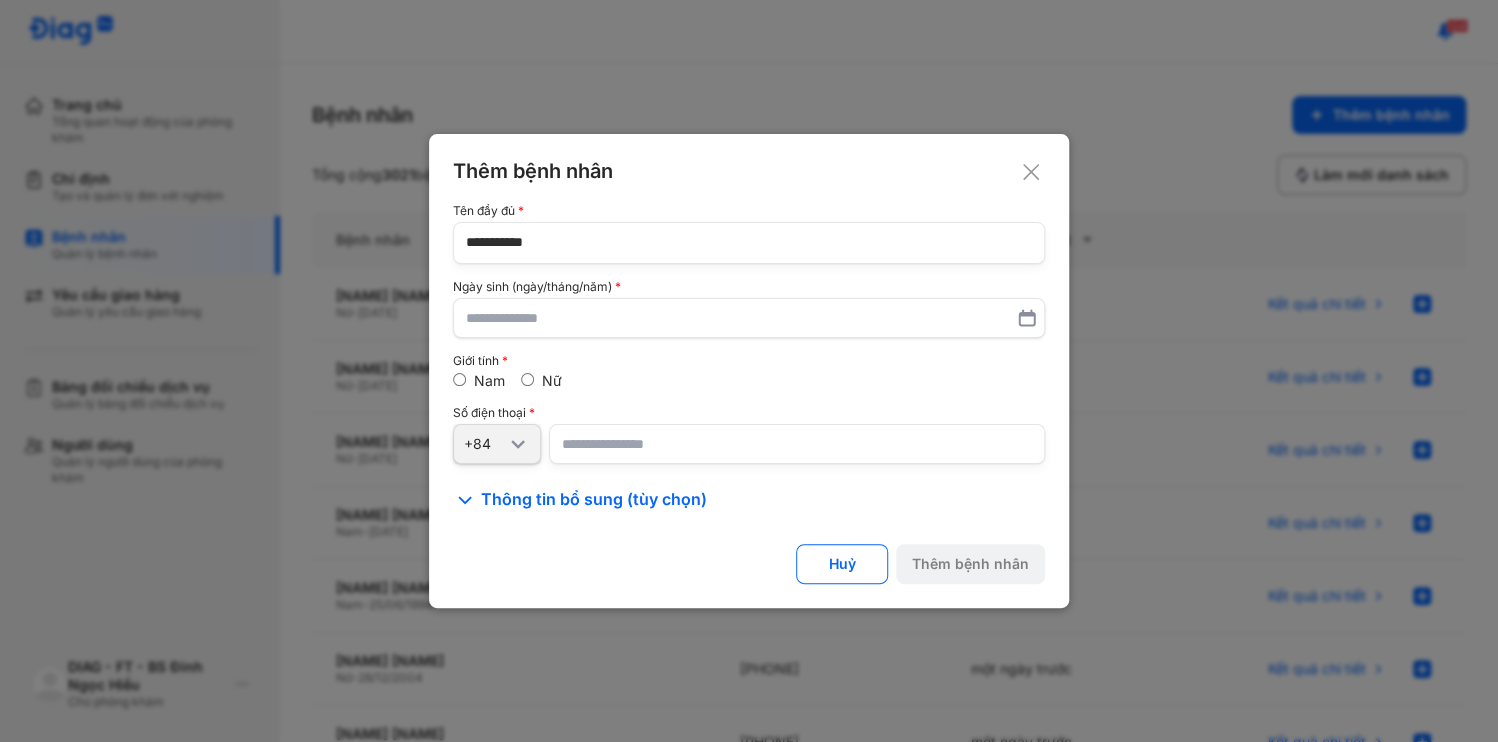 type on "**********" 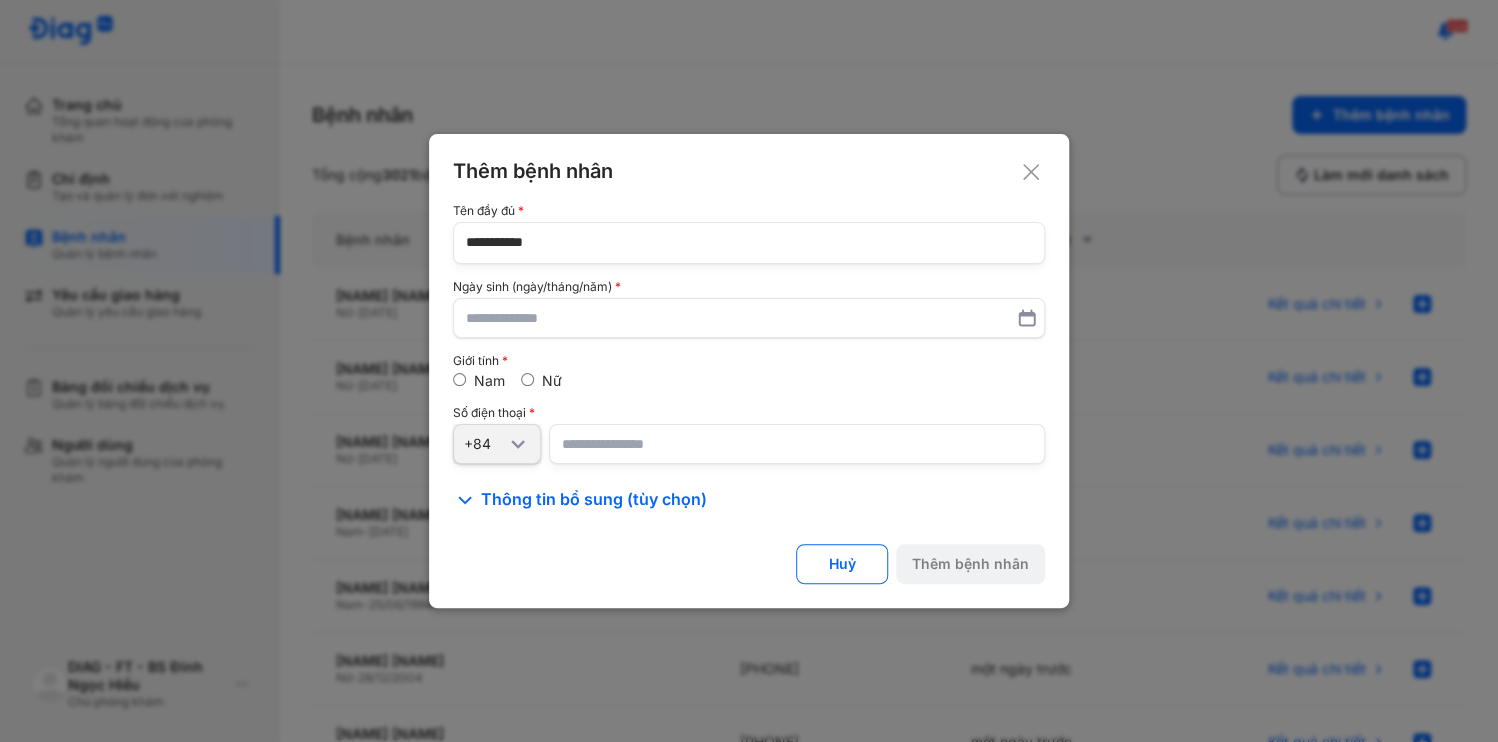 click at bounding box center [797, 444] 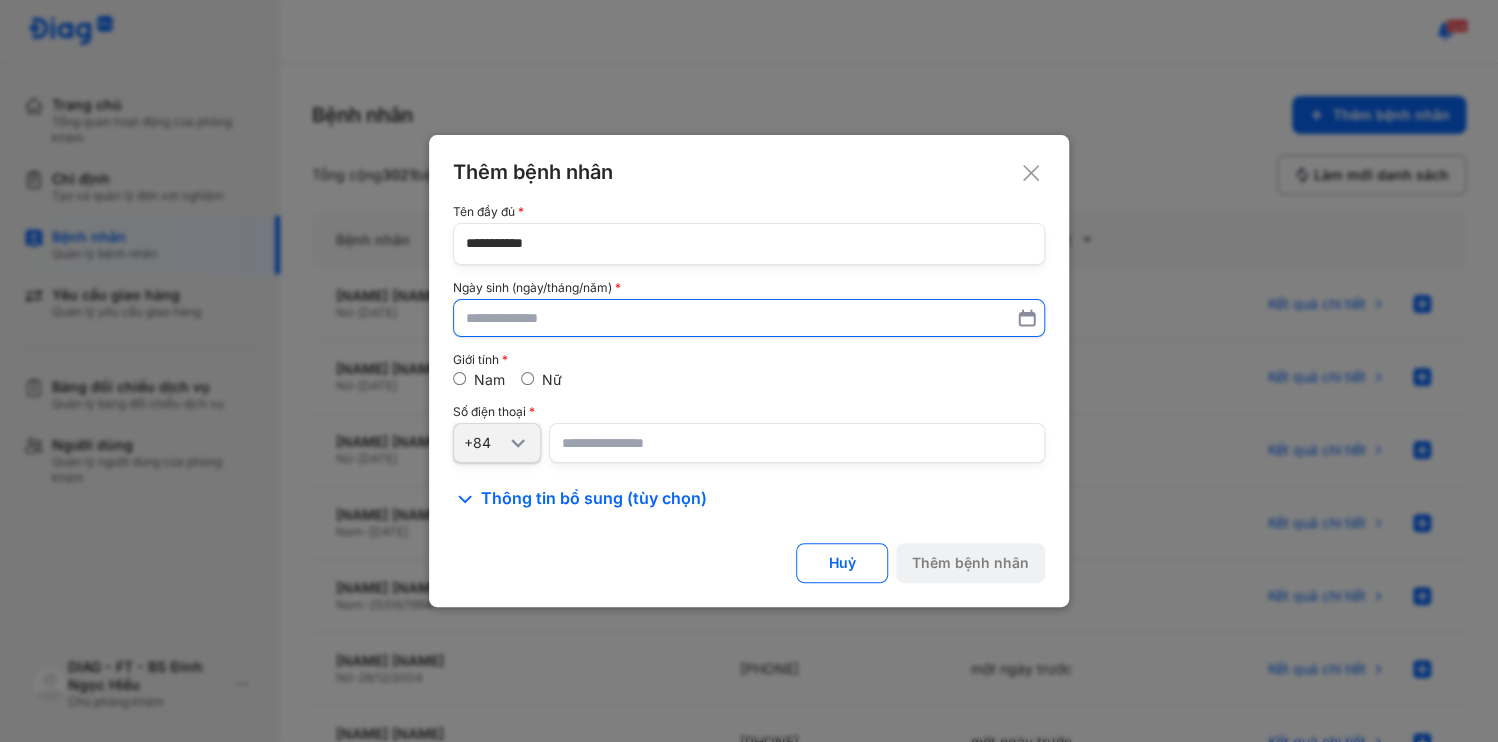 click at bounding box center (749, 318) 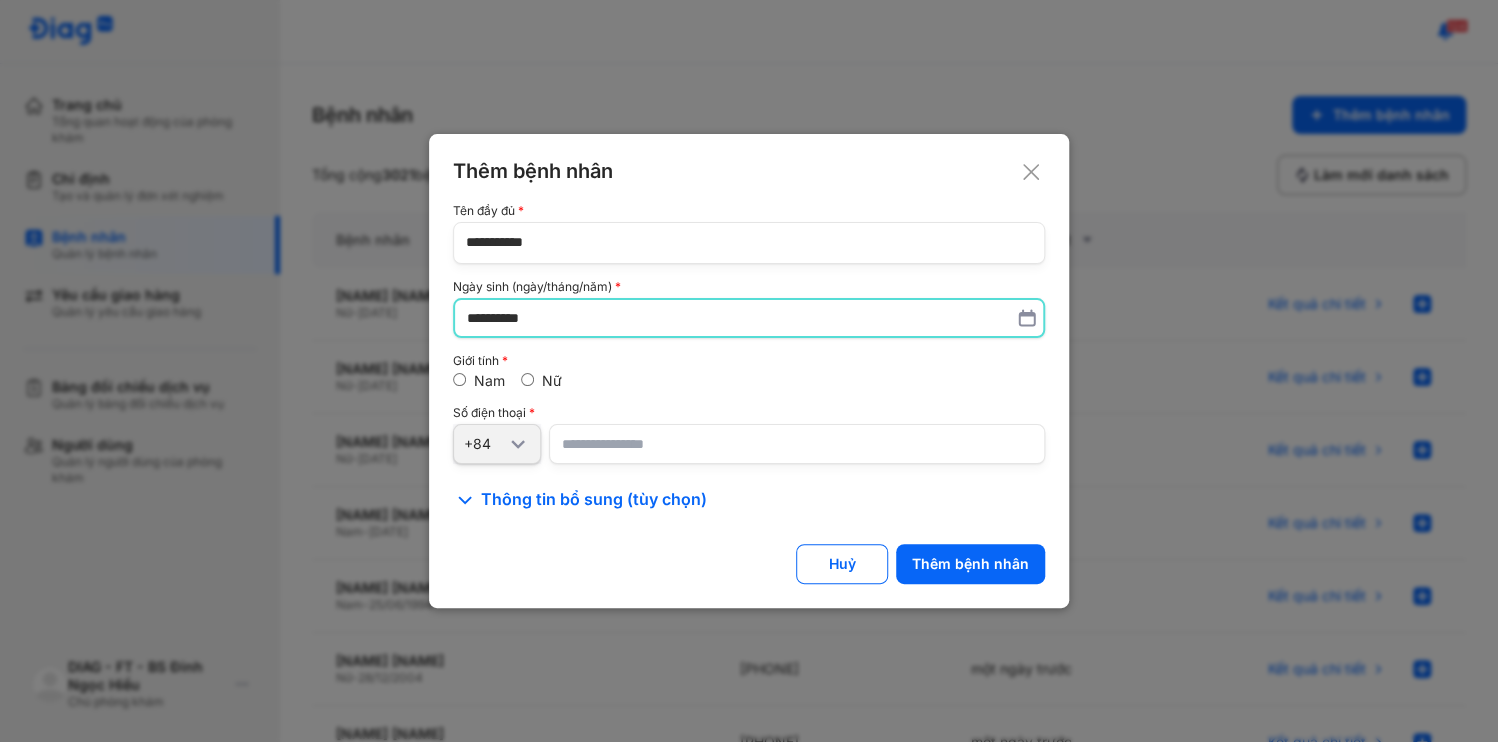 type on "**********" 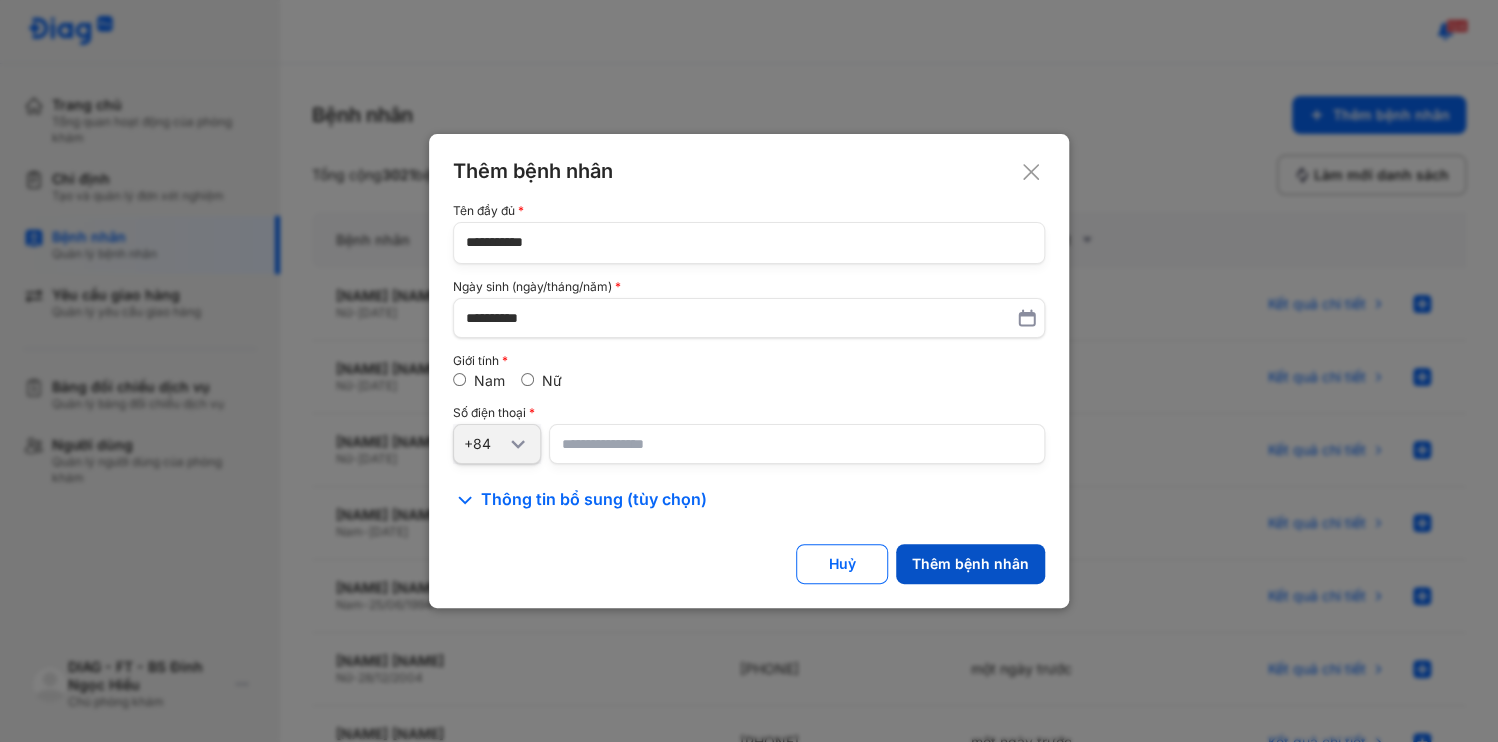 click on "Thêm bệnh nhân" 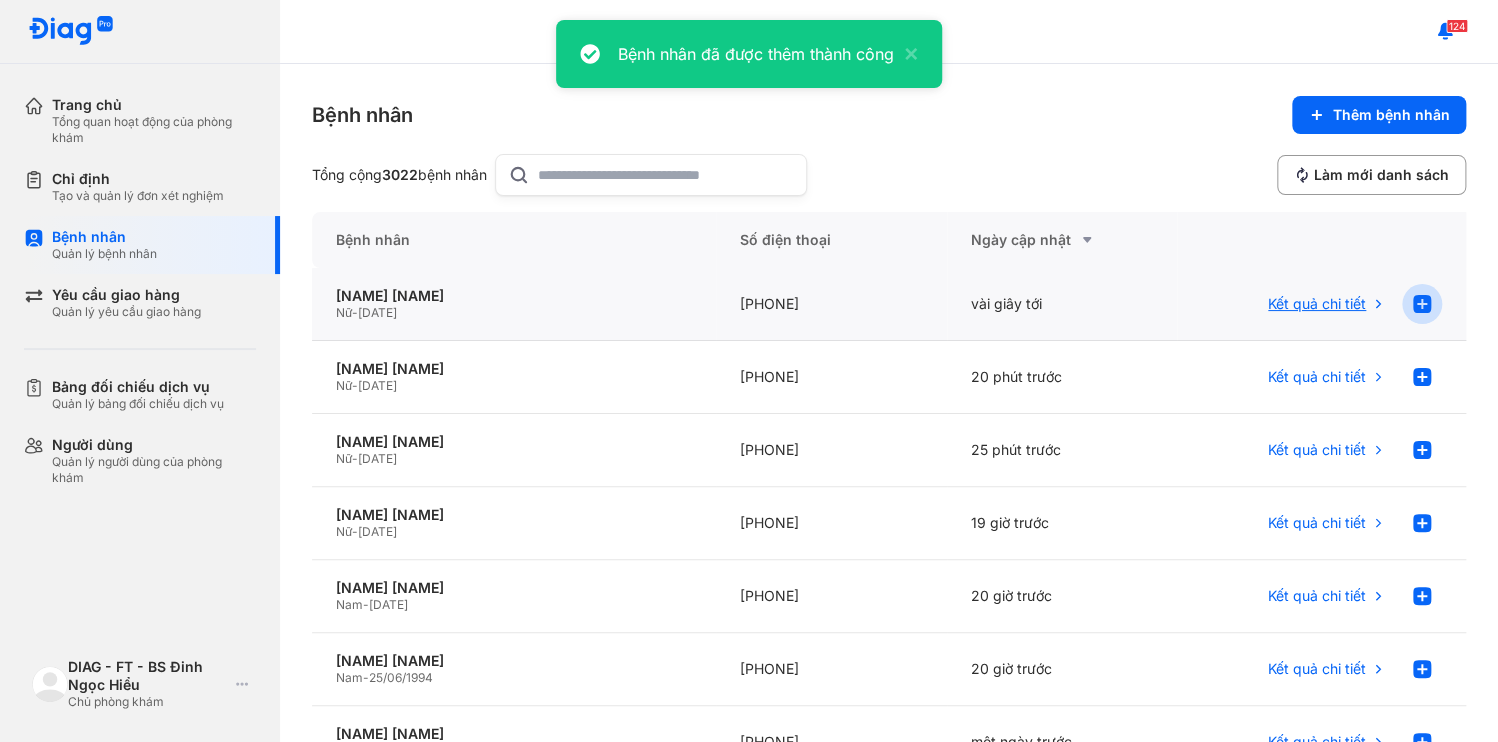 click 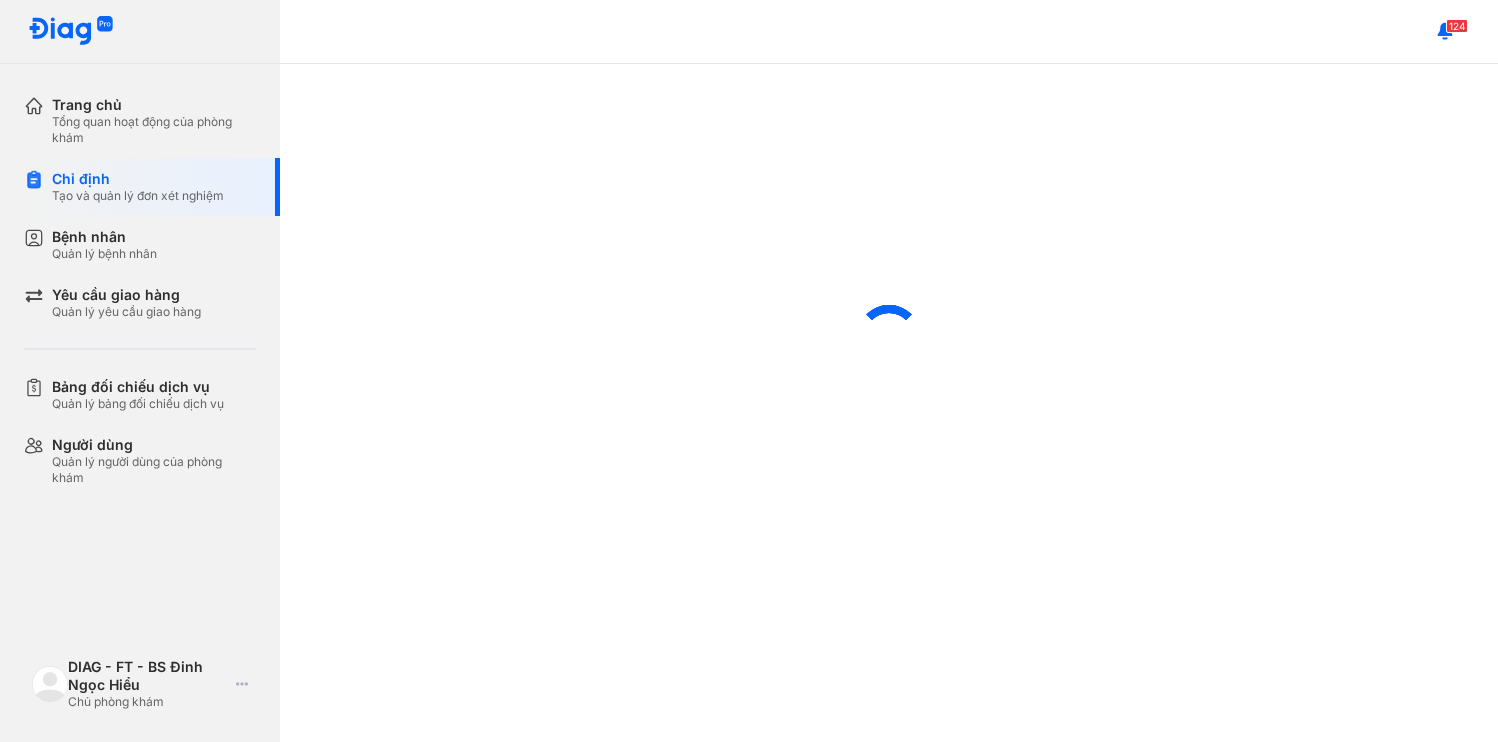 scroll, scrollTop: 0, scrollLeft: 0, axis: both 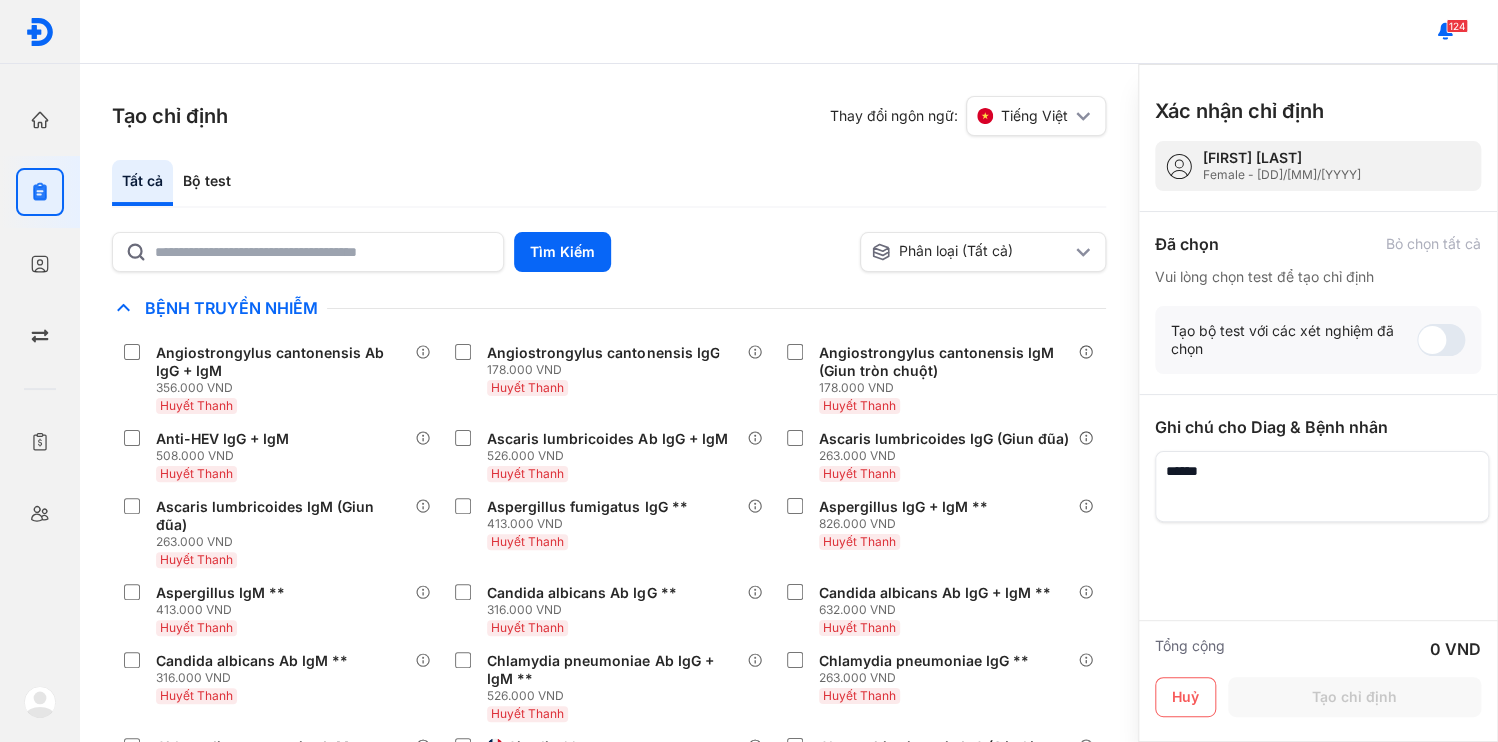 click on "Tìm Kiếm  Phân loại (Tất cả) Lưu làm chế độ xem mặc định Chỉ định nhiều nhất Bệnh Truyền Nhiễm Angiostrongylus cantonensis Ab IgG + IgM 356.000 VND Huyết Thanh Angiostrongylus cantonensis IgG 178.000 VND Huyết Thanh Angiostrongylus cantonensis IgM (Giun tròn chuột) 178.000 VND Huyết Thanh Anti-HEV IgG + IgM 508.000 VND Huyết Thanh Ascaris lumbricoides Ab IgG + IgM 526.000 VND Huyết Thanh Ascaris lumbricoides IgG (Giun đũa) 263.000 VND Huyết Thanh Ascaris lumbricoides IgM (Giun đũa) 263.000 VND Huyết Thanh Aspergillus fumigatus IgG ** 413.000 VND Huyết Thanh Aspergillus IgG + IgM ** 826.000 VND Huyết Thanh Aspergillus IgM ** 413.000 VND Huyết Thanh Candida albicans Ab IgG ** 316.000 VND Huyết Thanh Candida albicans Ab IgG + IgM ** 632.000 VND Huyết Thanh Candida albicans Ab IgM ** 316.000 VND Huyết Thanh Chlamydia pneumoniae Ab IgG + IgM ** 526.000 VND Huyết Thanh Chlamydia pneumoniae IgG ** 263.000 VND Huyết Thanh 263.000 VND 61.000 VND" 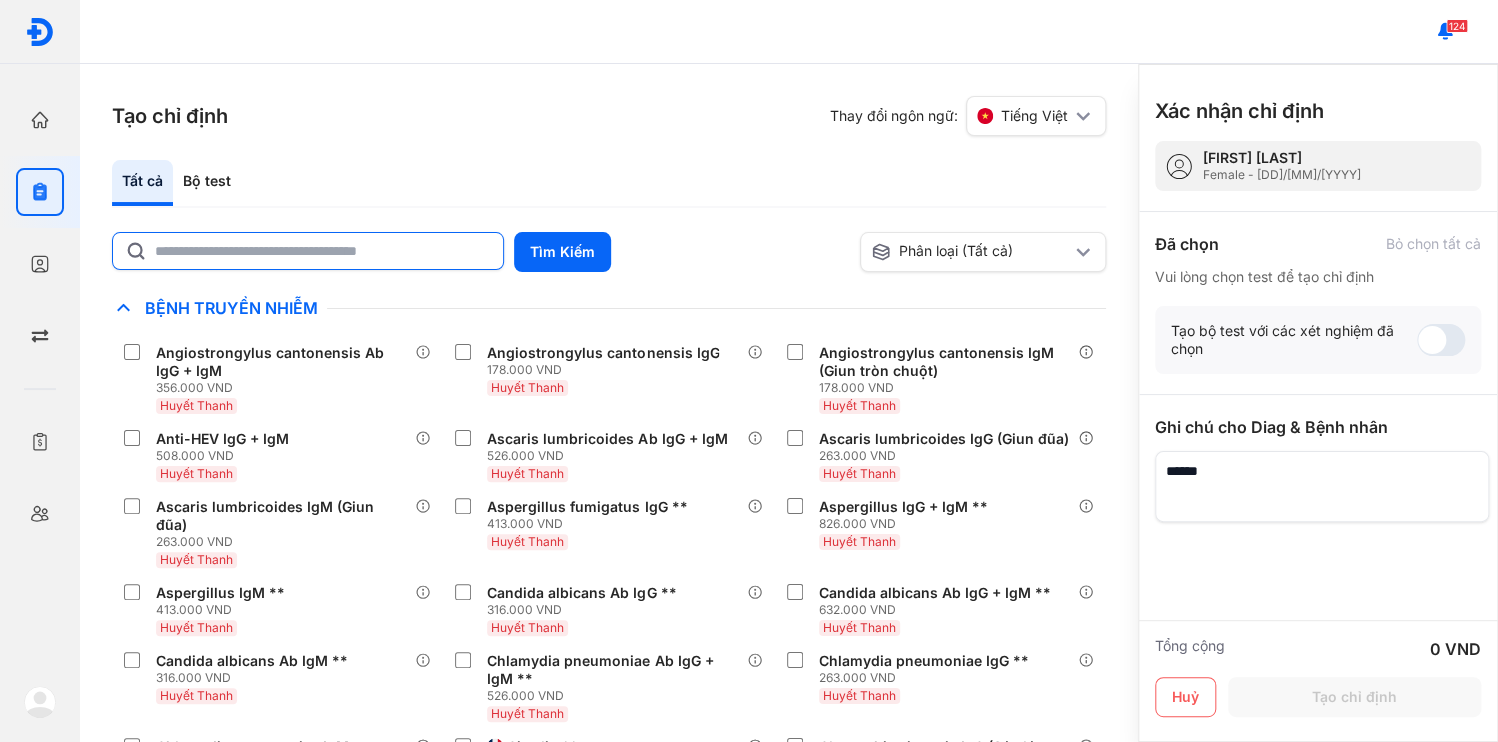 click 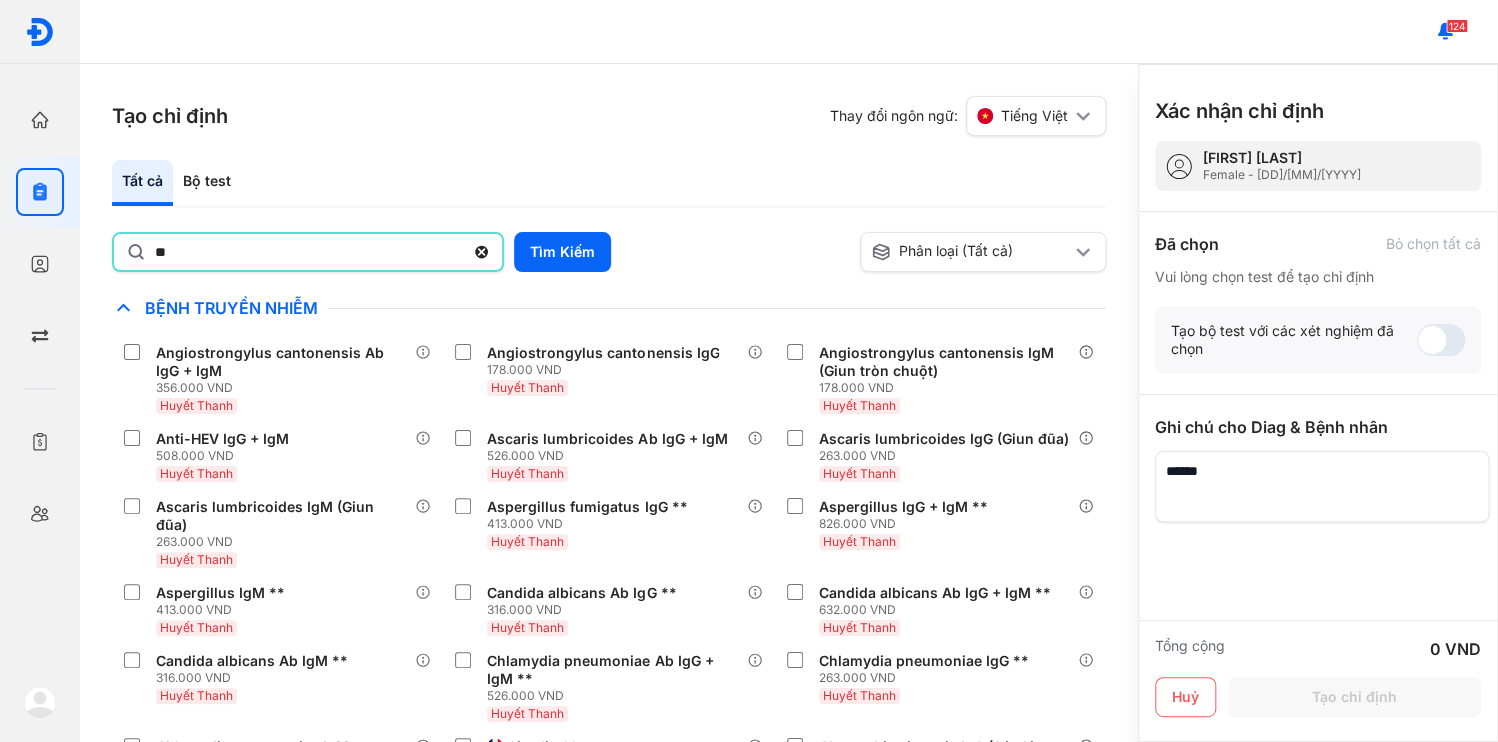 type on "**********" 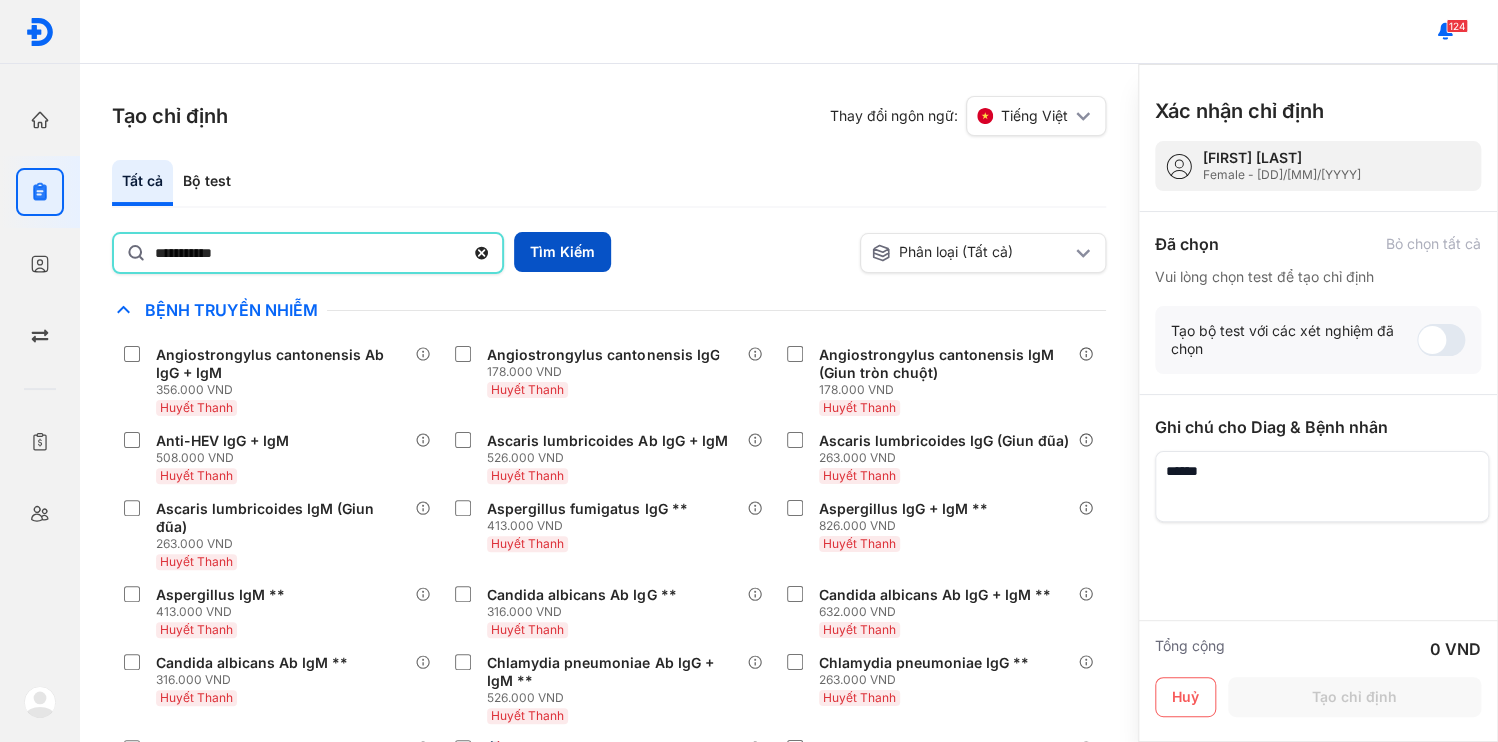 click on "Tìm Kiếm" at bounding box center [562, 252] 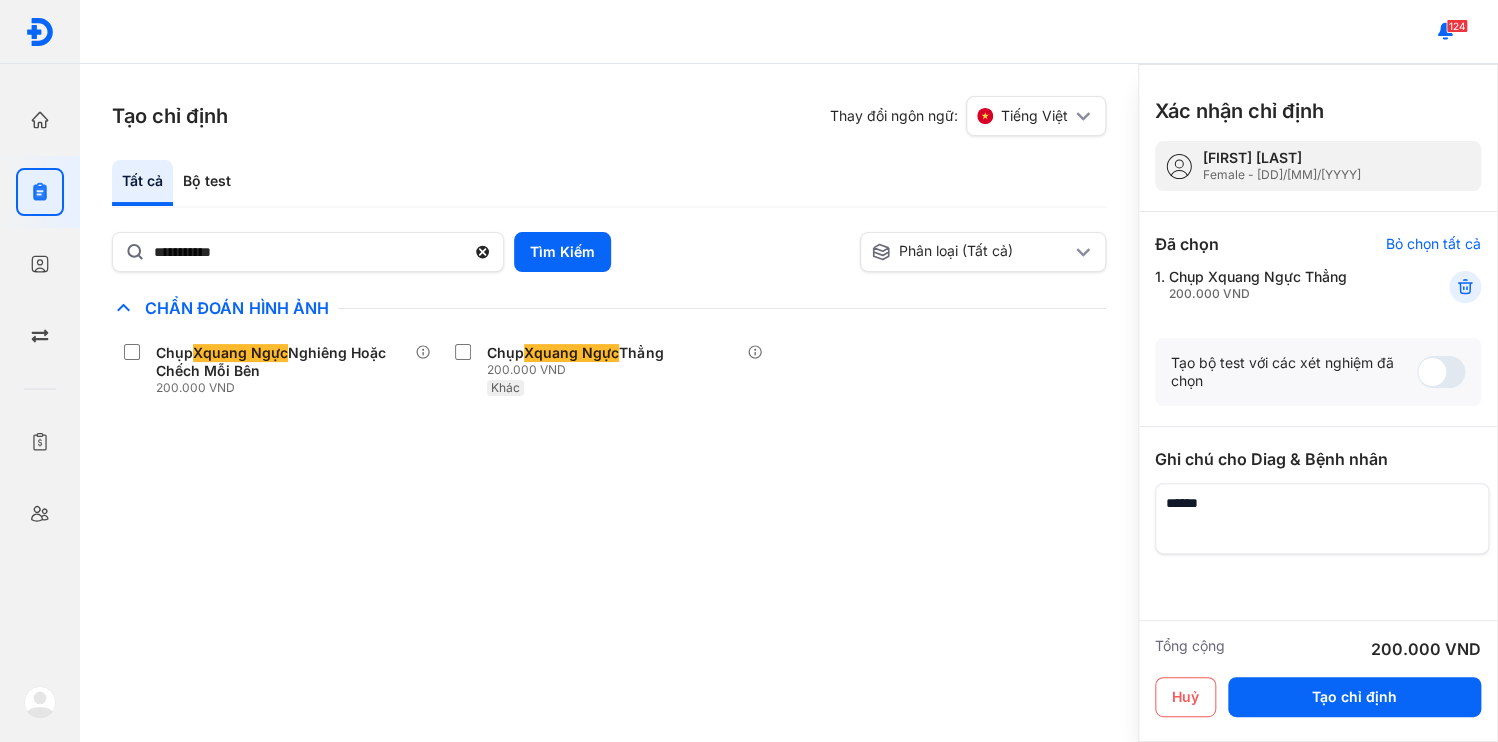 click at bounding box center [1322, 518] 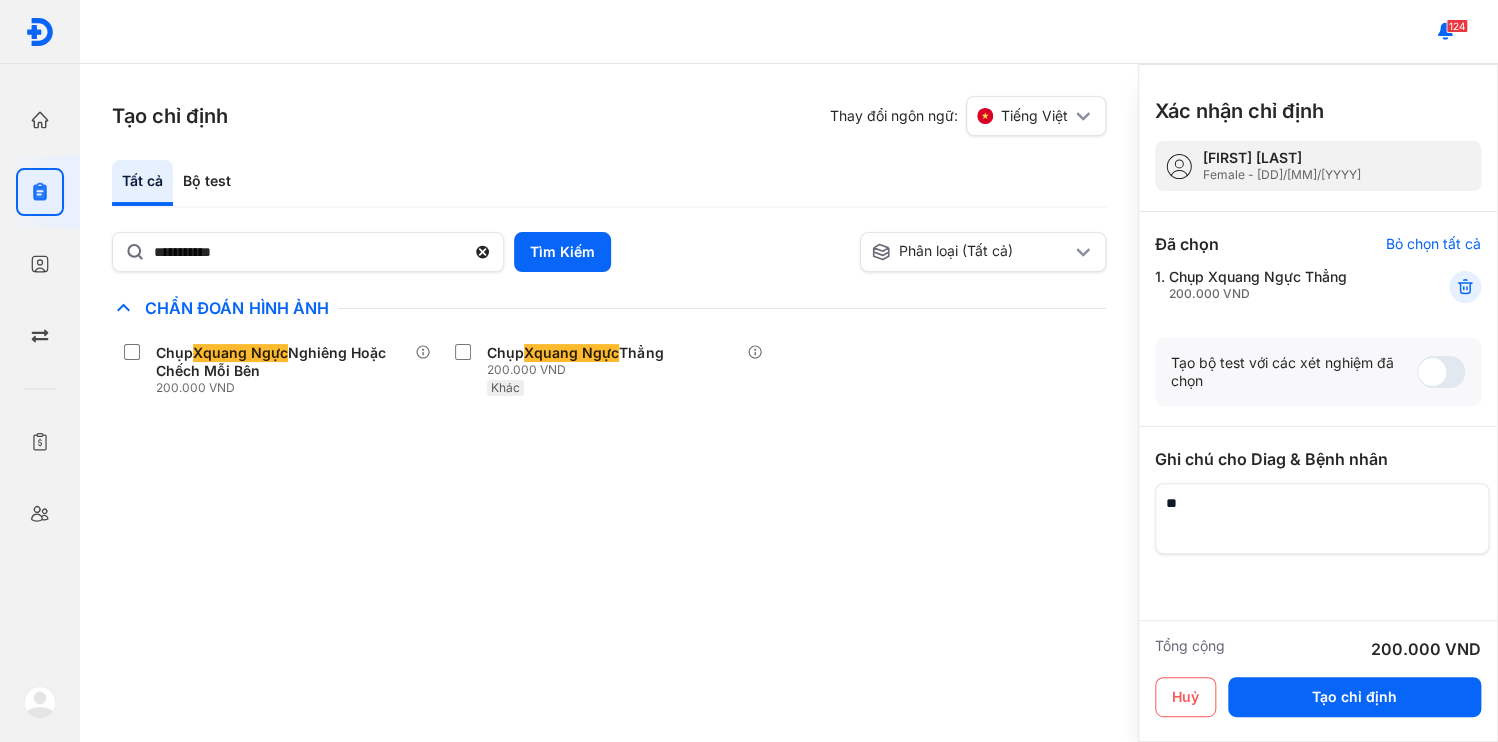 type on "*" 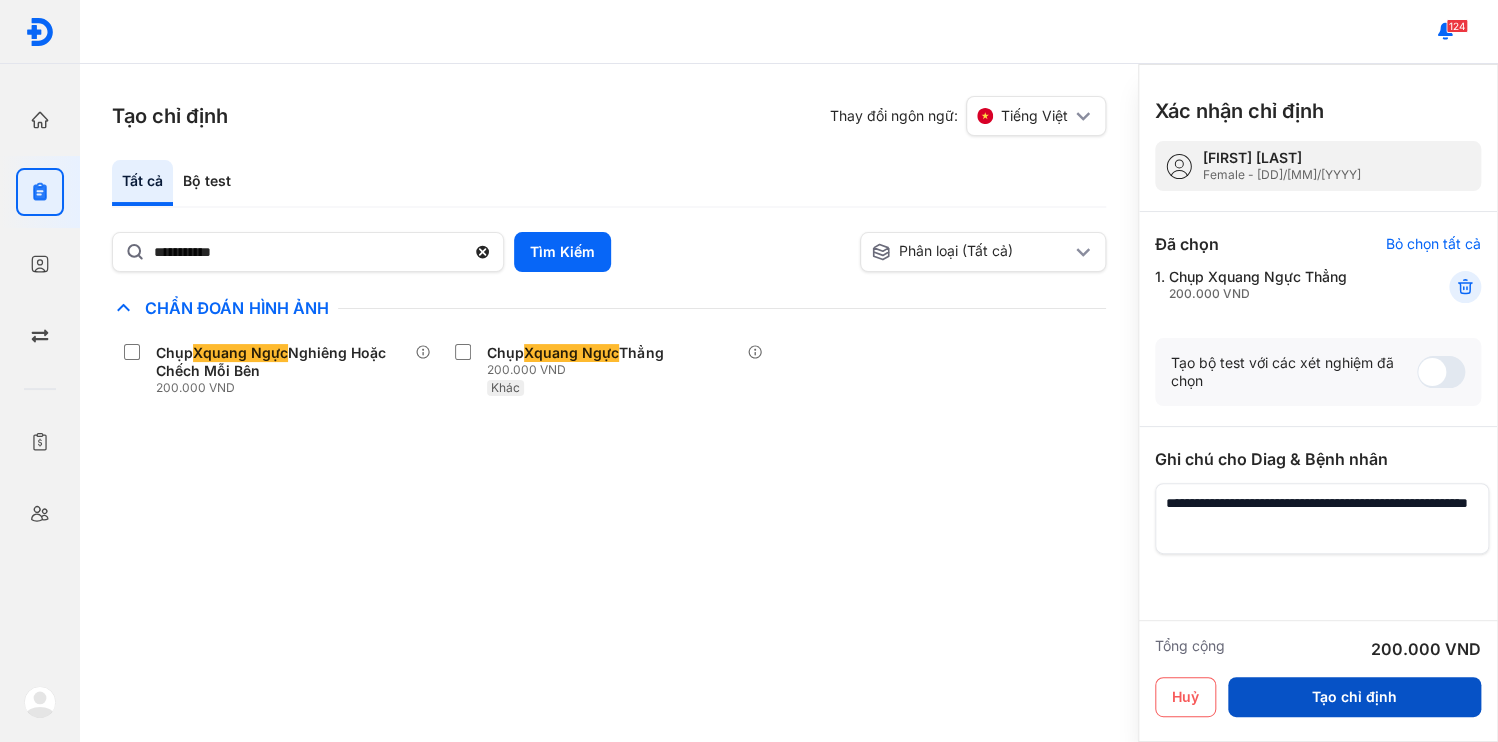 type on "**********" 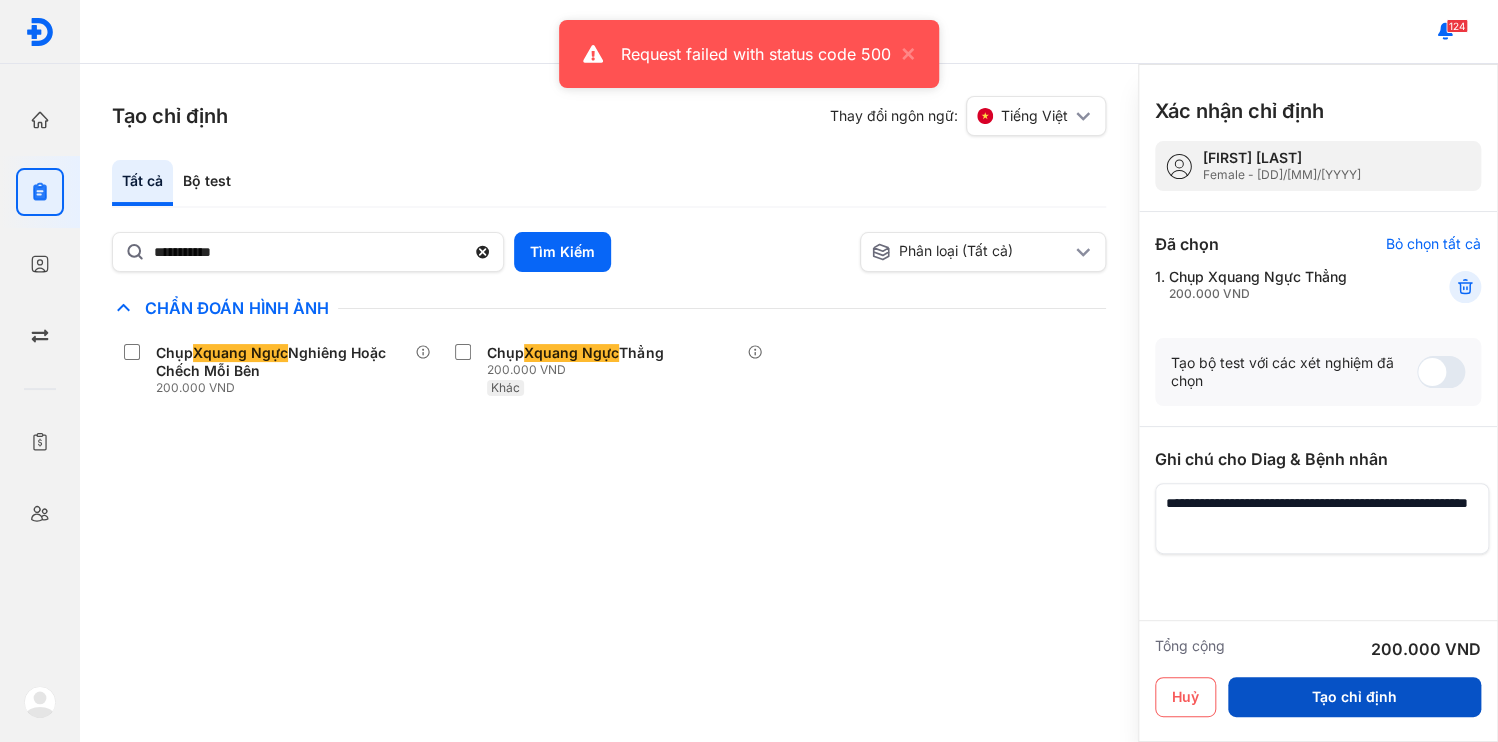 click on "Tạo chỉ định" at bounding box center (1354, 697) 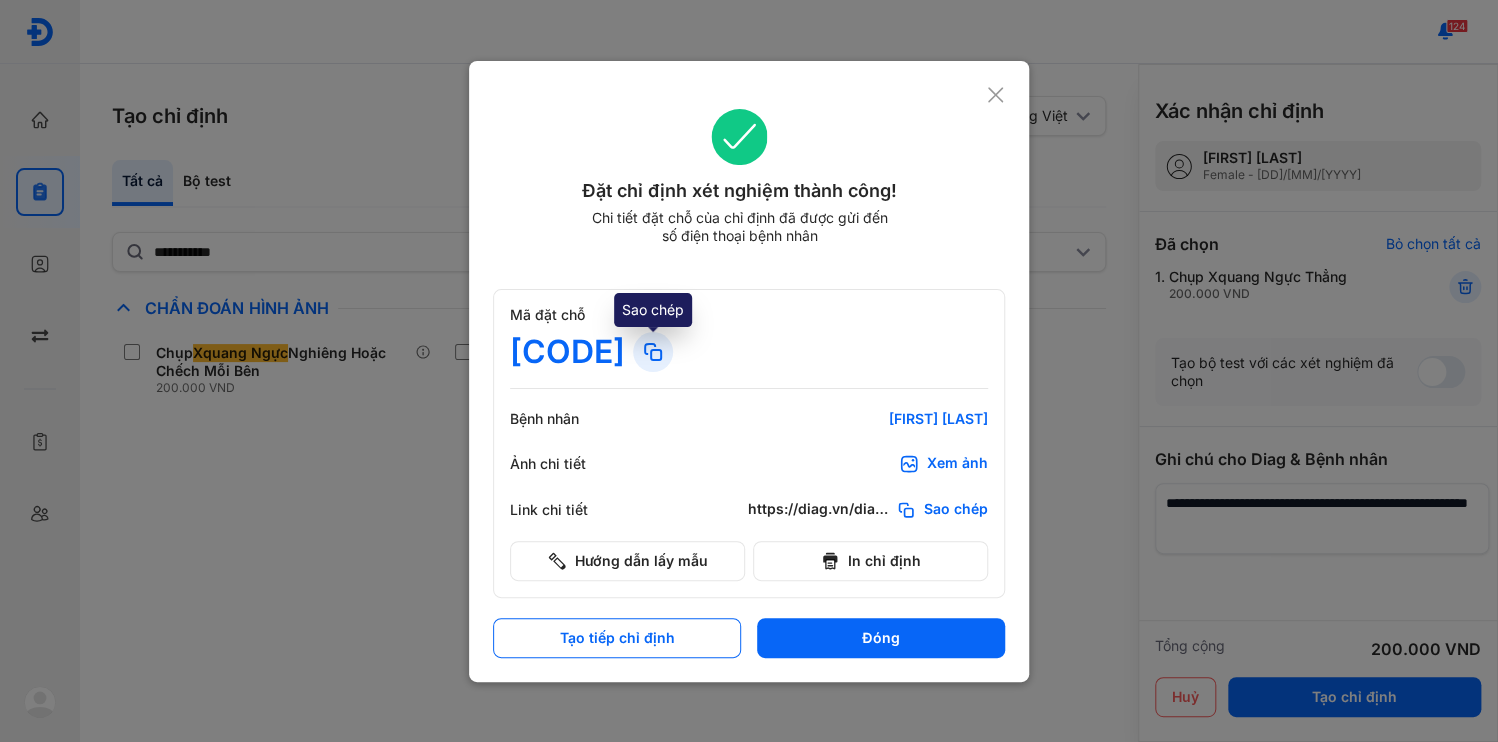 click 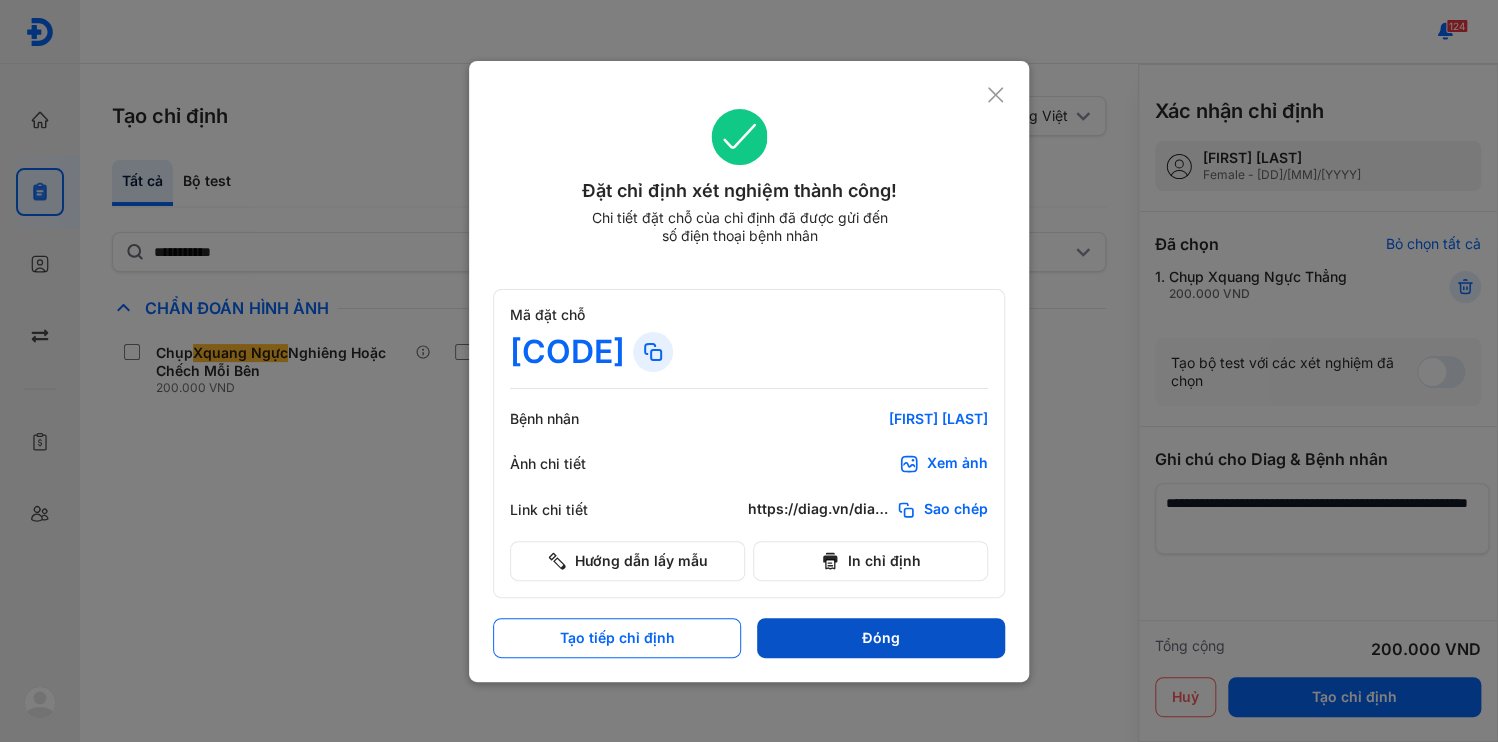 click on "Đóng" at bounding box center [881, 638] 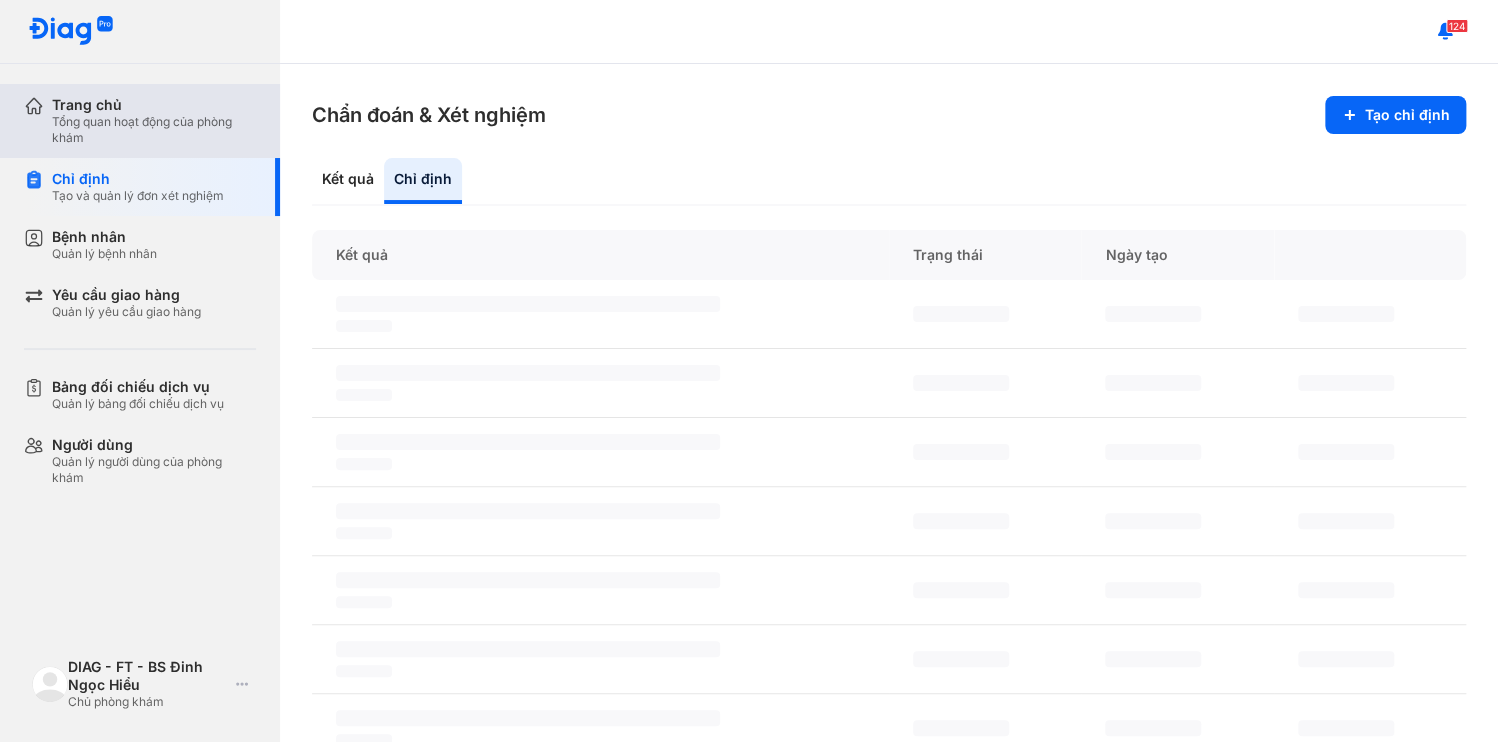 click on "Trang chủ" at bounding box center [154, 105] 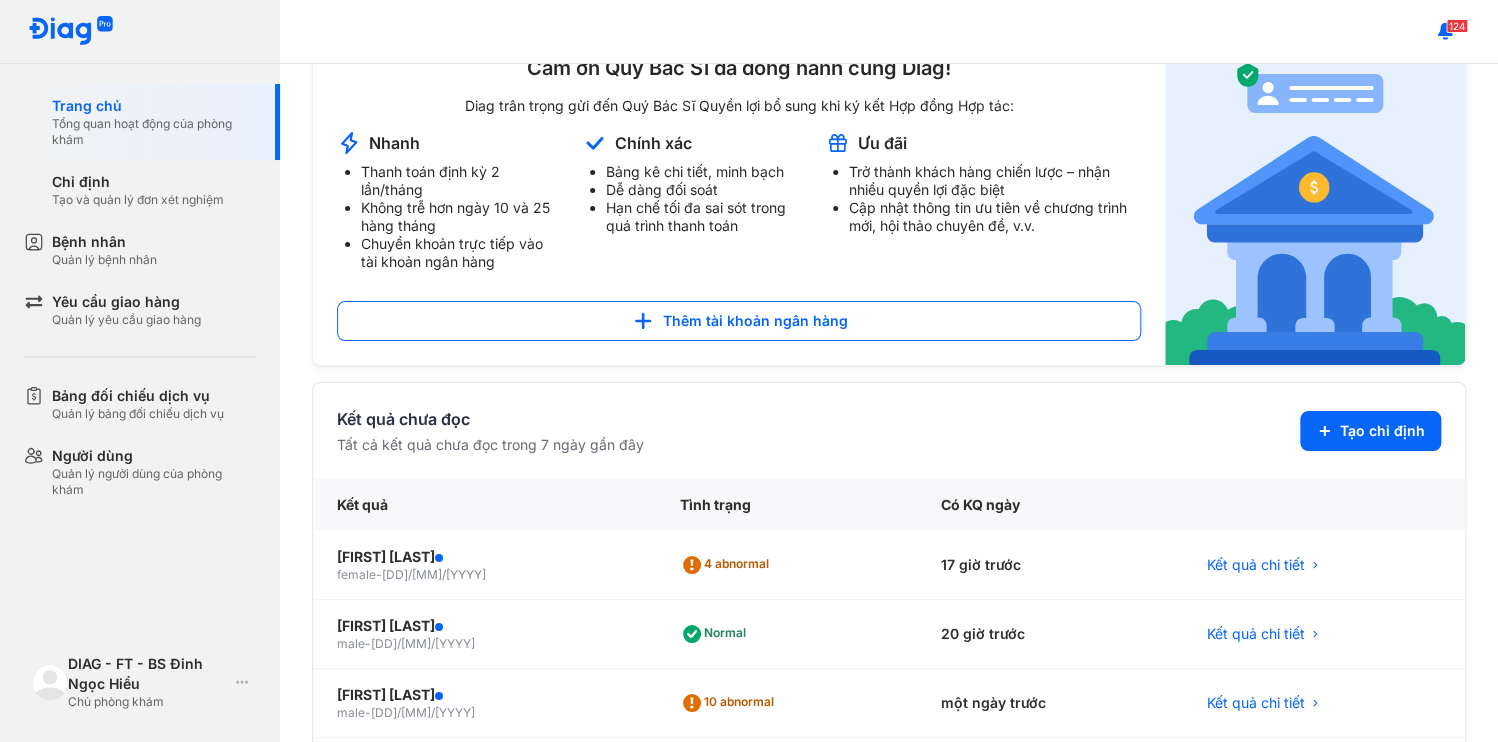 scroll, scrollTop: 116, scrollLeft: 0, axis: vertical 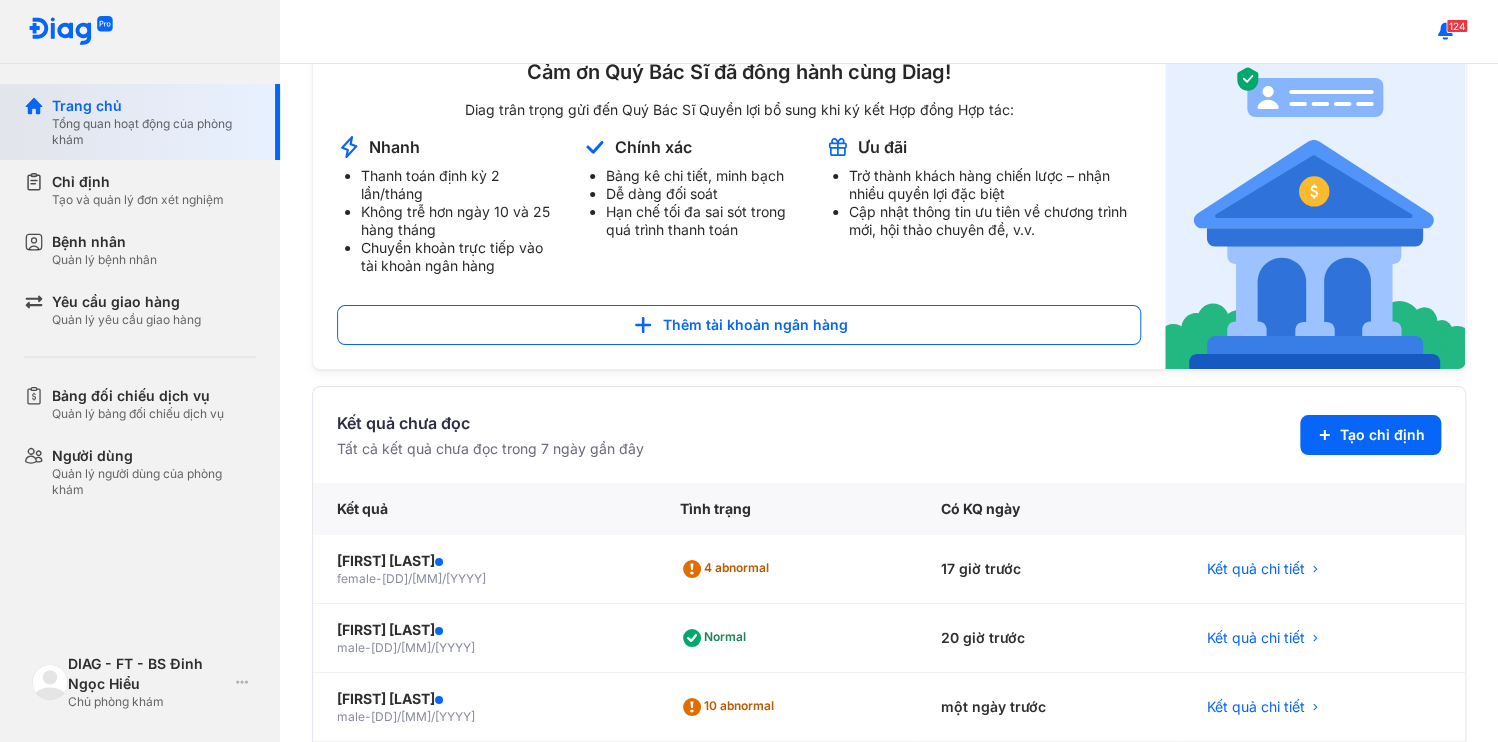 click on "Trang chủ Tổng quan hoạt động của phòng khám" at bounding box center [152, 122] 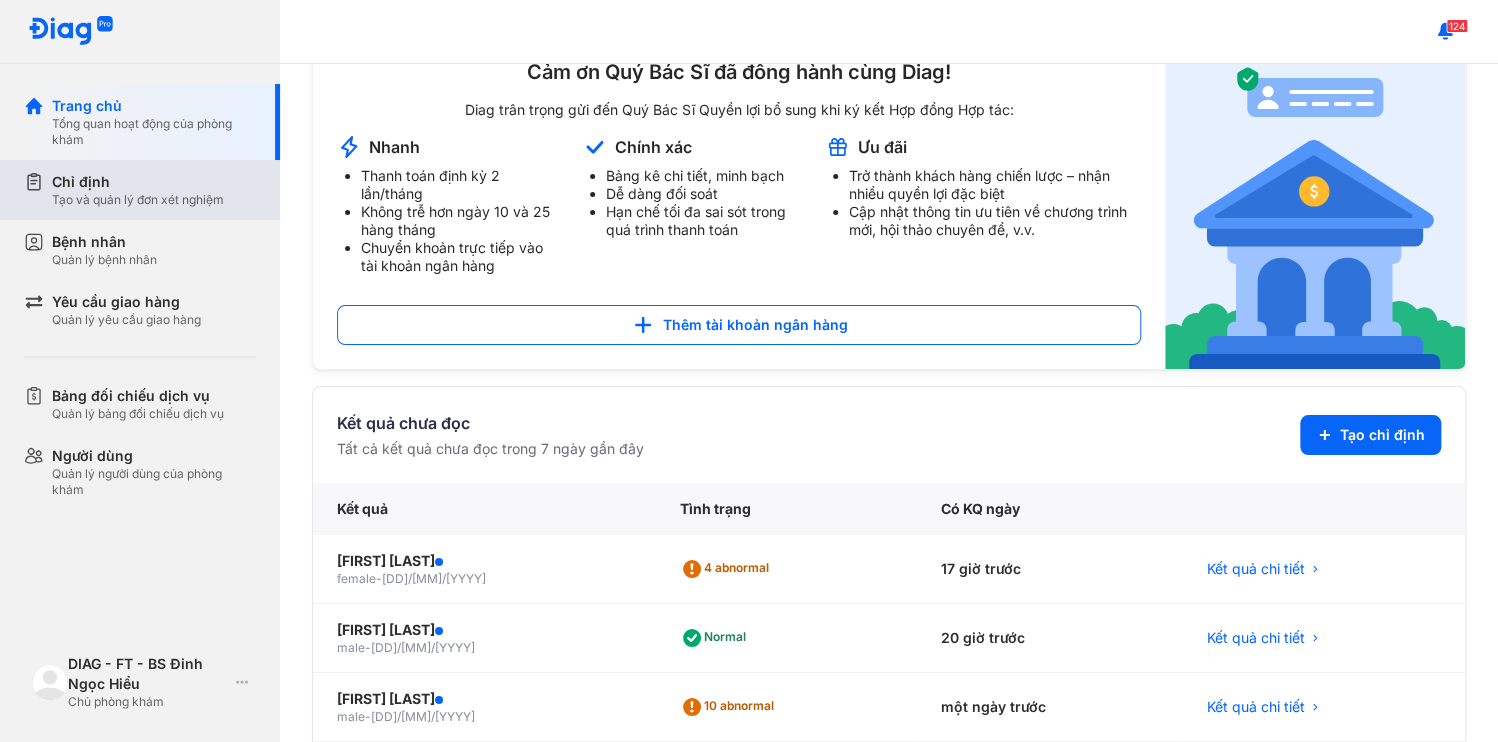 click on "Chỉ định" at bounding box center [138, 182] 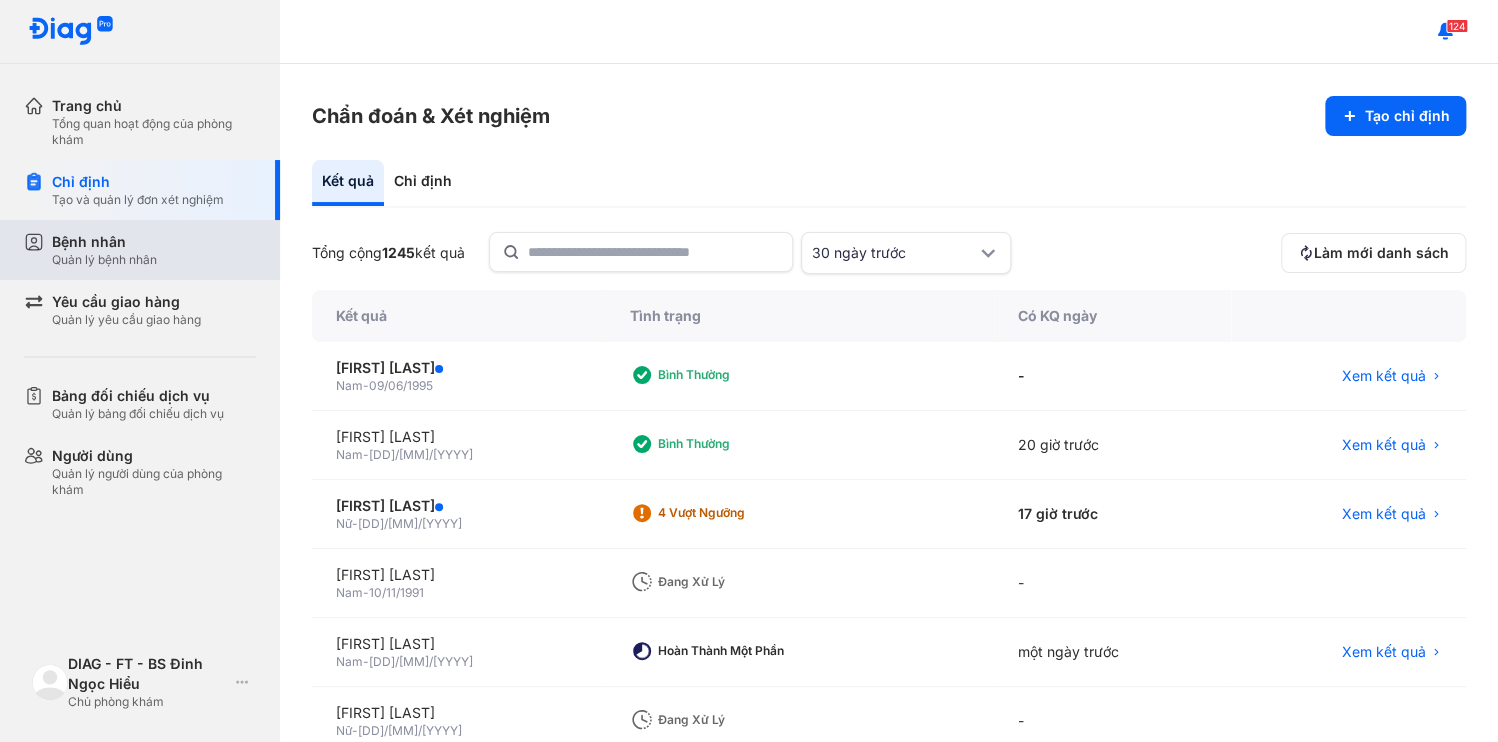 click on "Quản lý bệnh nhân" at bounding box center (104, 260) 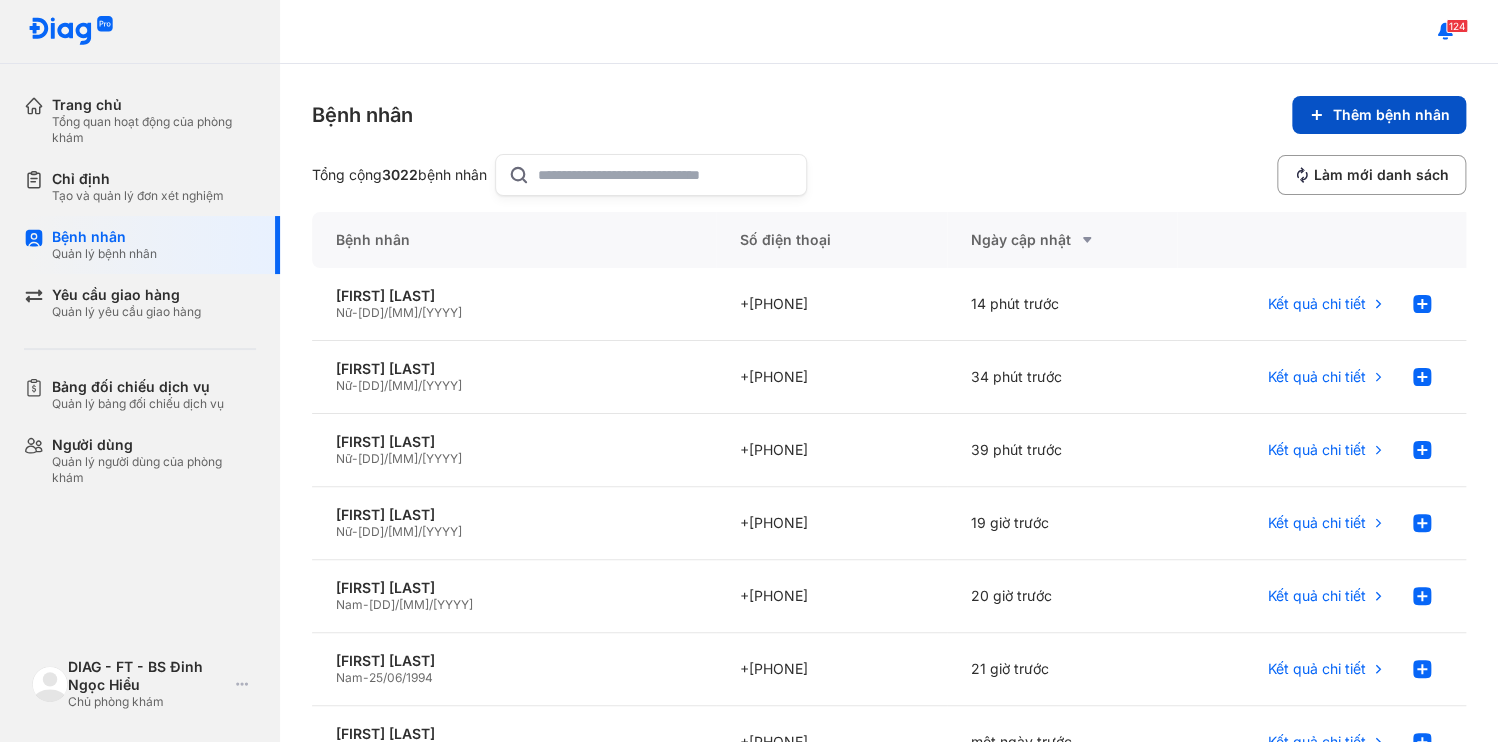click on "Thêm bệnh nhân" 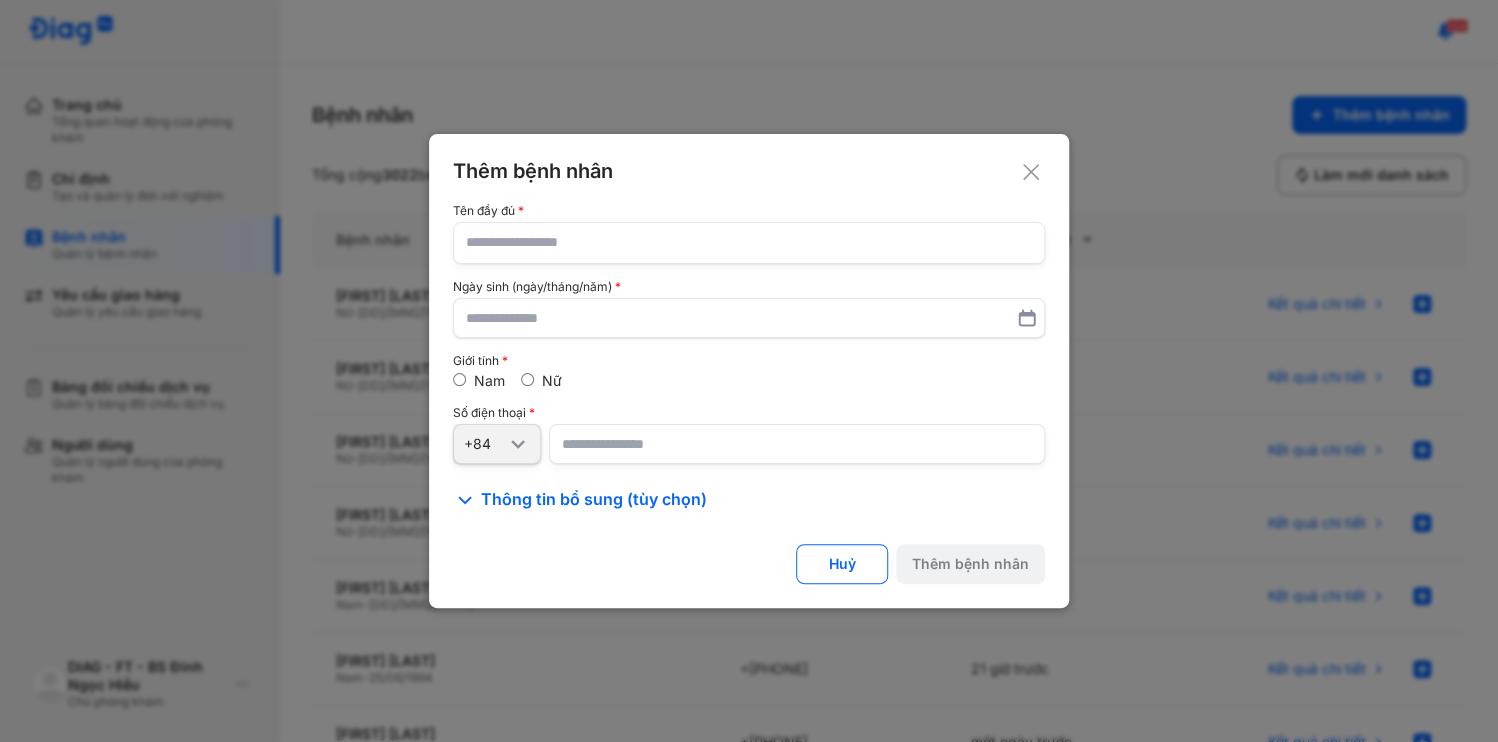 click 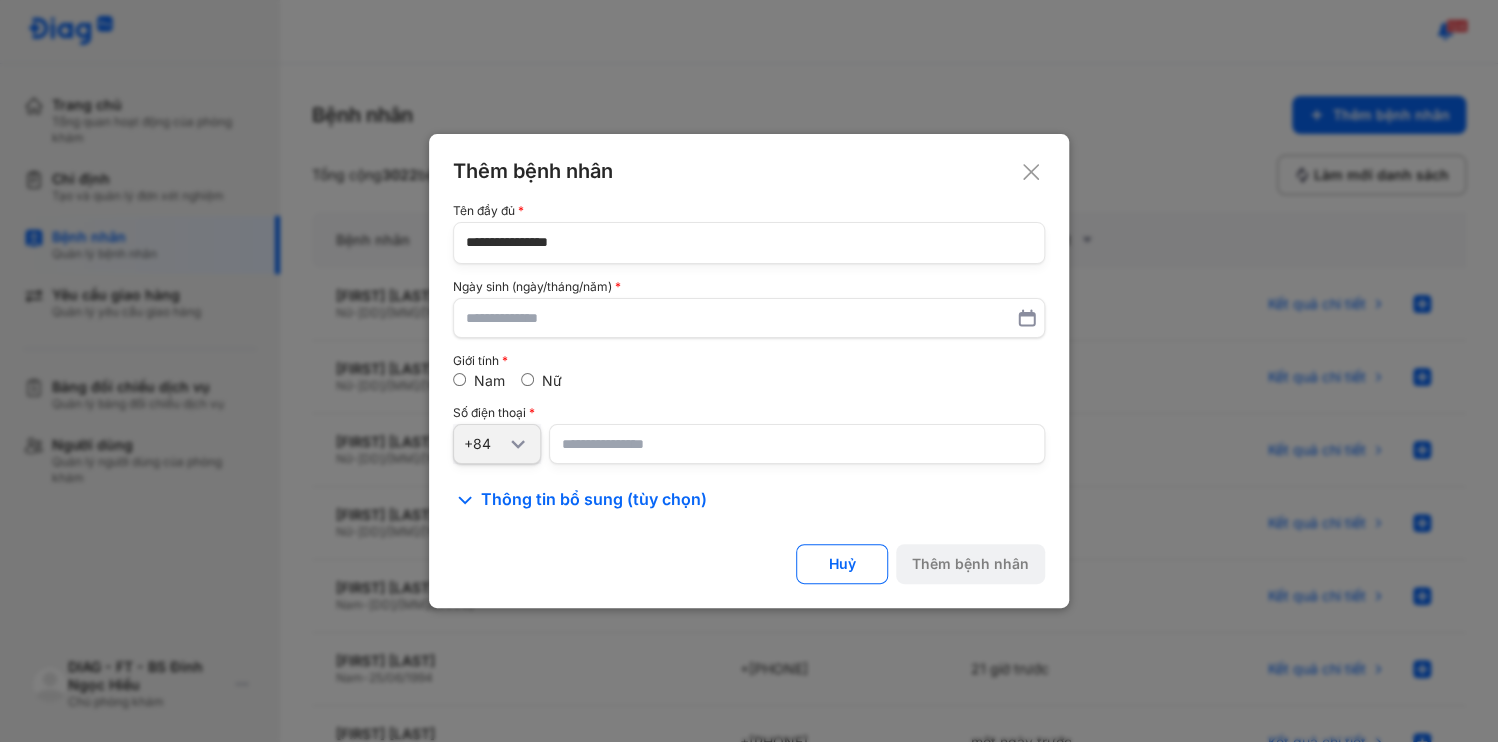type on "**********" 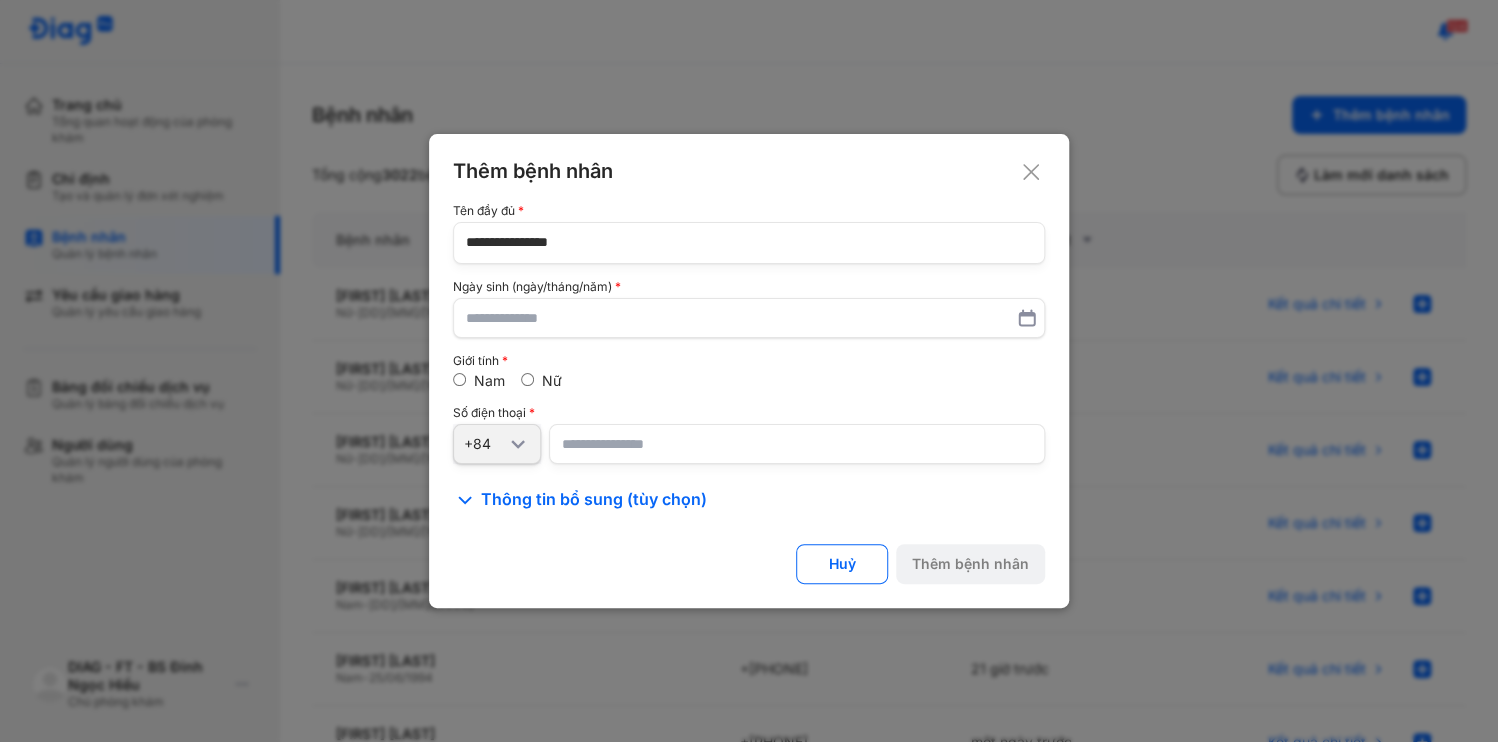click at bounding box center (797, 444) 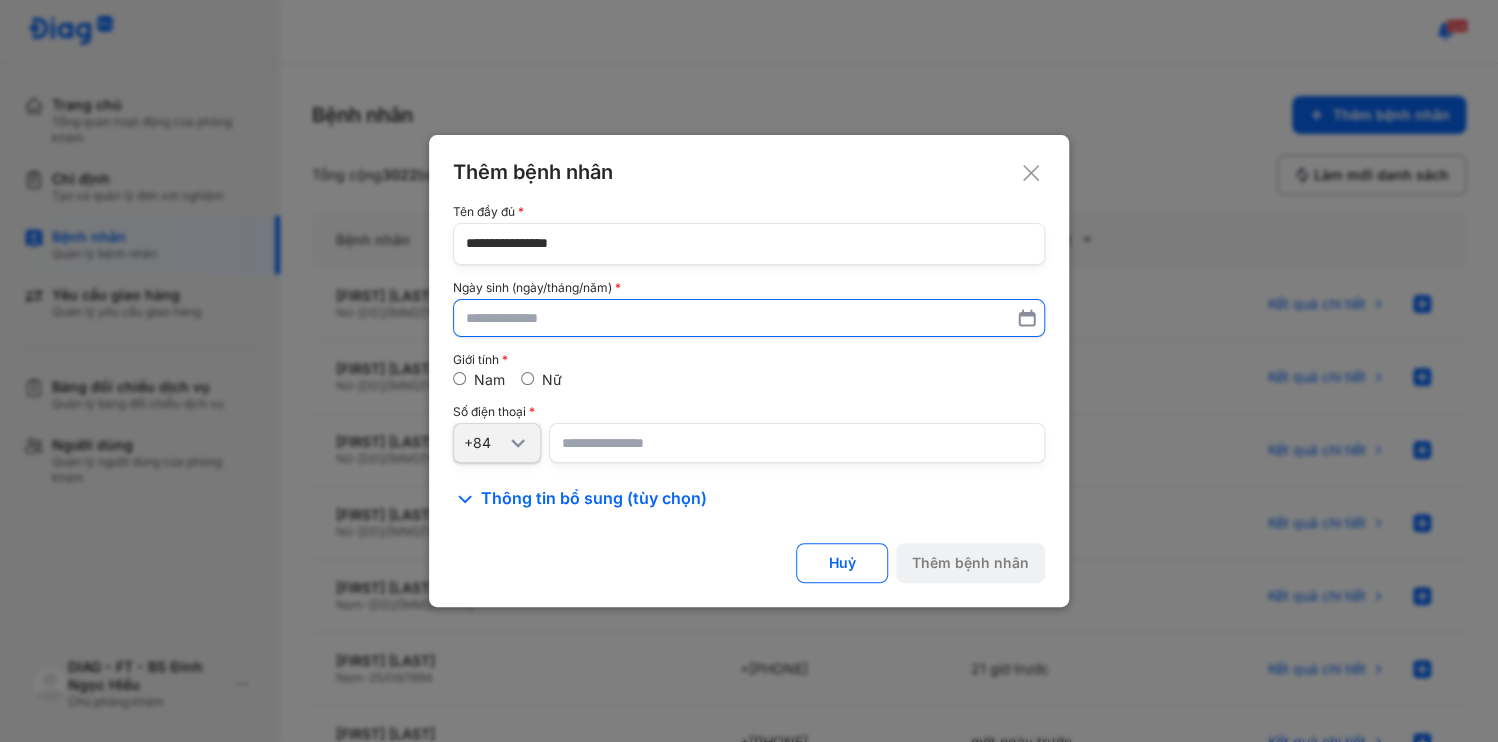 click at bounding box center (749, 318) 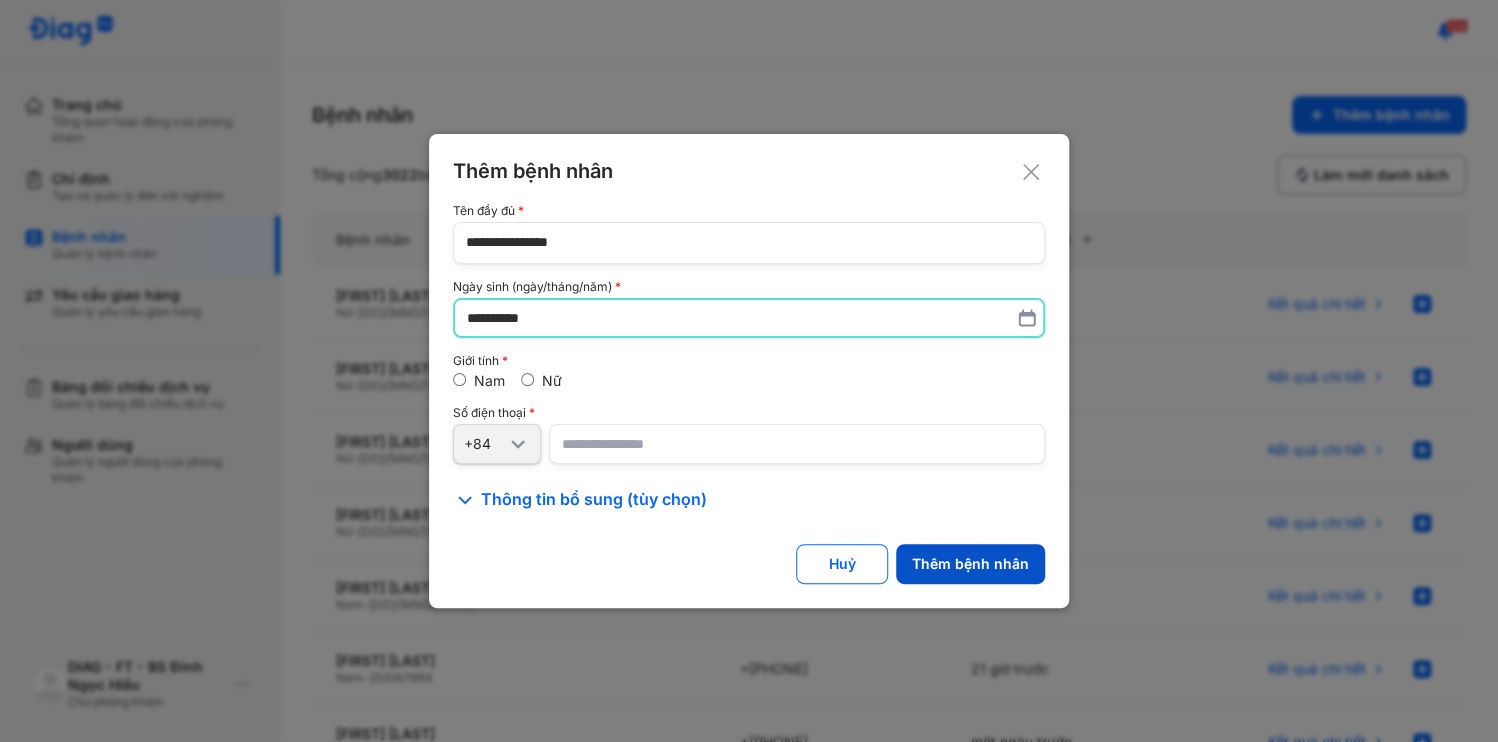 type on "**********" 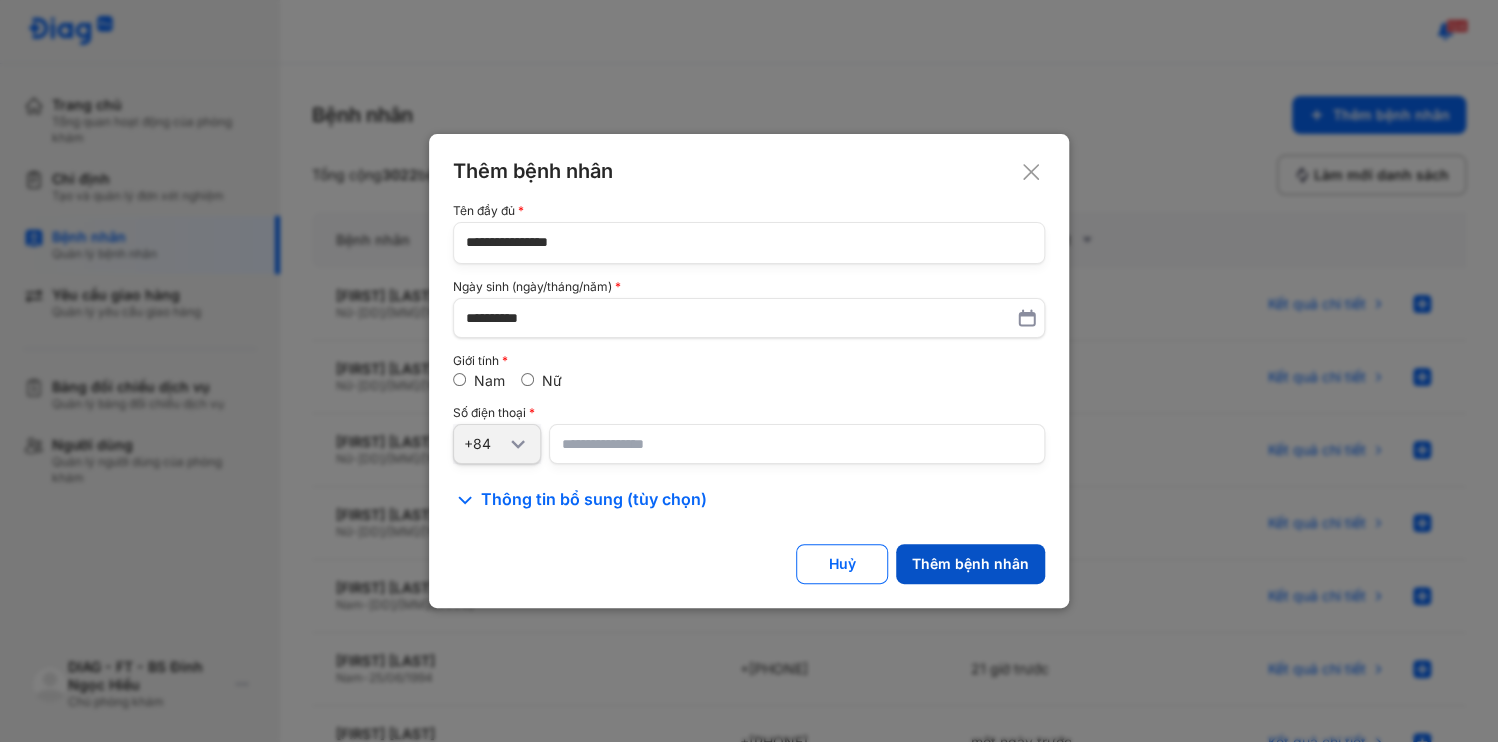 click on "Thêm bệnh nhân" at bounding box center (970, 564) 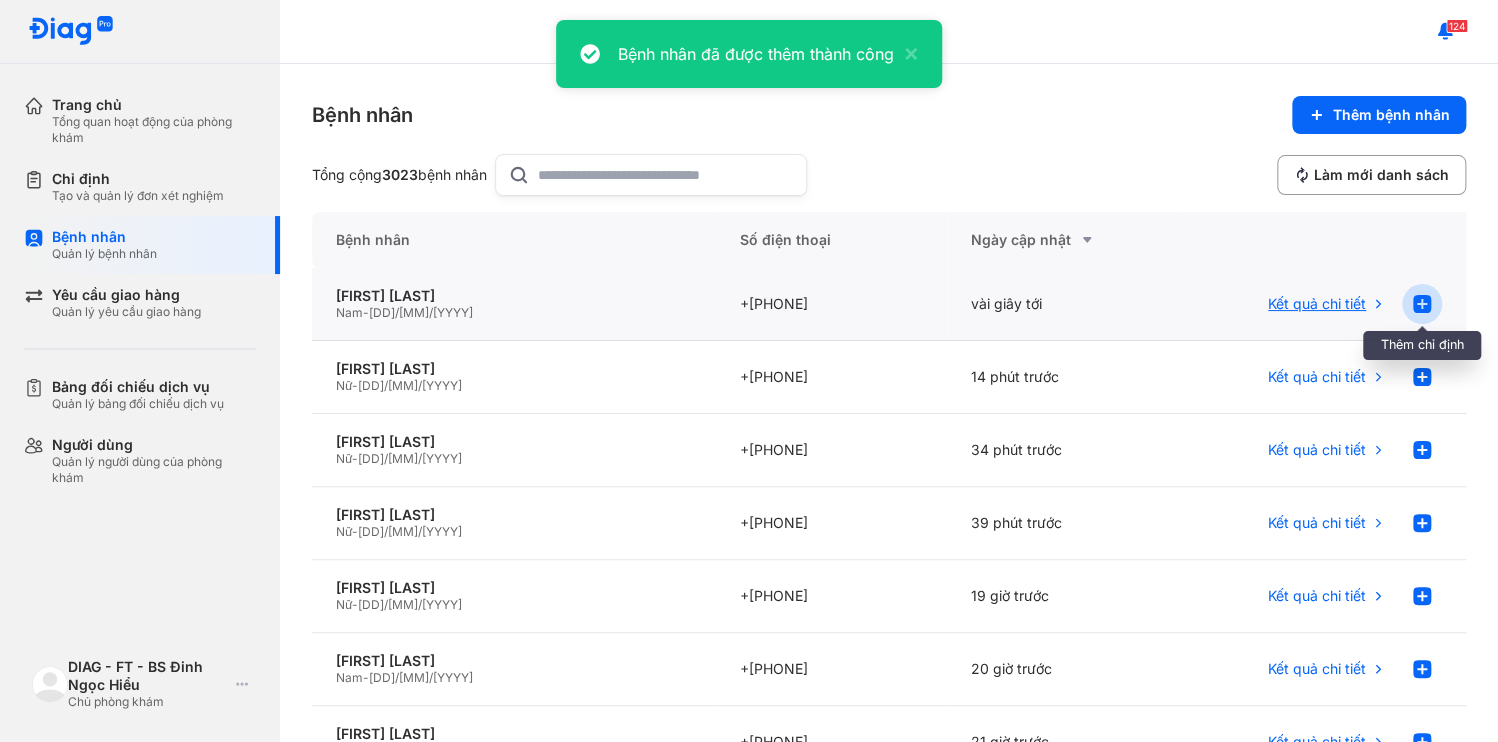click 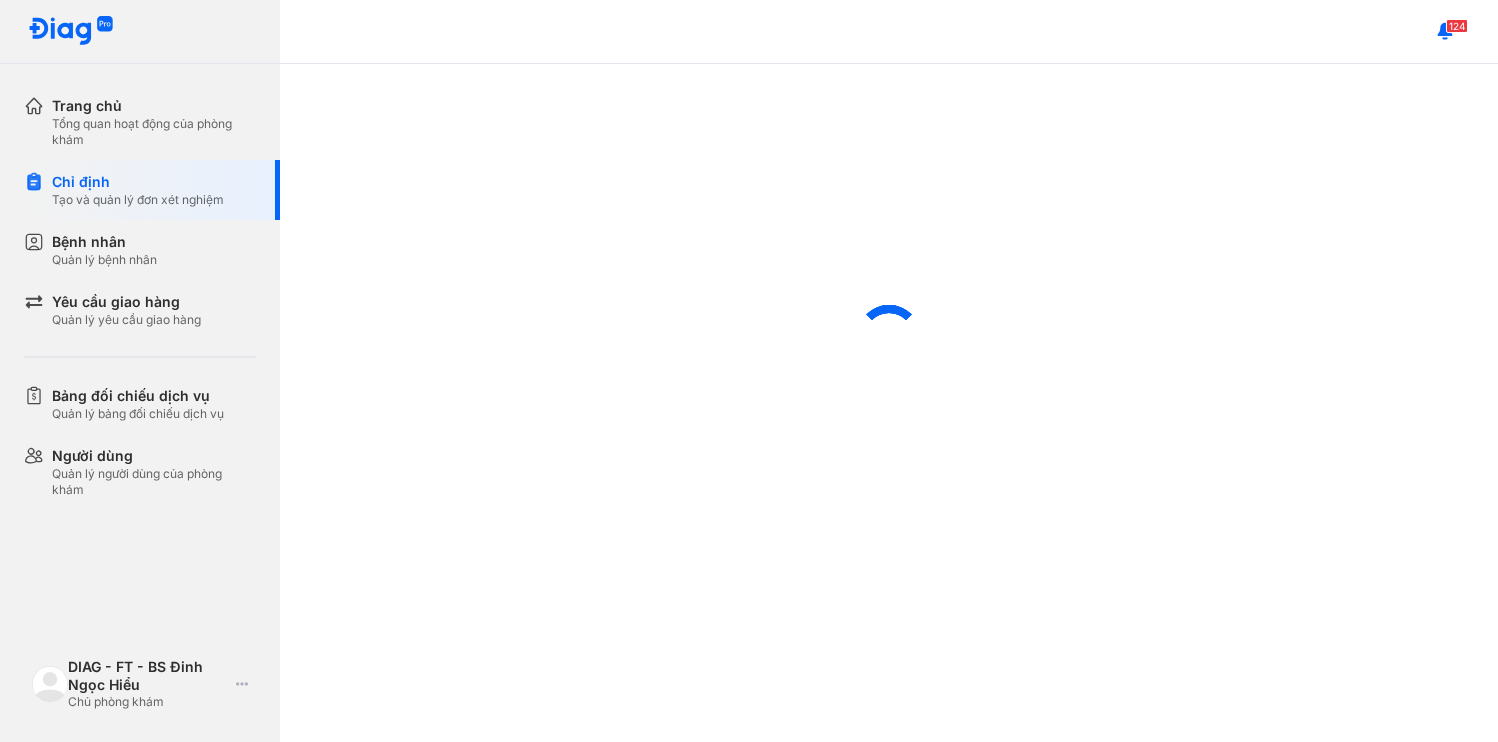 scroll, scrollTop: 0, scrollLeft: 0, axis: both 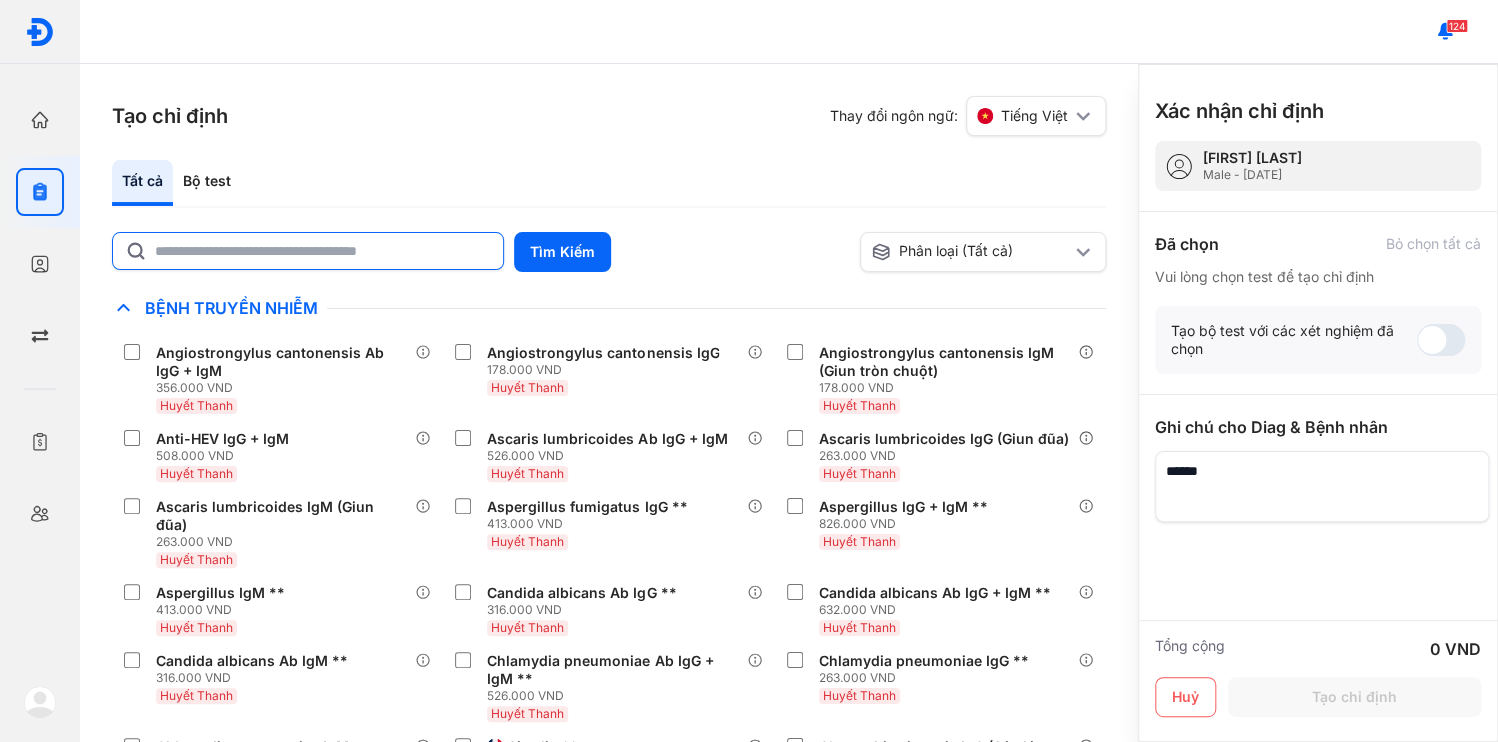 click 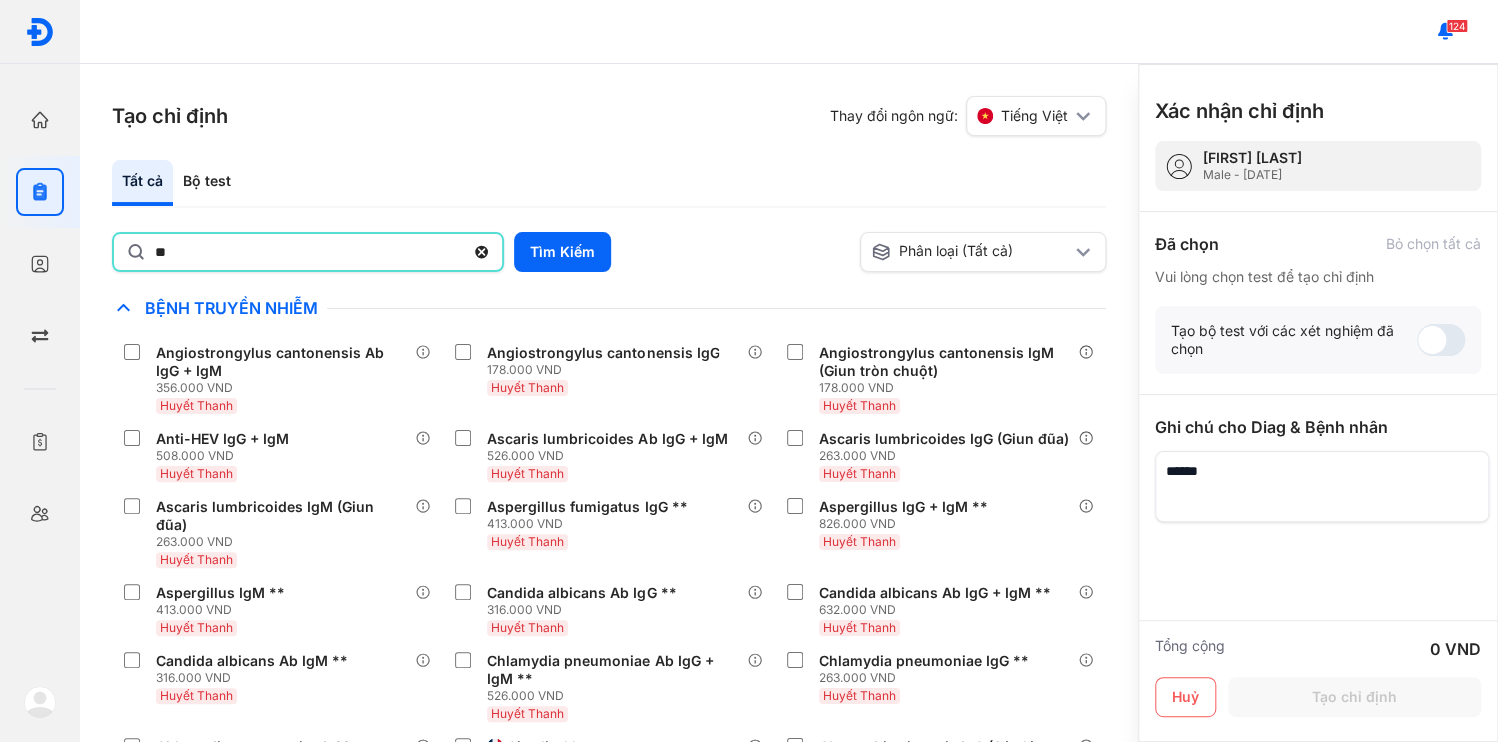type on "**" 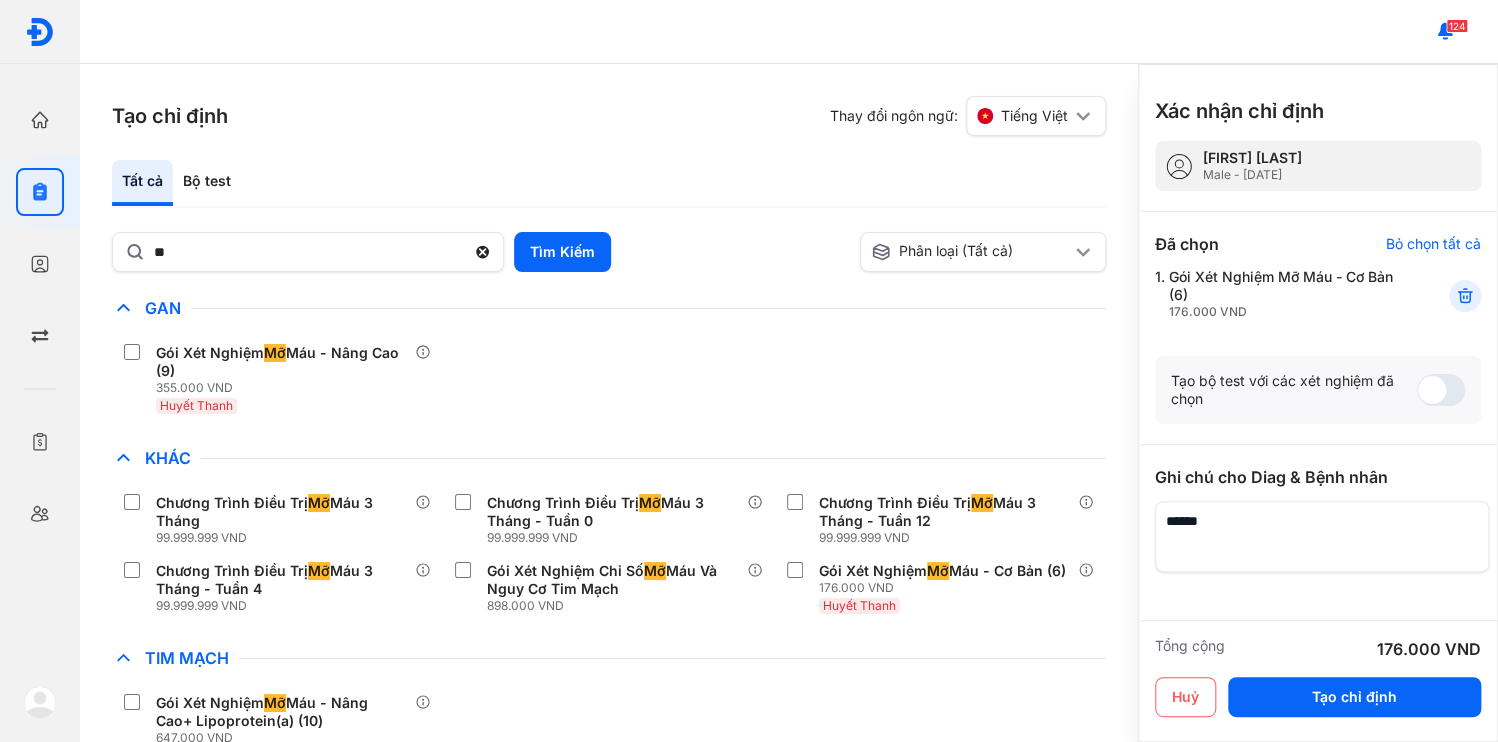 click at bounding box center [1322, 536] 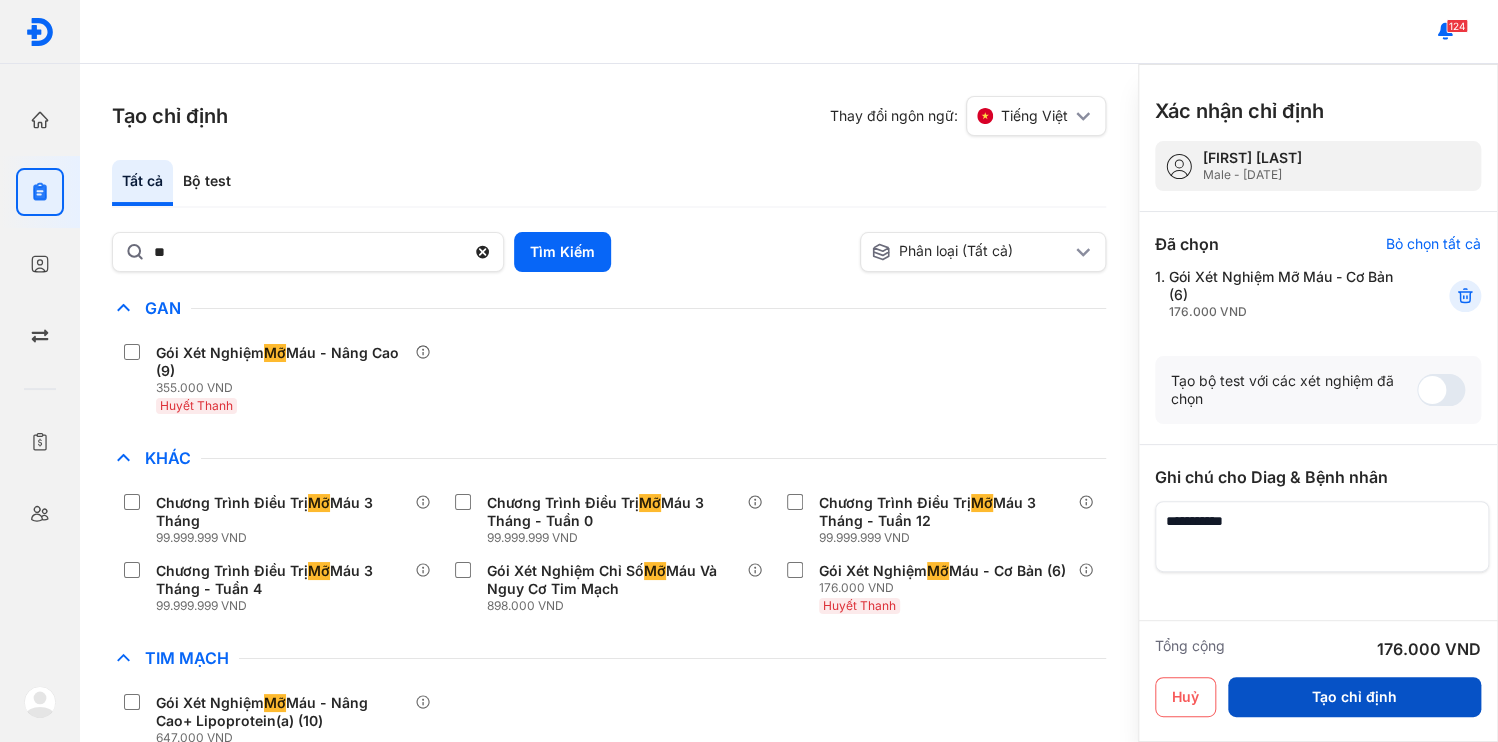 type on "**********" 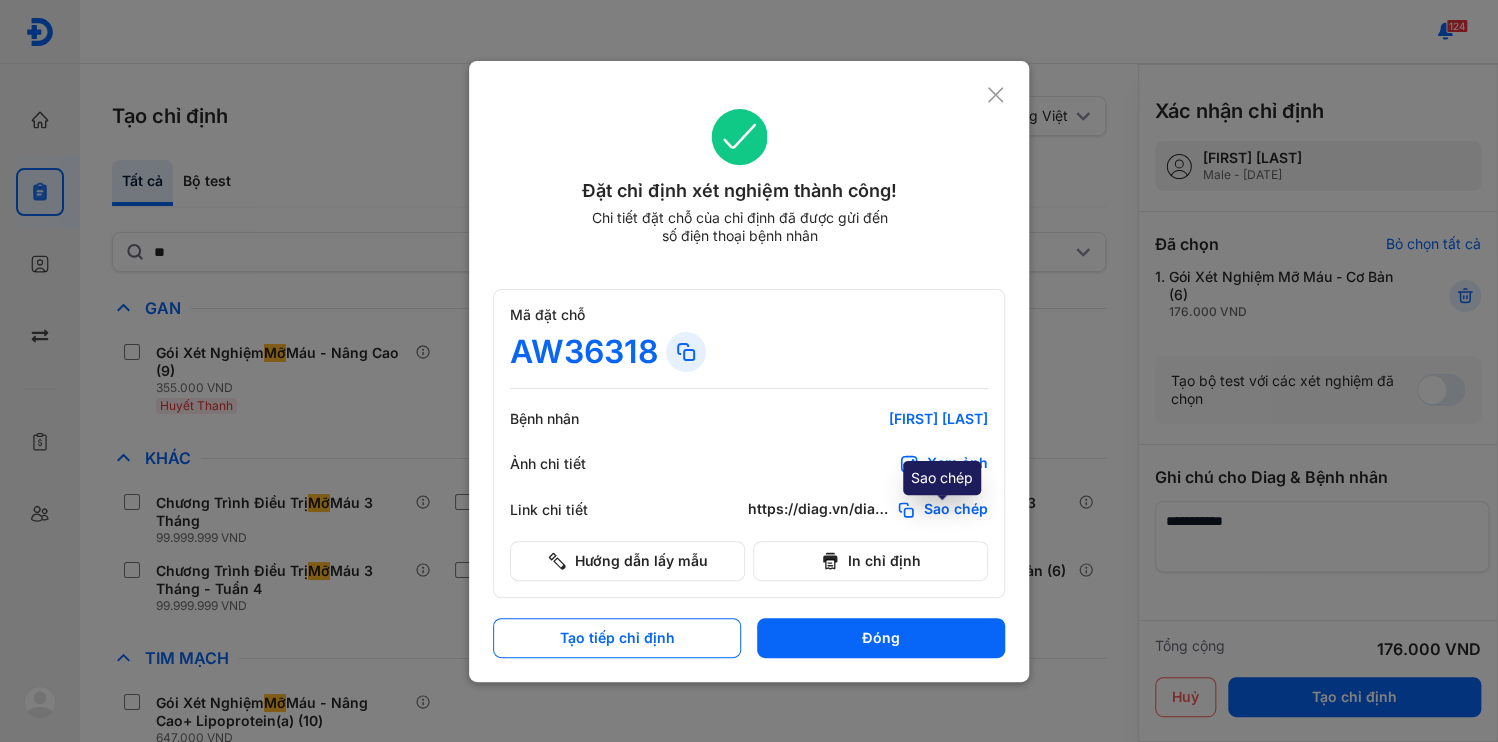 click on "Sao chép" 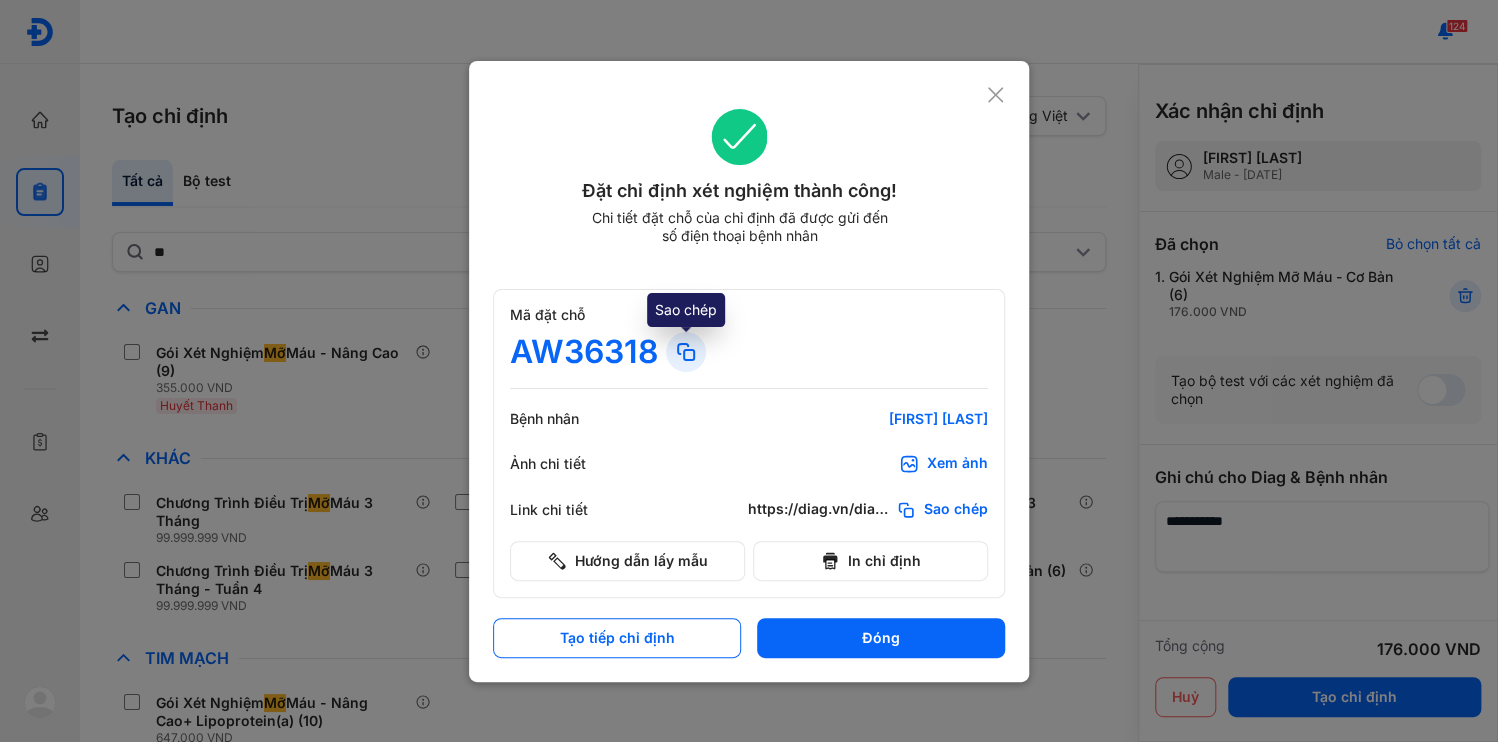 click 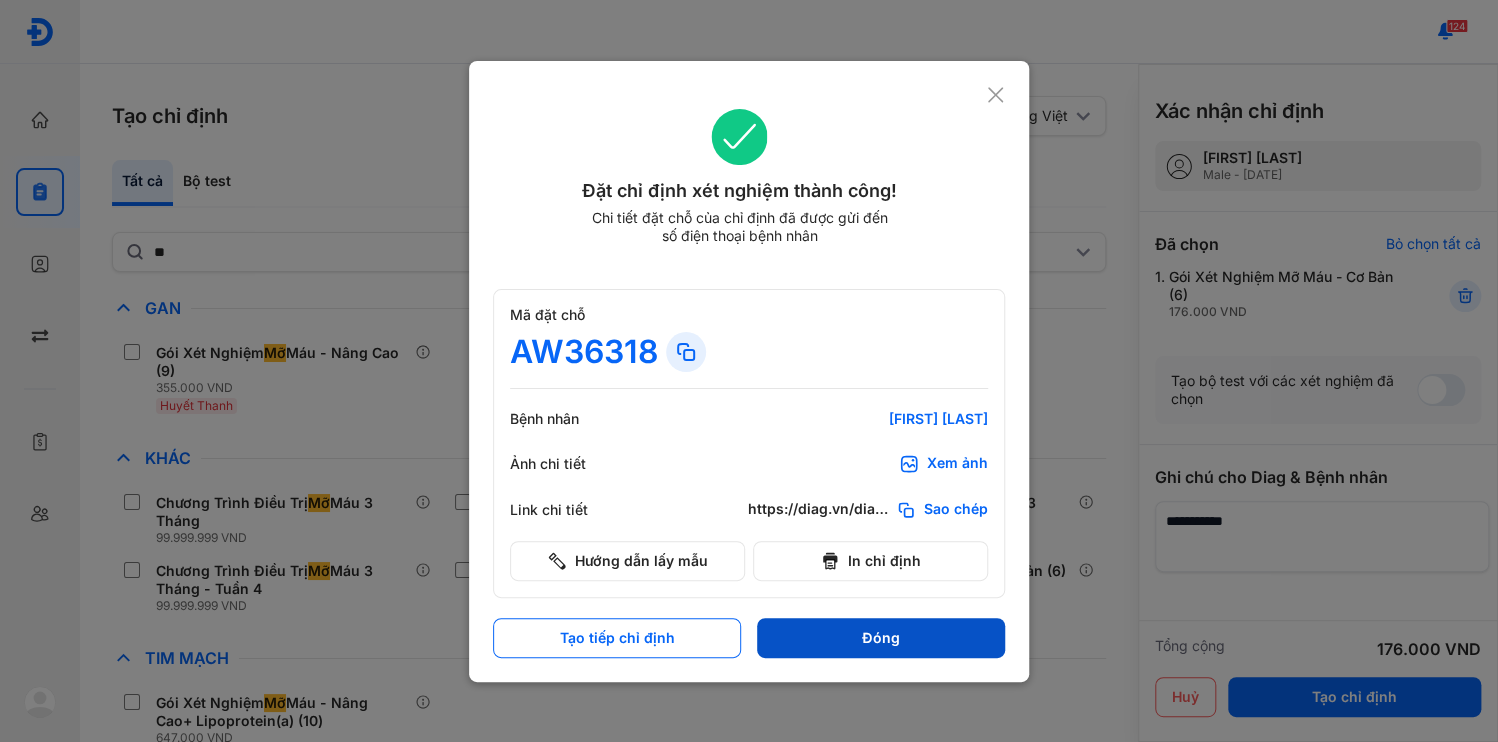 click on "Đóng" at bounding box center [881, 638] 